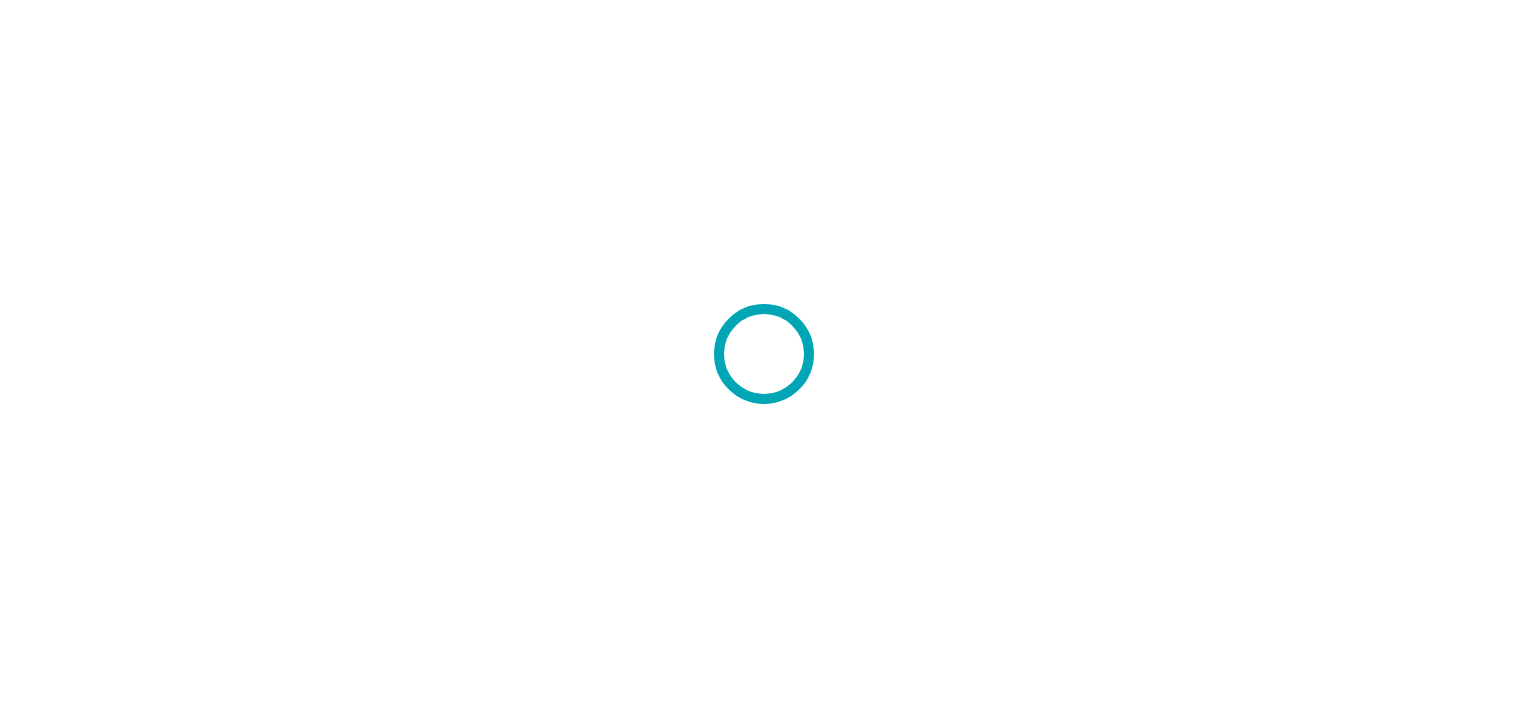 scroll, scrollTop: 0, scrollLeft: 0, axis: both 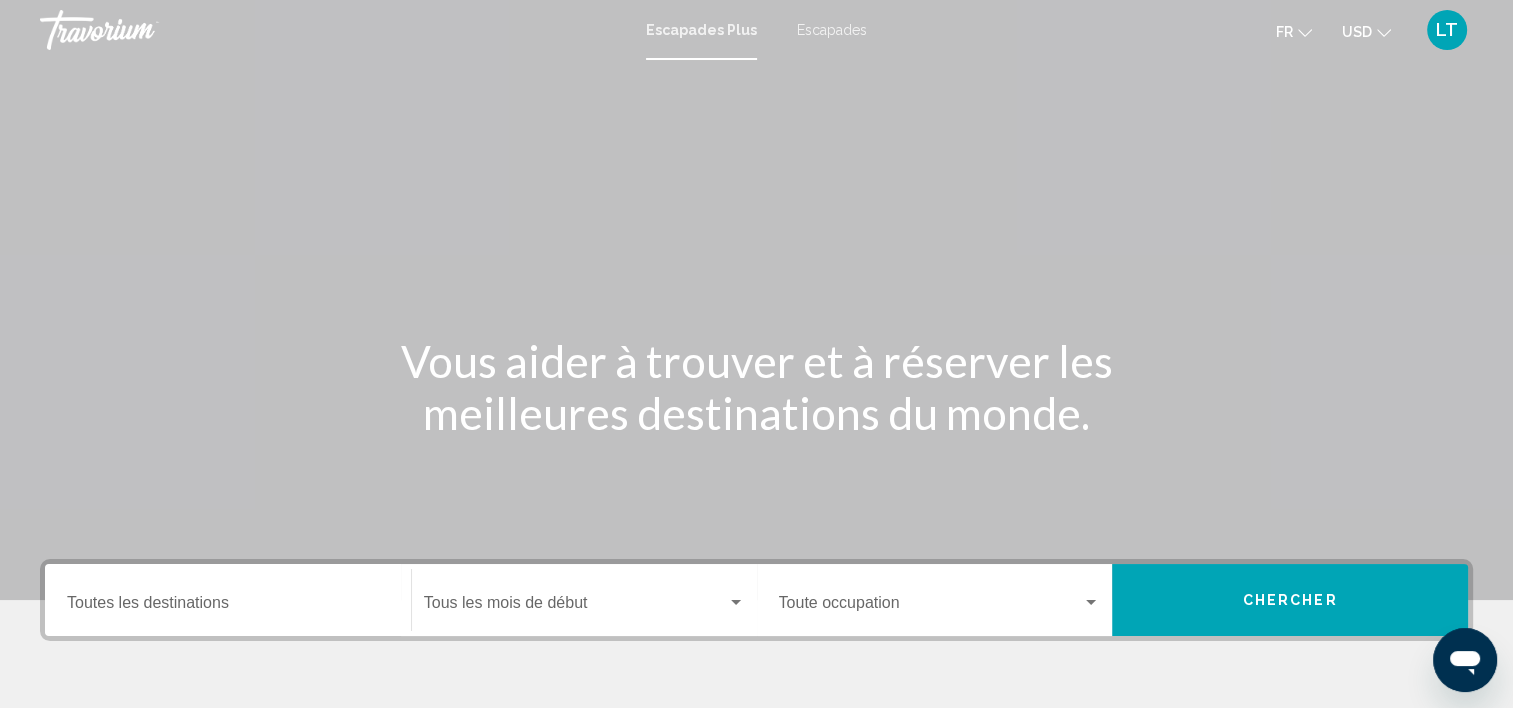 click on "Destination Toutes les destinations" at bounding box center [228, 600] 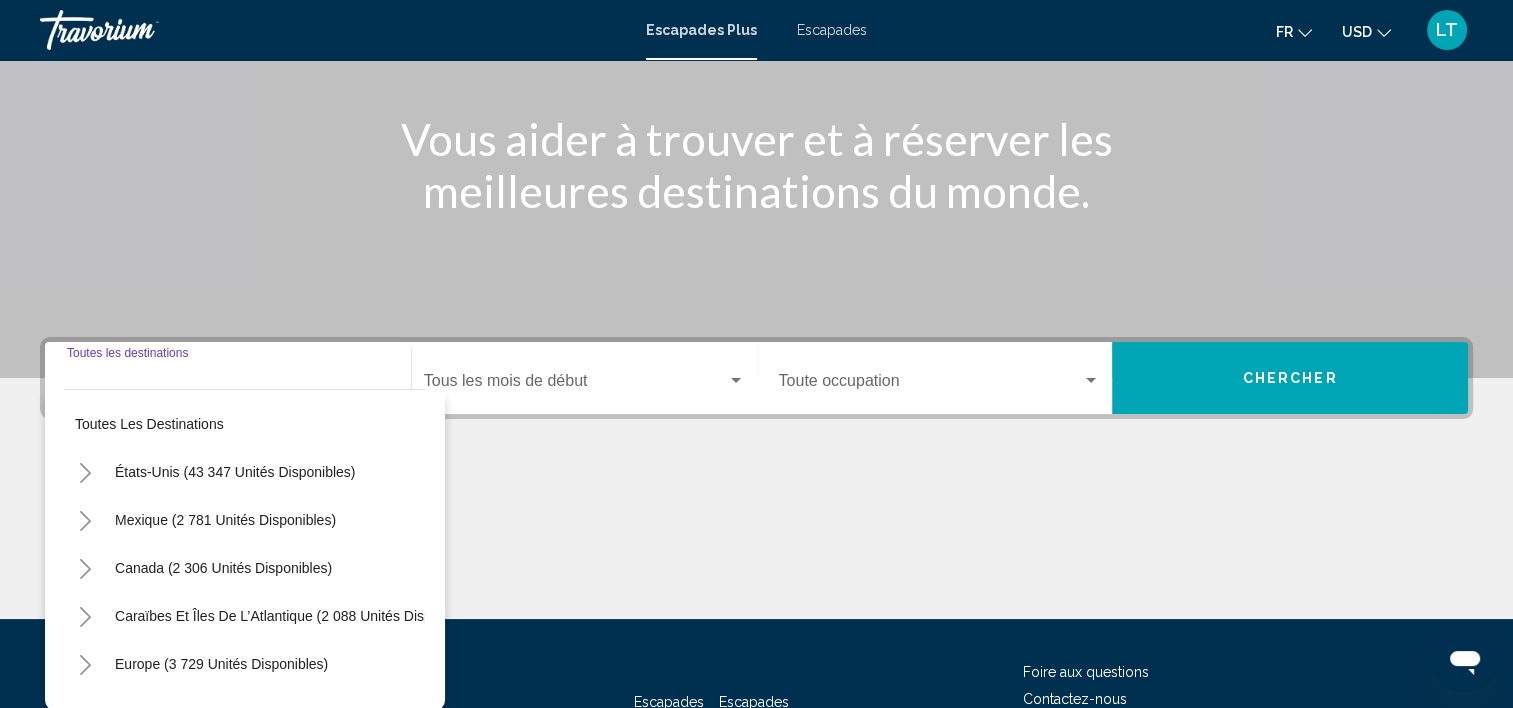 scroll, scrollTop: 377, scrollLeft: 0, axis: vertical 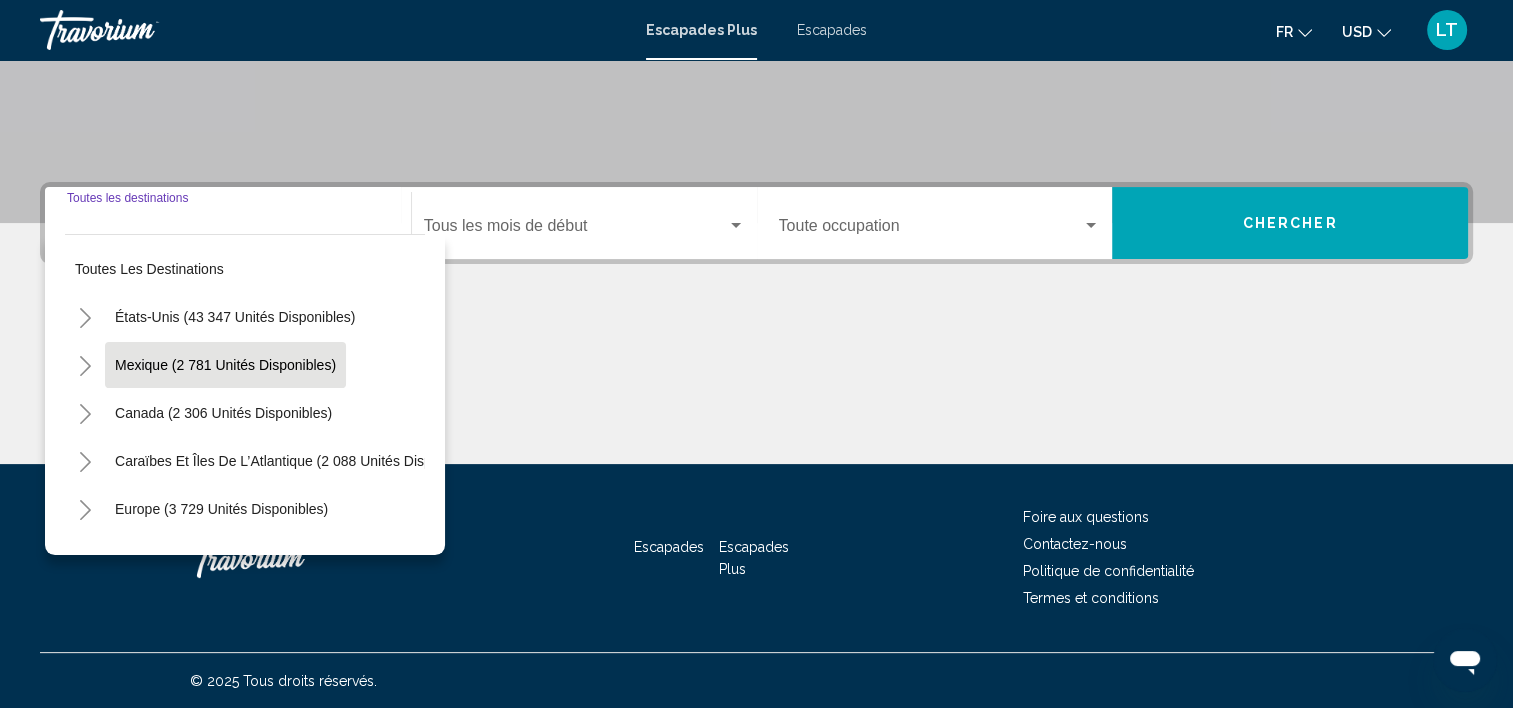 click on "Mexique (2 781 unités disponibles)" at bounding box center (223, 413) 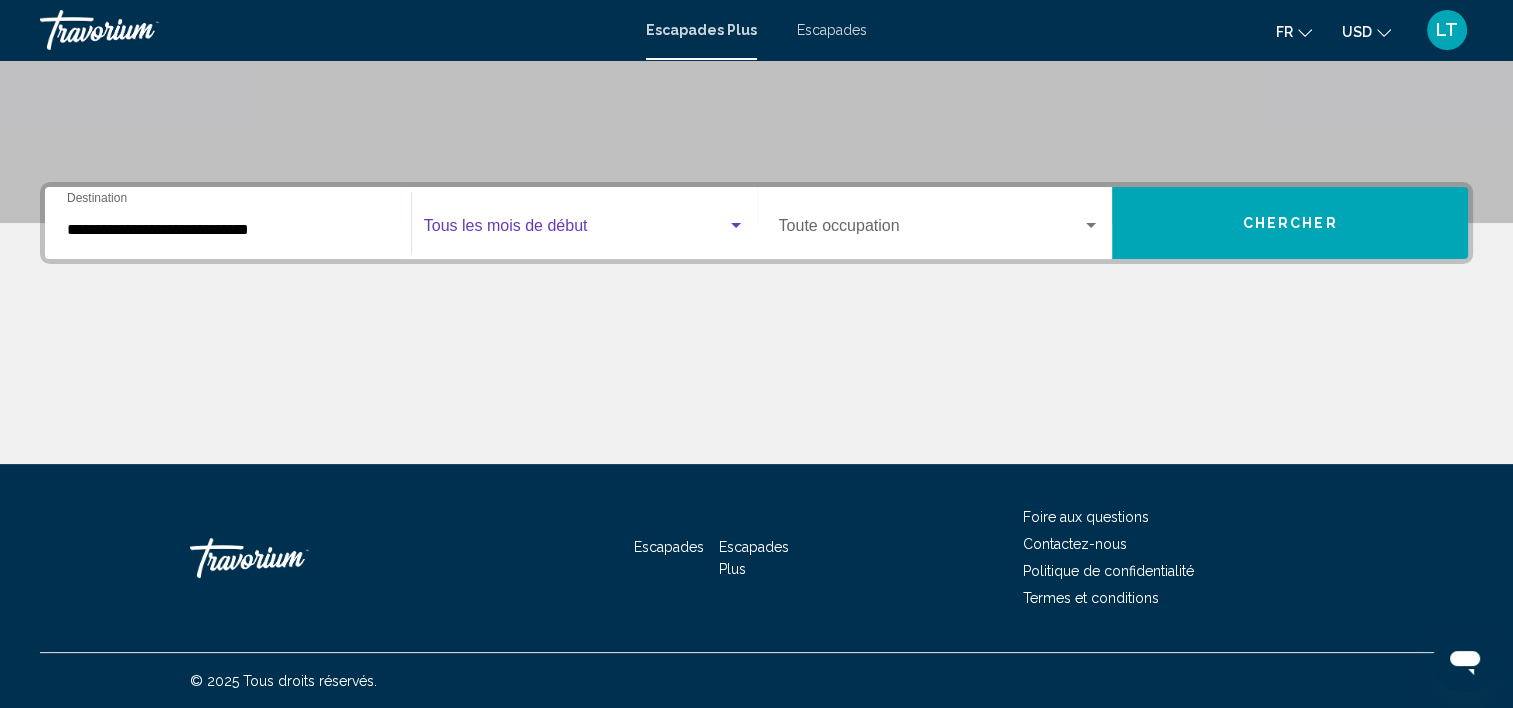click at bounding box center (736, 225) 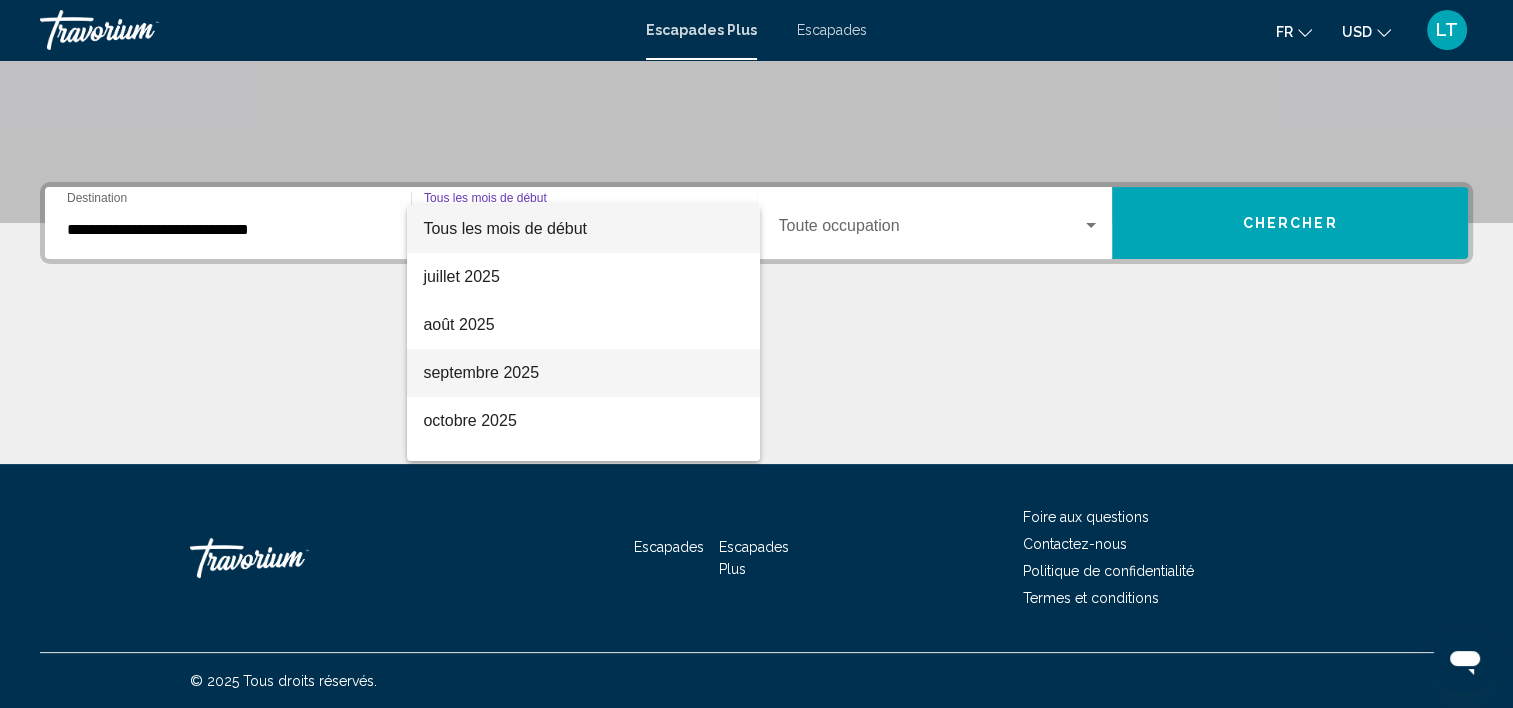 click on "septembre 2025" at bounding box center [583, 373] 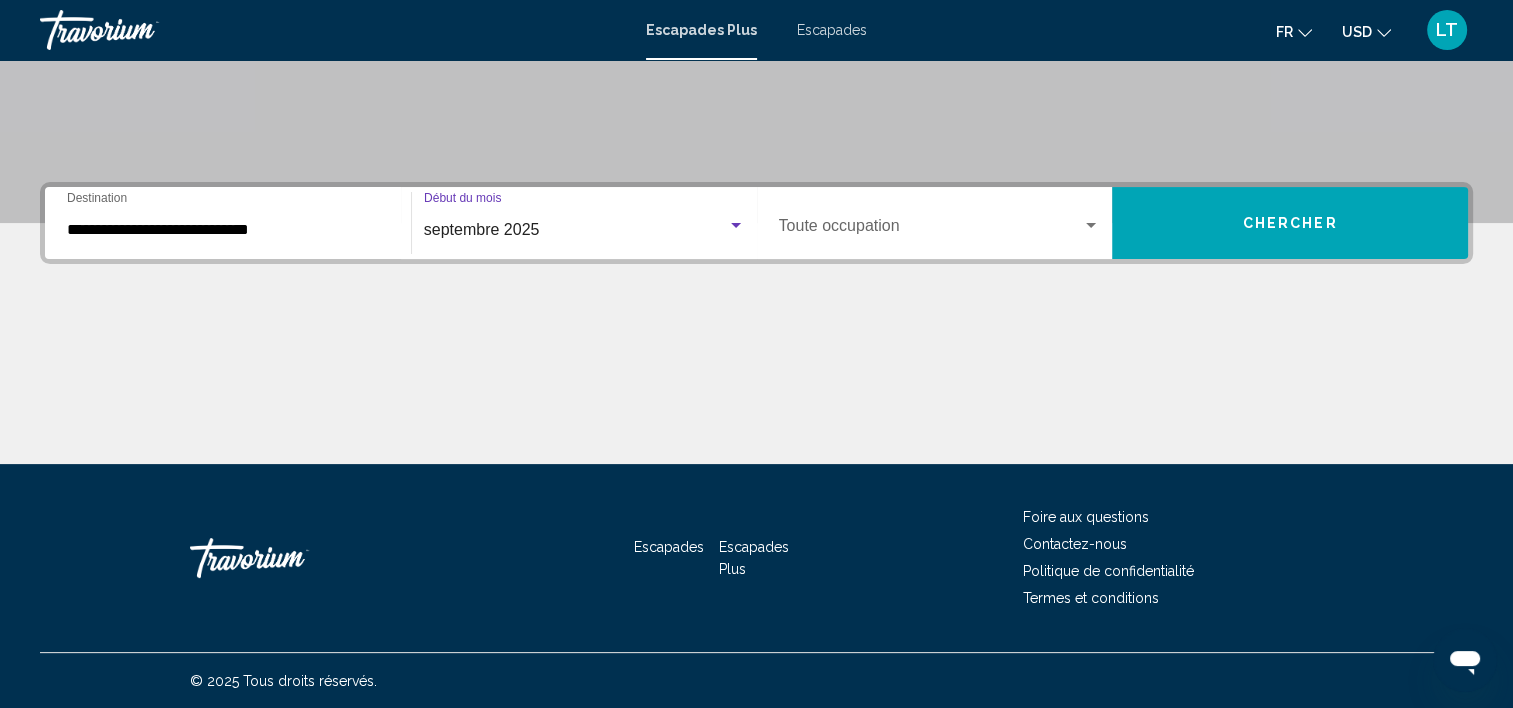 click at bounding box center (1091, 226) 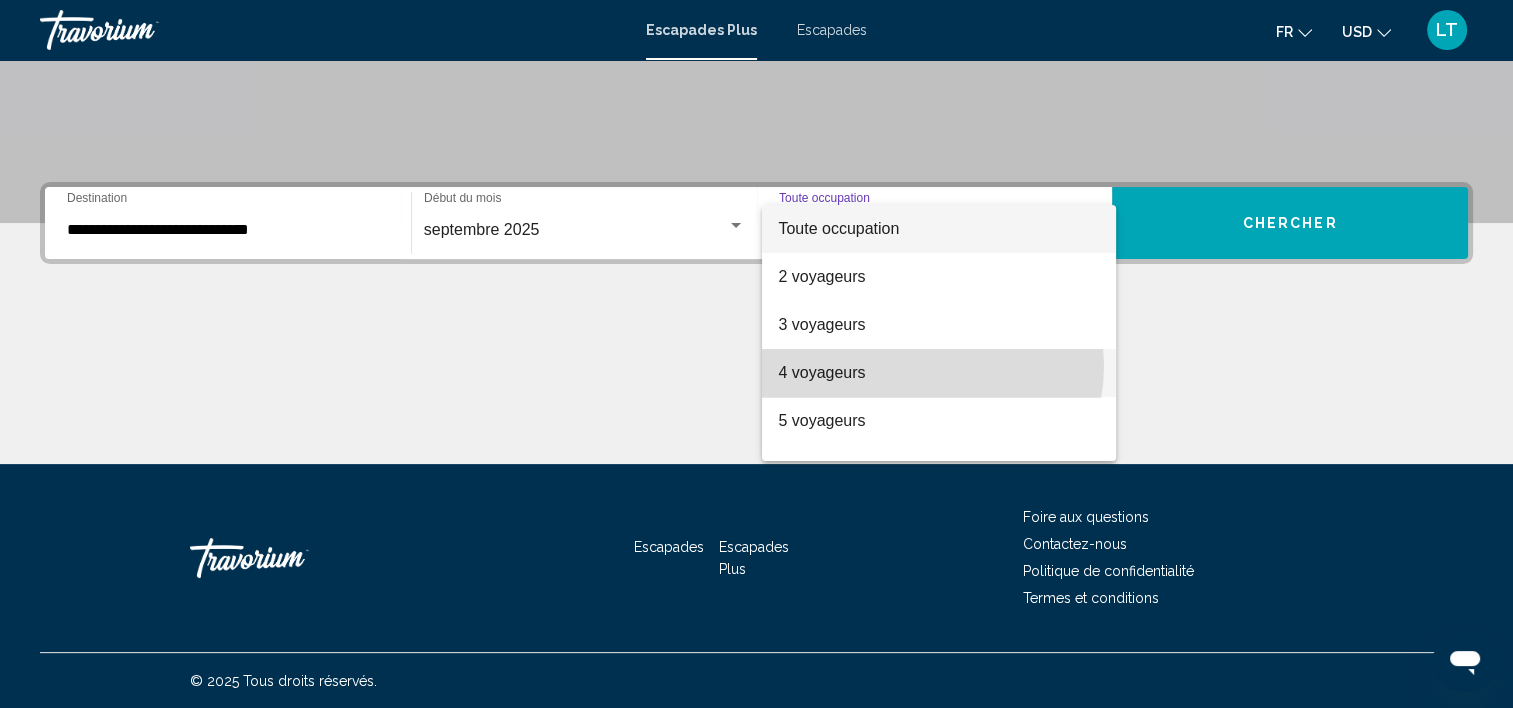 click on "4 voyageurs" at bounding box center (939, 373) 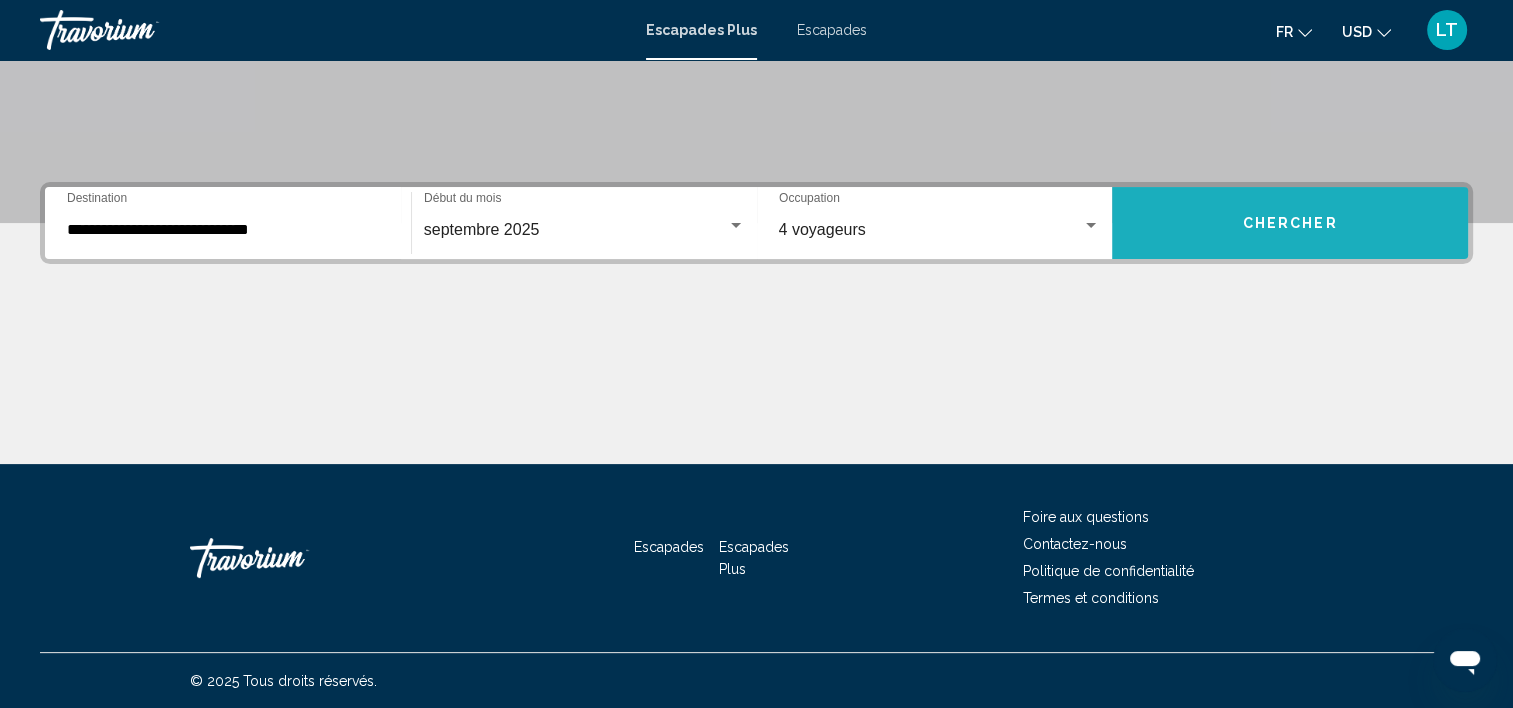 click on "Chercher" at bounding box center (1290, 223) 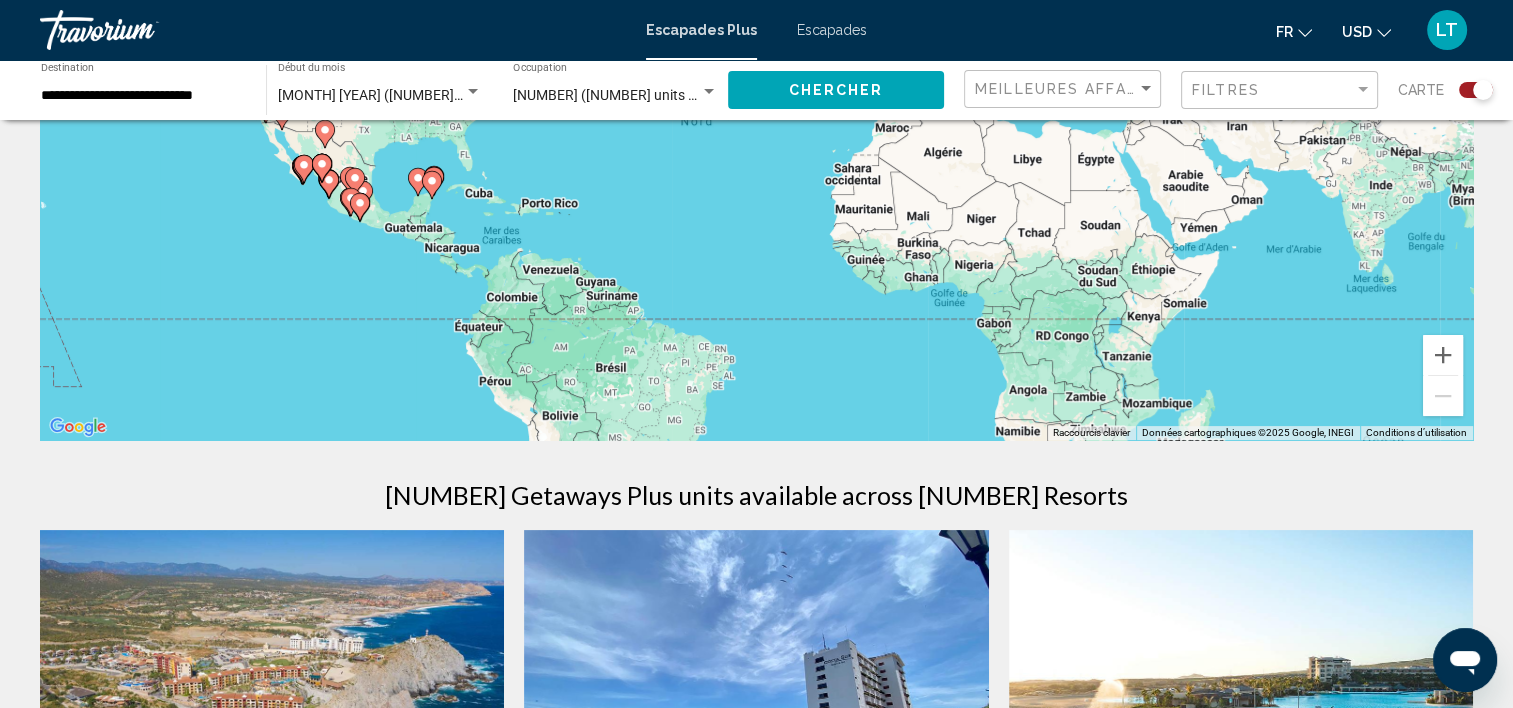 scroll, scrollTop: 0, scrollLeft: 0, axis: both 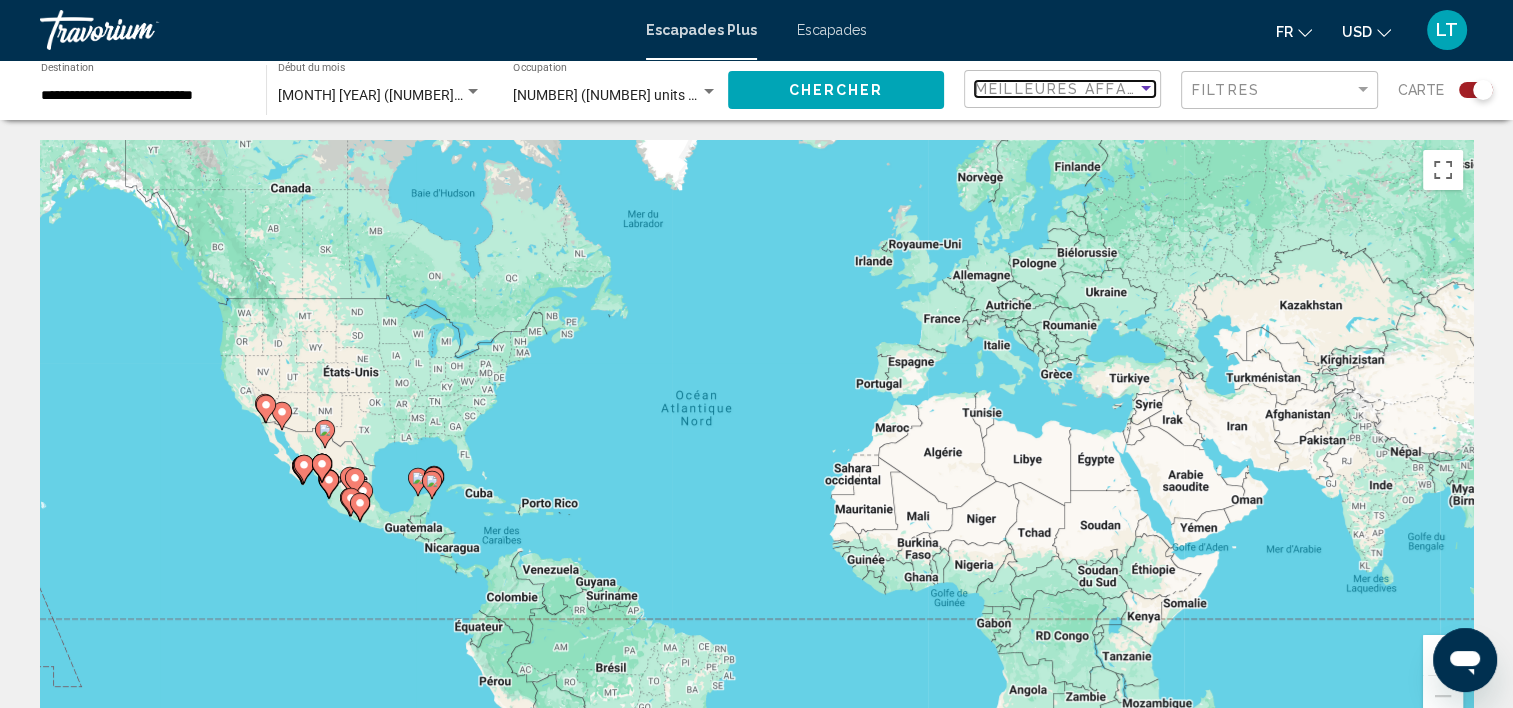click at bounding box center [1146, 89] 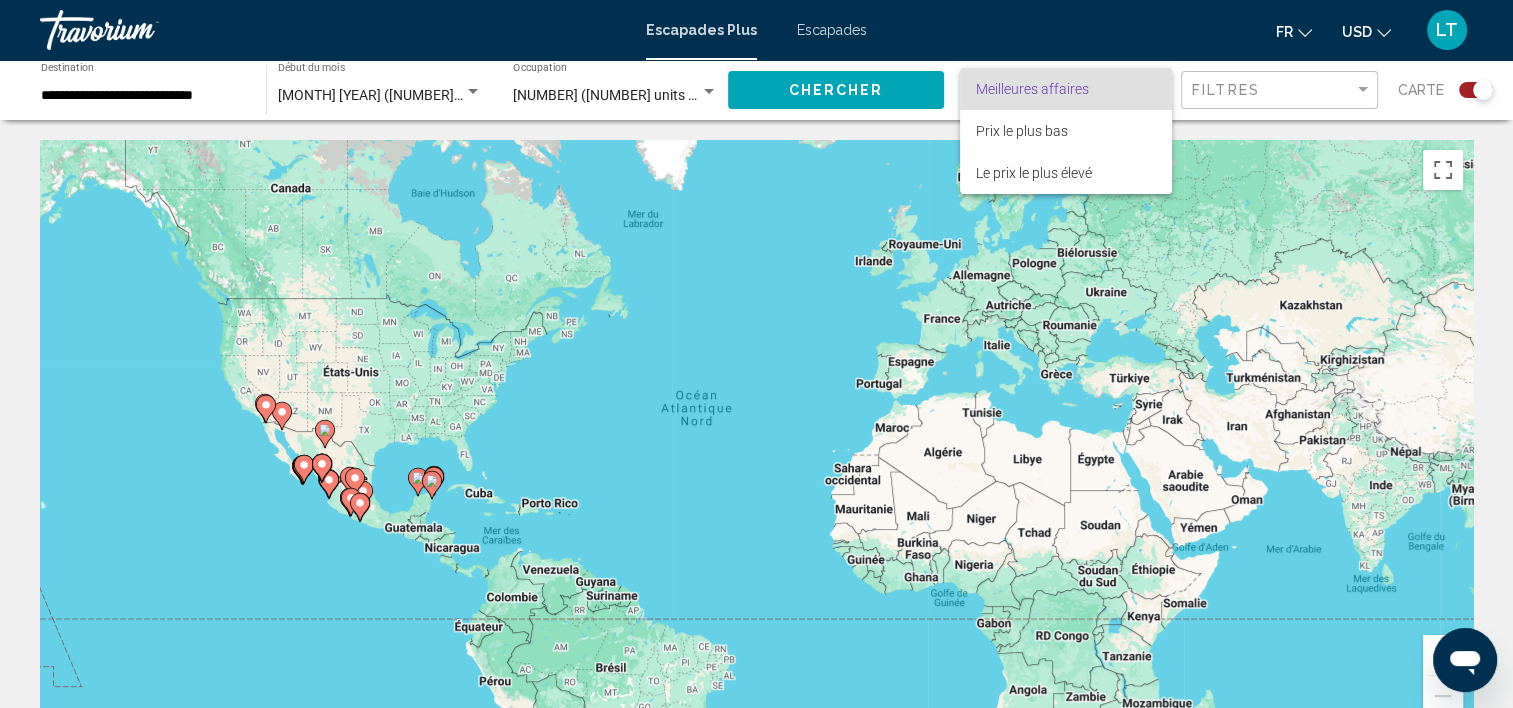 click at bounding box center (756, 354) 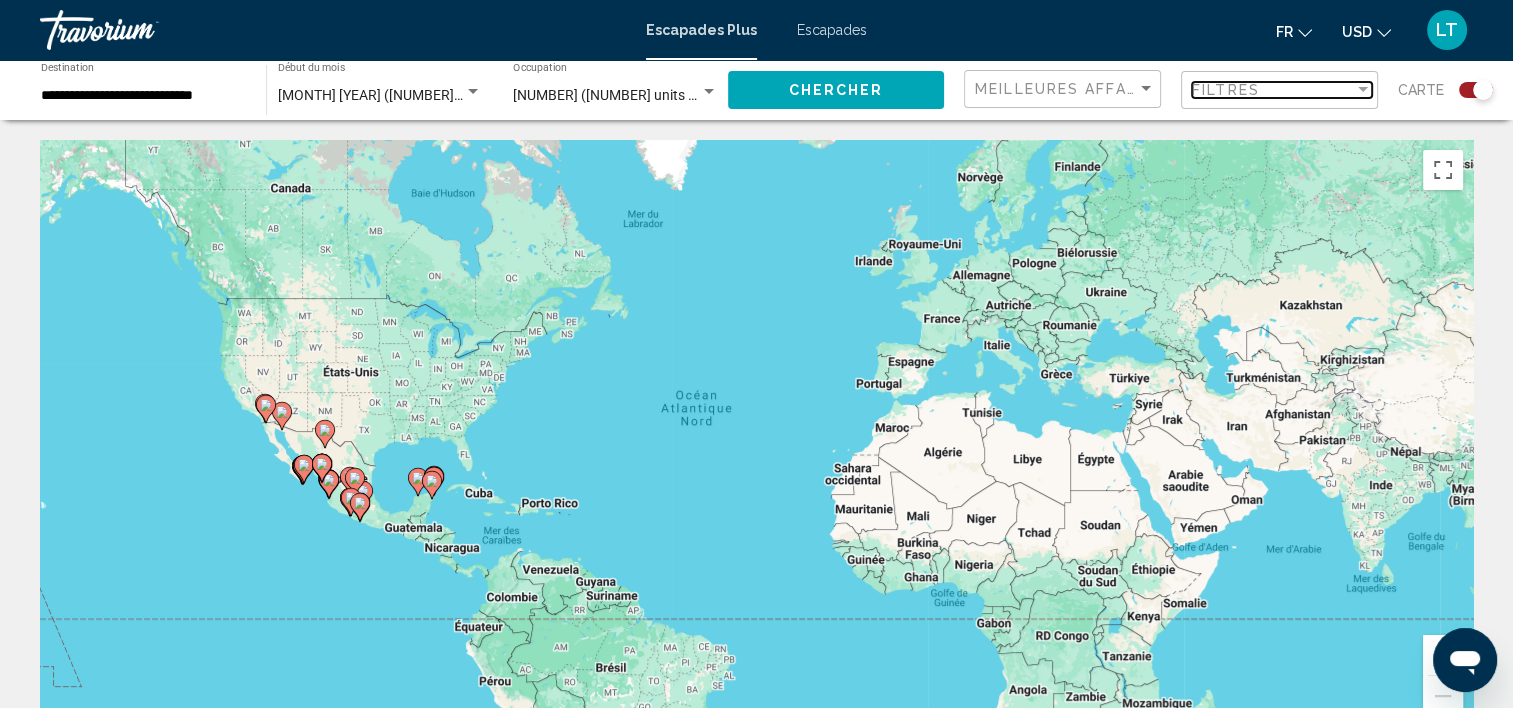 click at bounding box center [1363, 89] 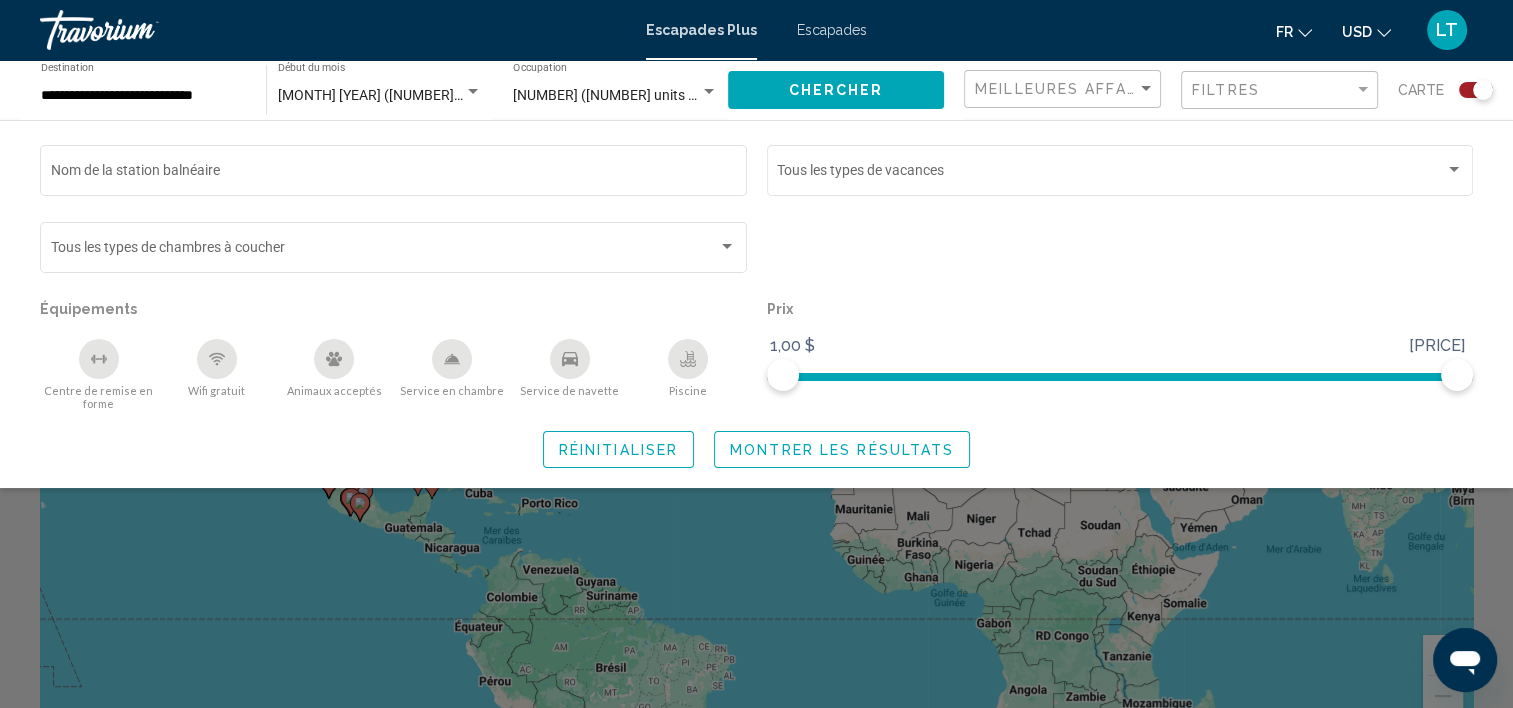 click 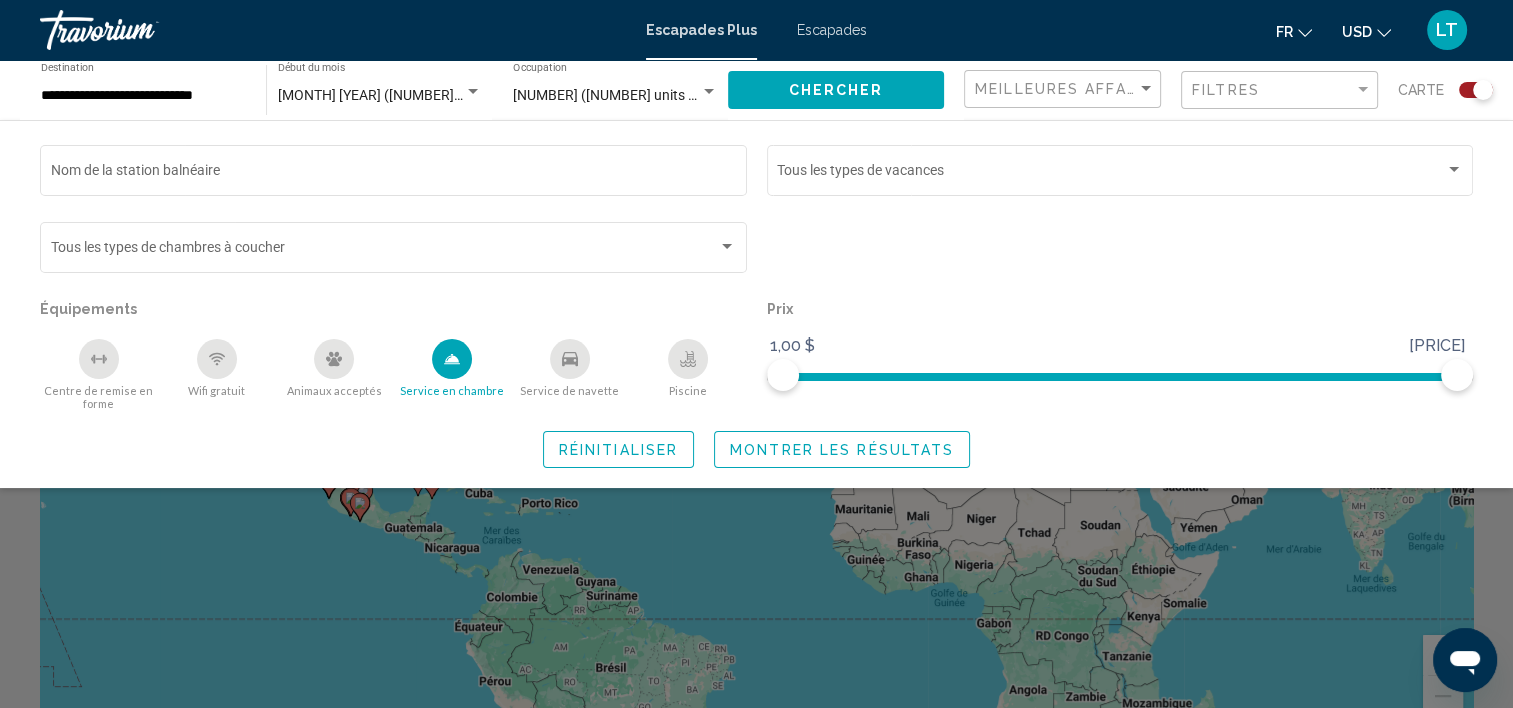 click 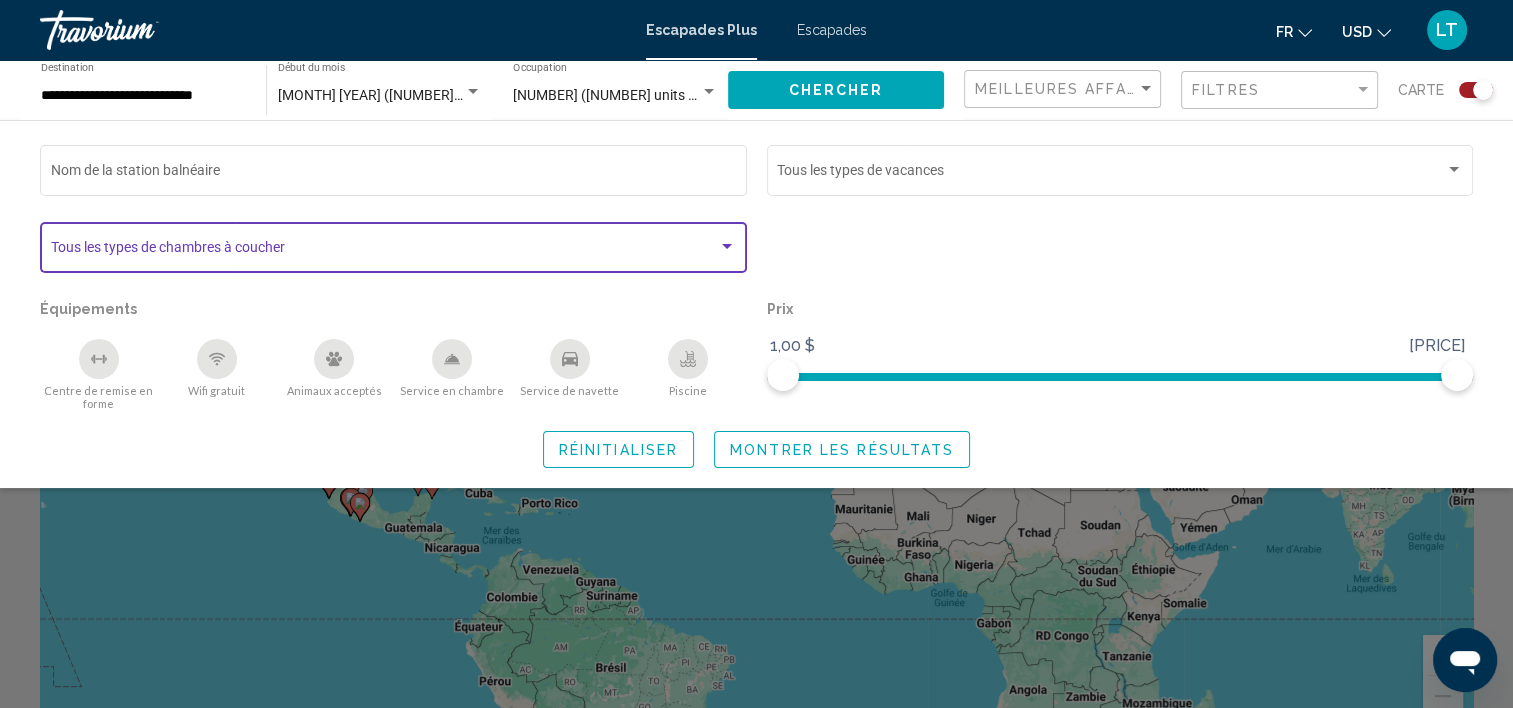 click at bounding box center (727, 247) 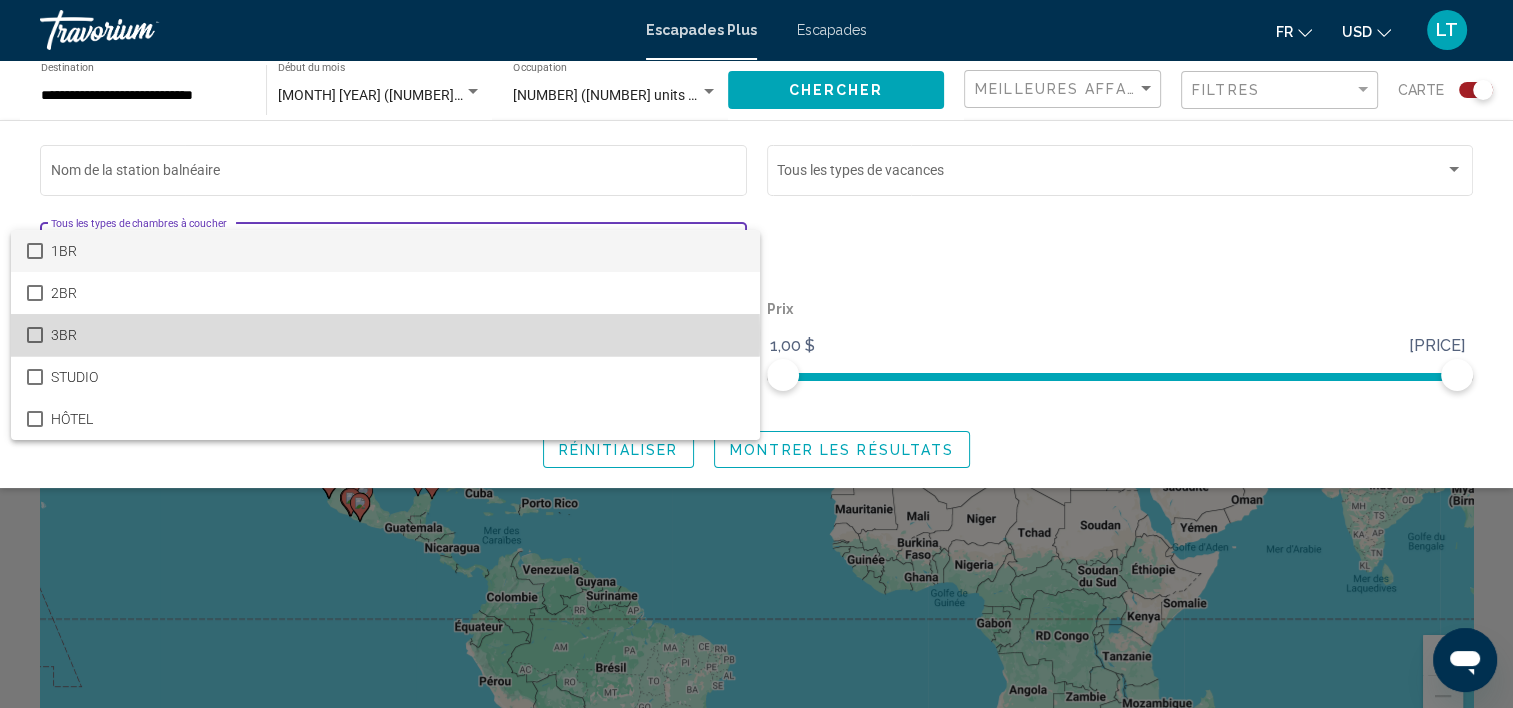click at bounding box center (35, 335) 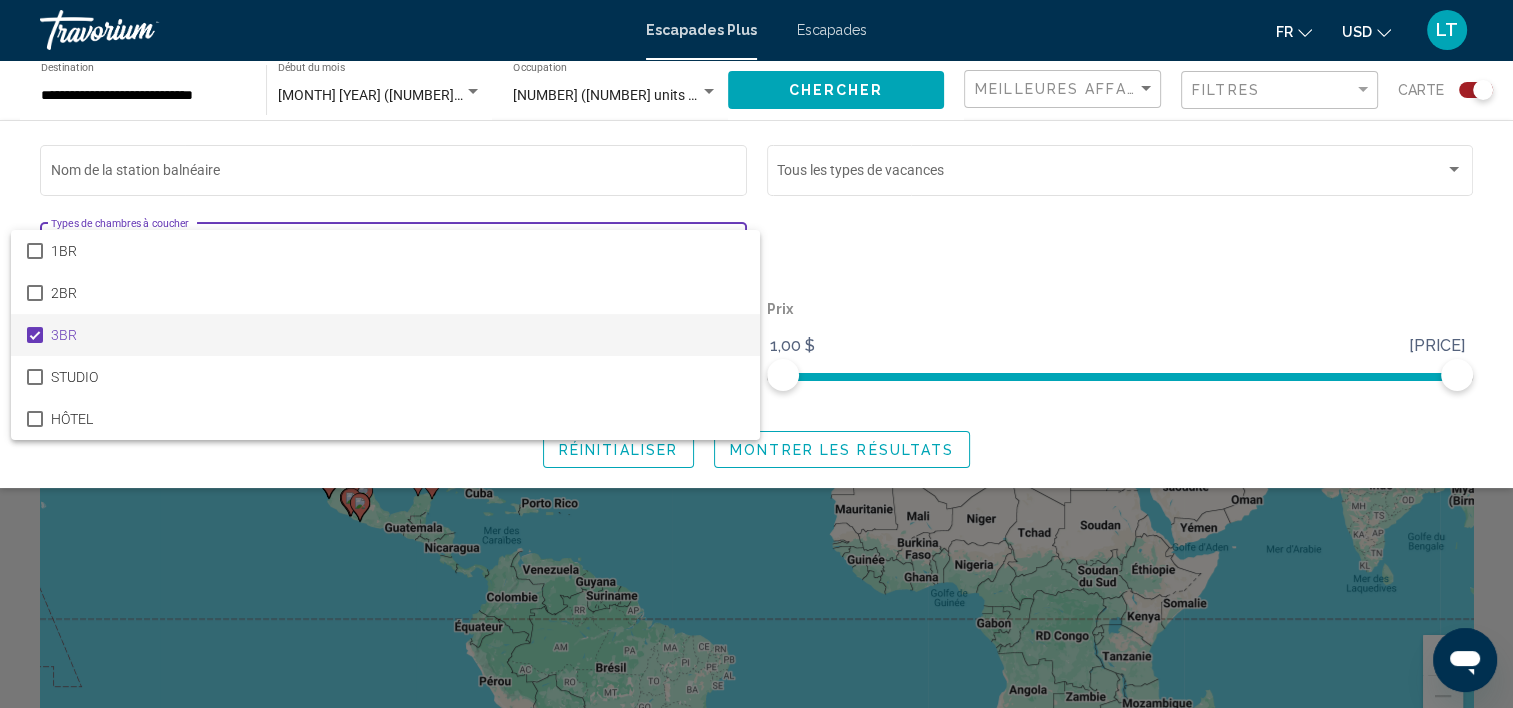 click at bounding box center (756, 354) 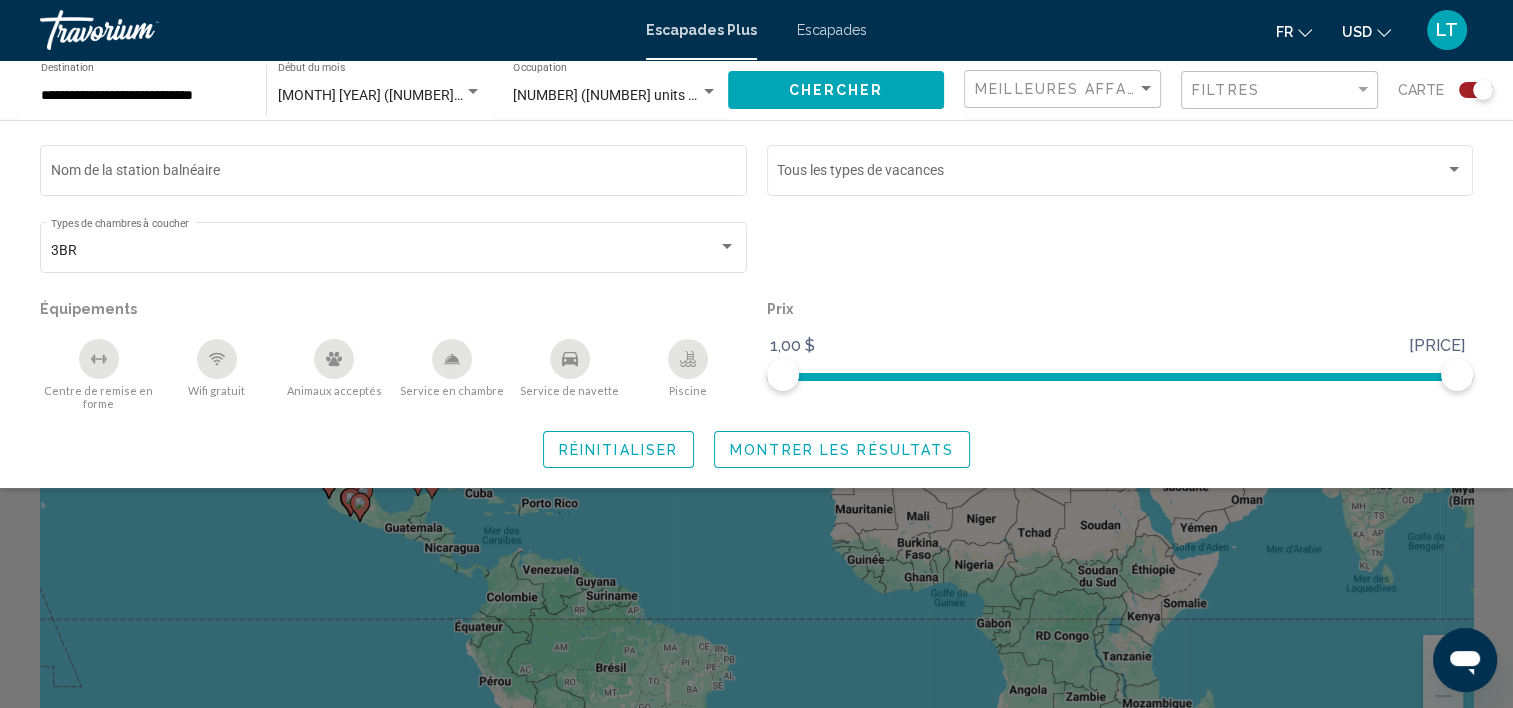 click 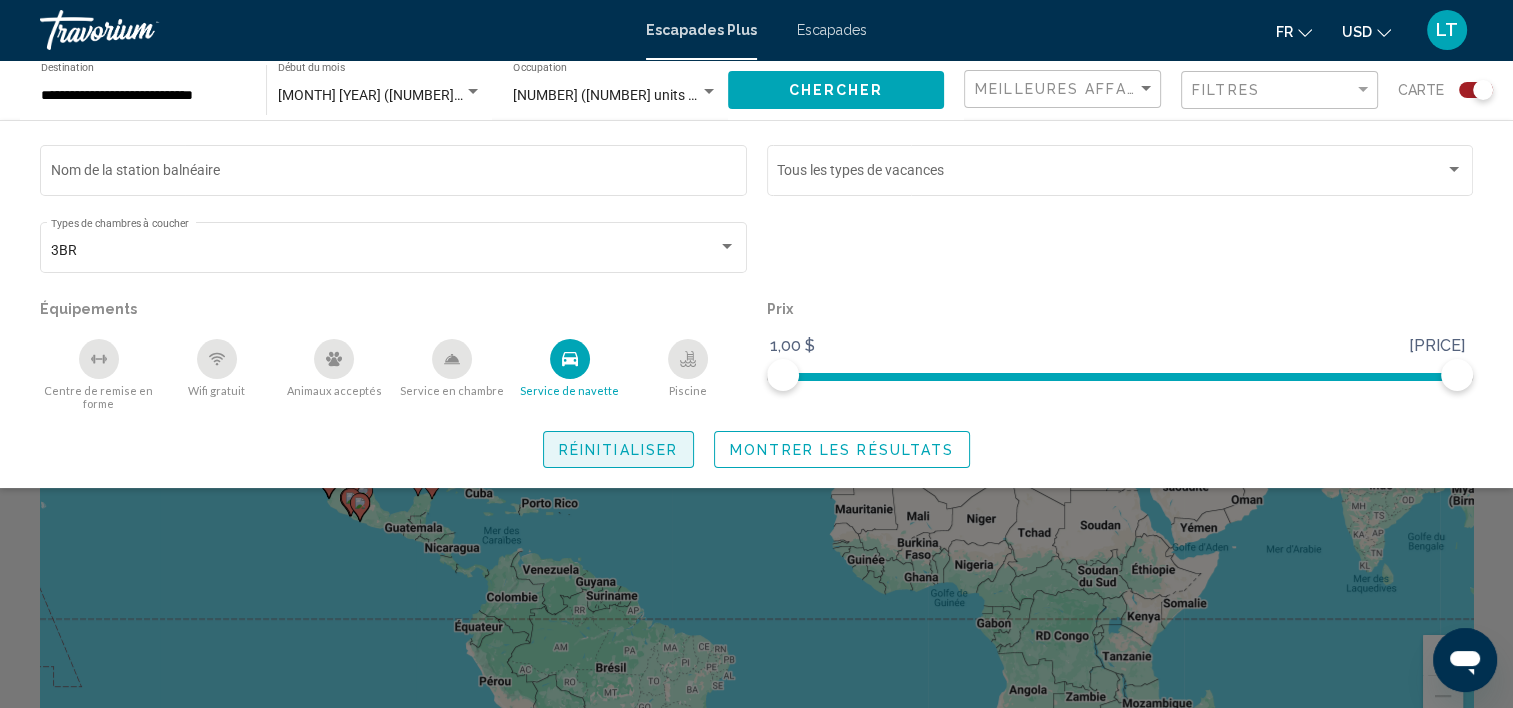 click on "Réinitialiser" 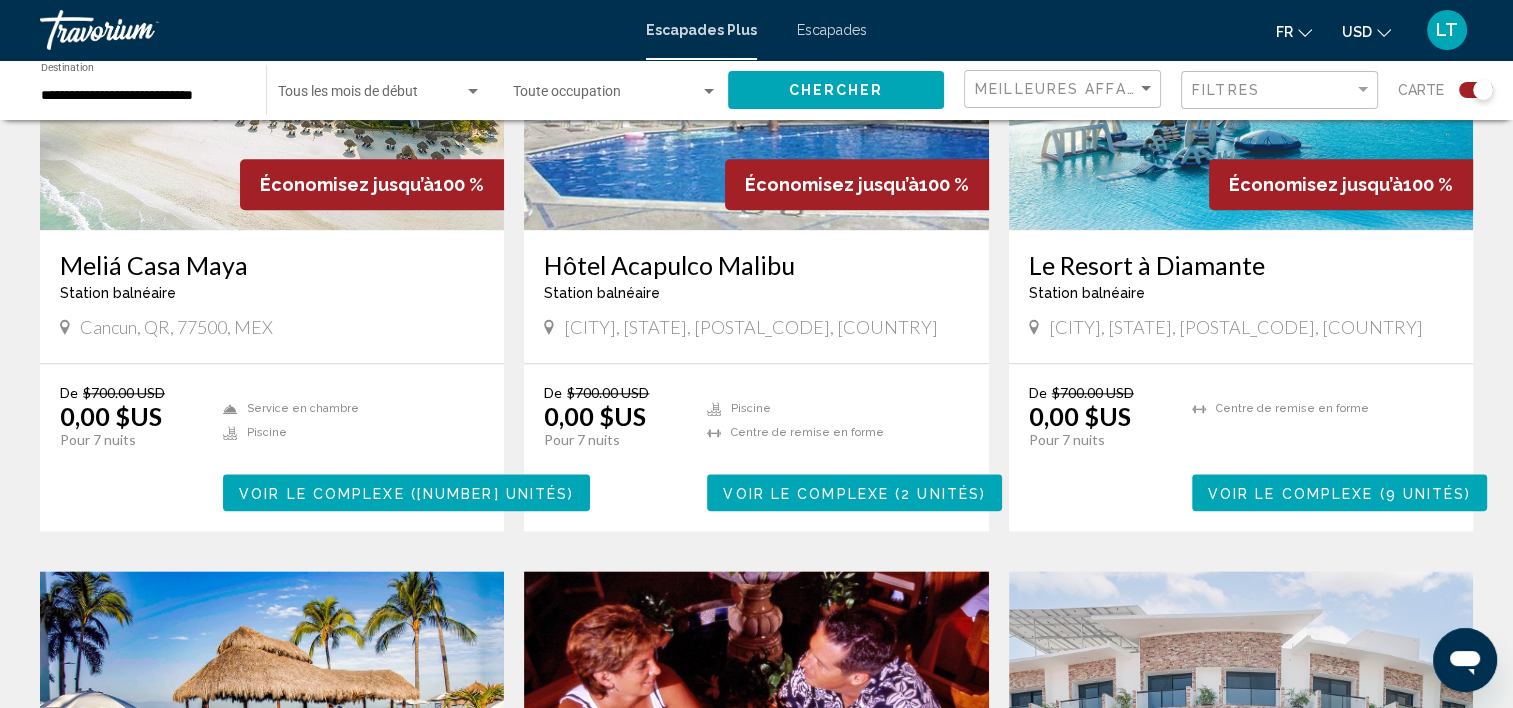 scroll, scrollTop: 2316, scrollLeft: 0, axis: vertical 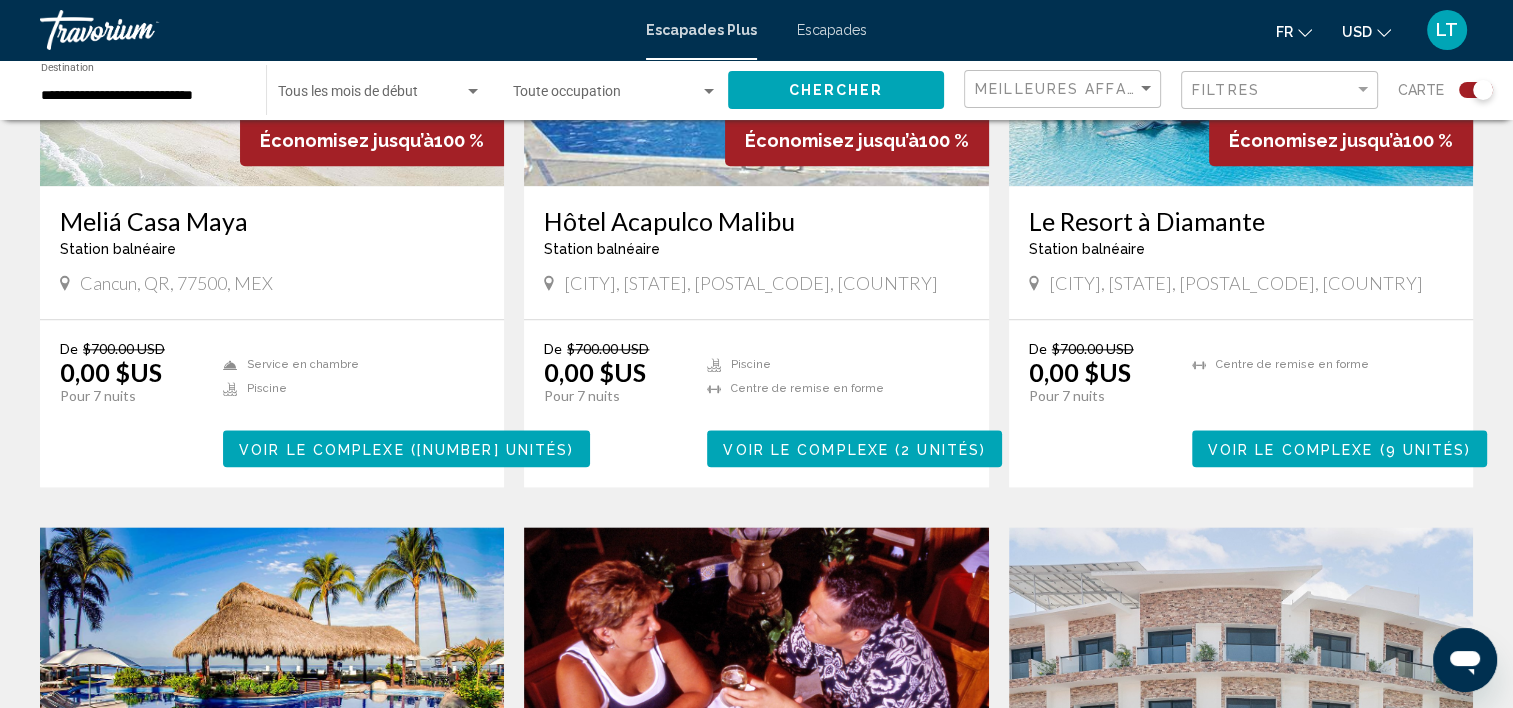 click on "Économisez jusqu’à" at bounding box center [347, 140] 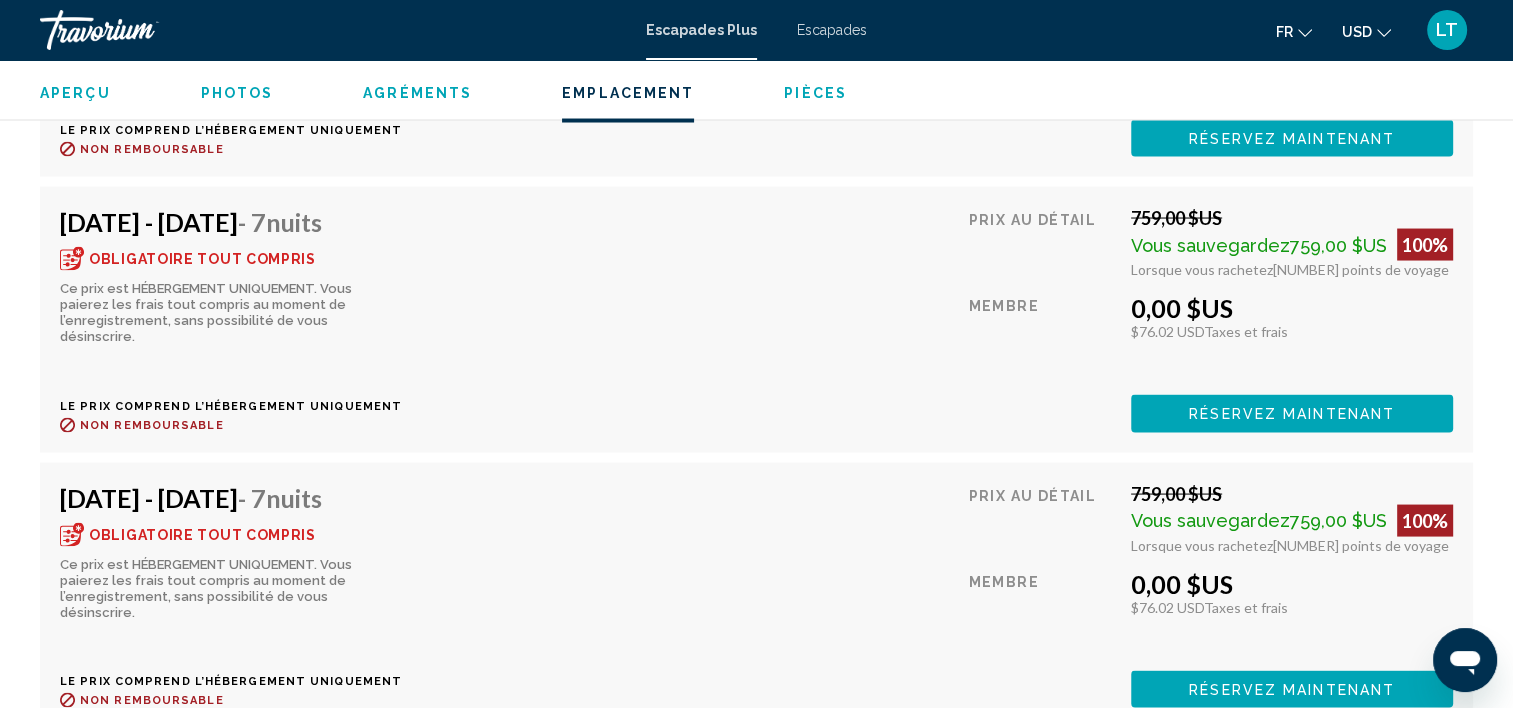 scroll, scrollTop: 4106, scrollLeft: 0, axis: vertical 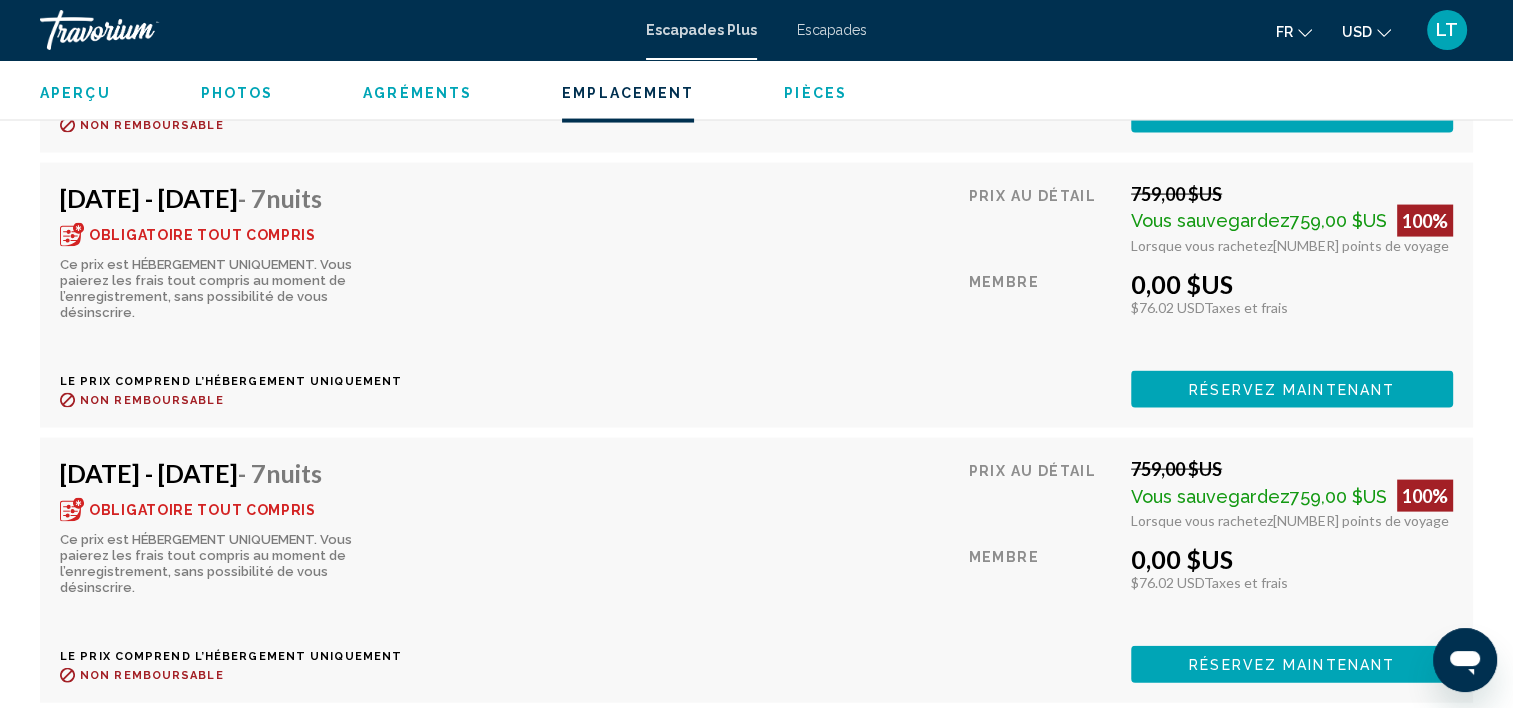 click on "Réservez maintenant" at bounding box center (1292, -161) 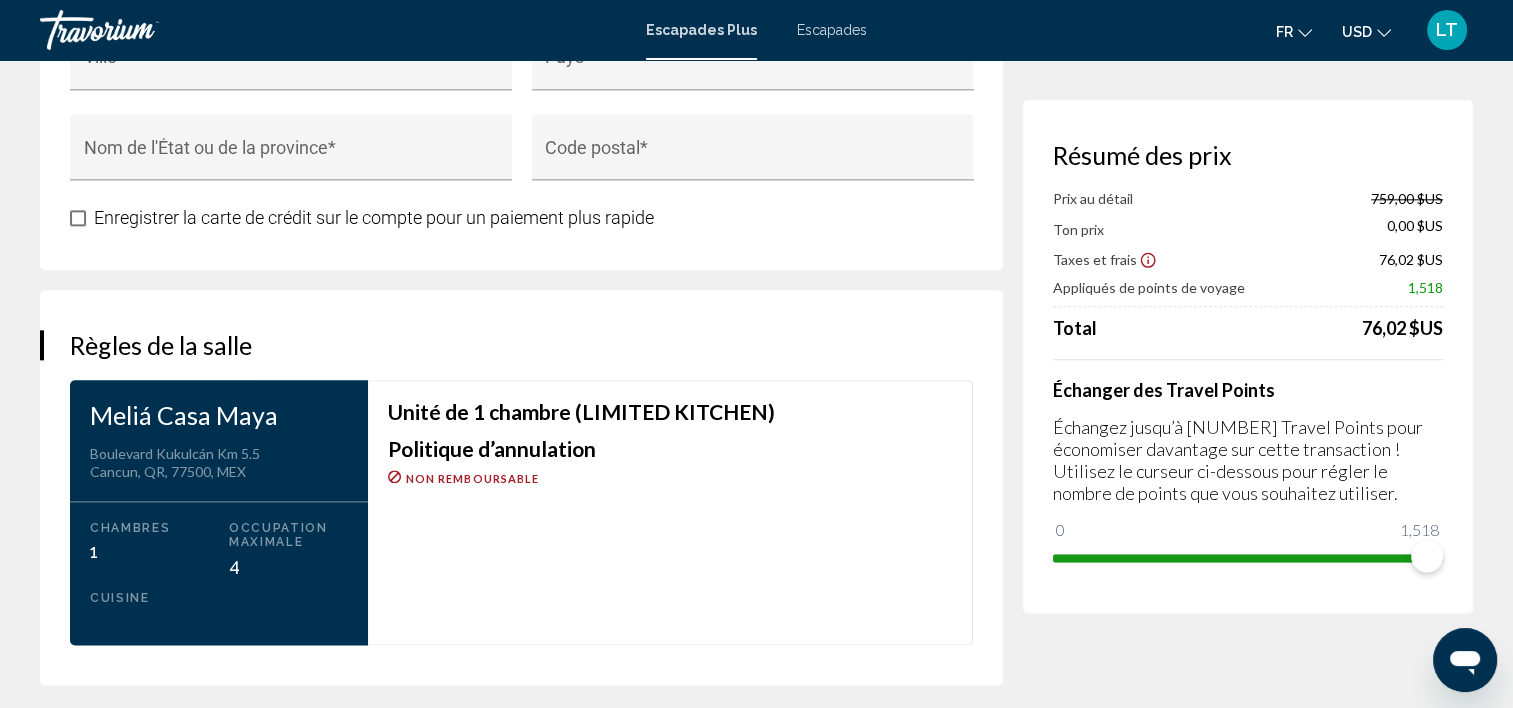scroll, scrollTop: 2300, scrollLeft: 0, axis: vertical 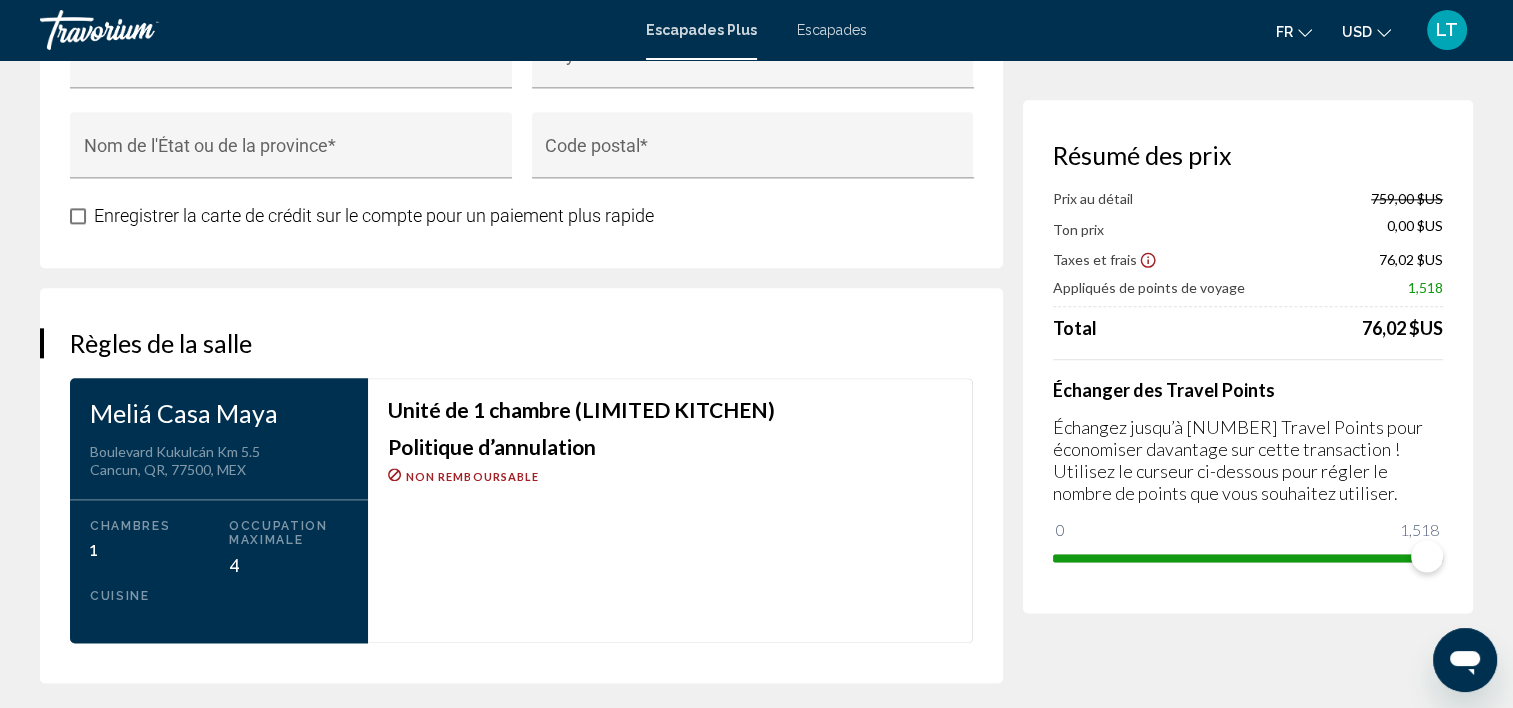 click on "Chambres [NUMBER]" at bounding box center [149, 546] 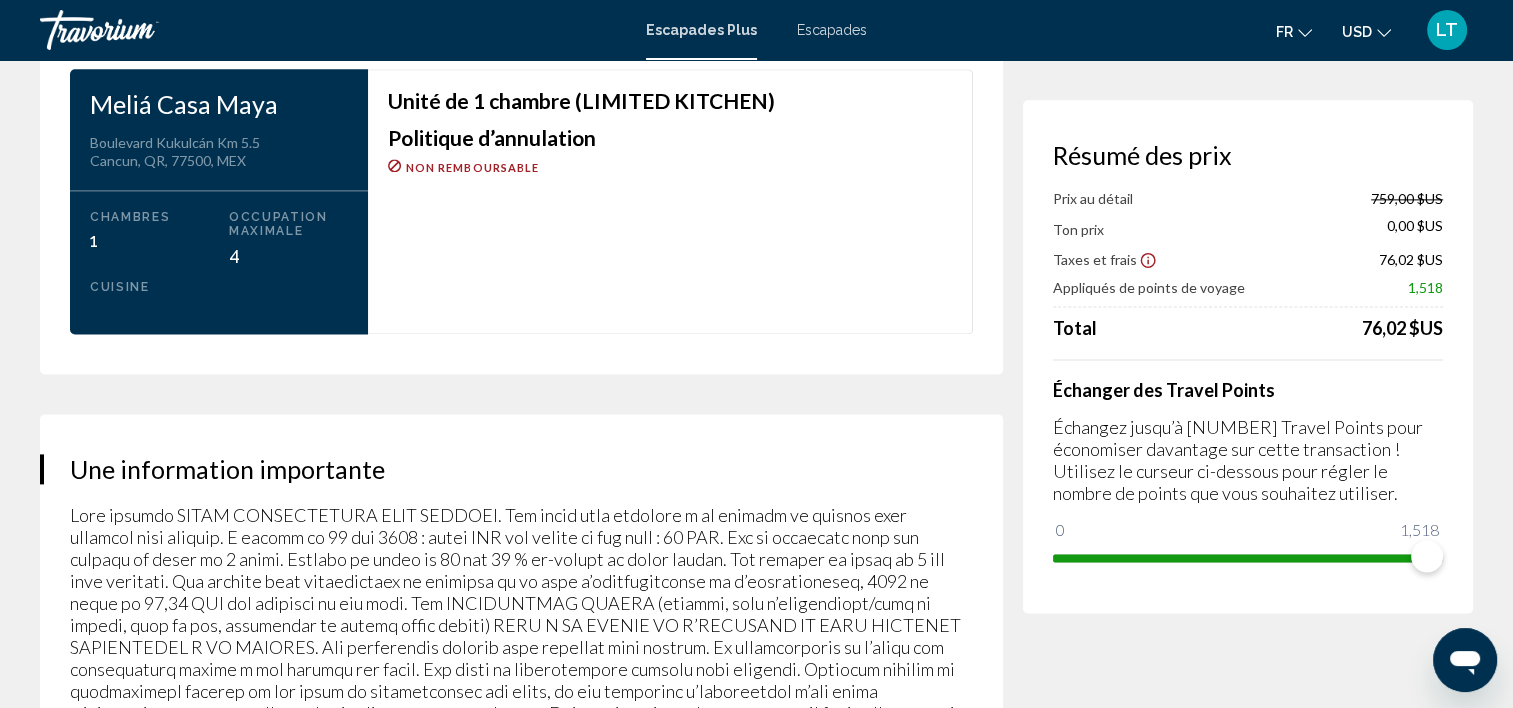 scroll, scrollTop: 2800, scrollLeft: 0, axis: vertical 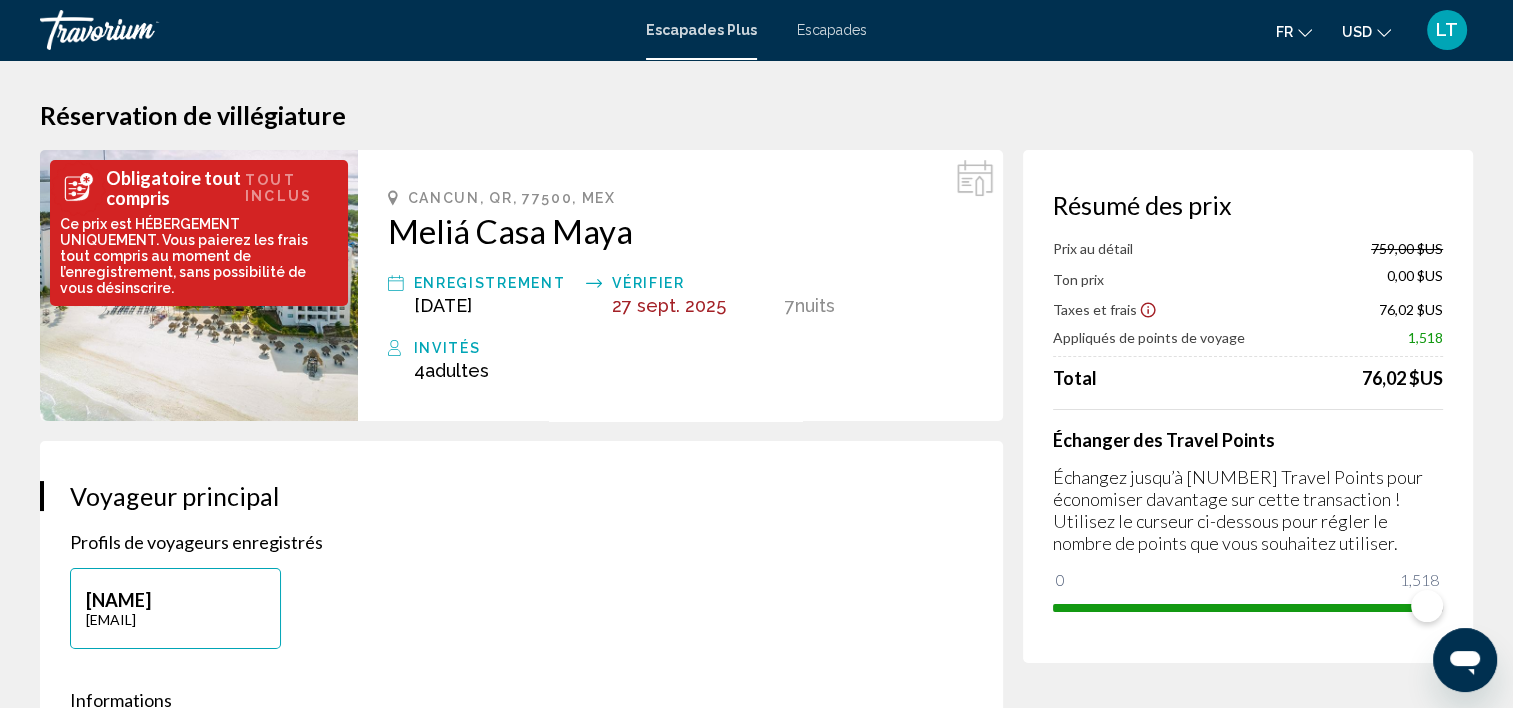 click on "Obligatoire tout compris" at bounding box center [147, 188] 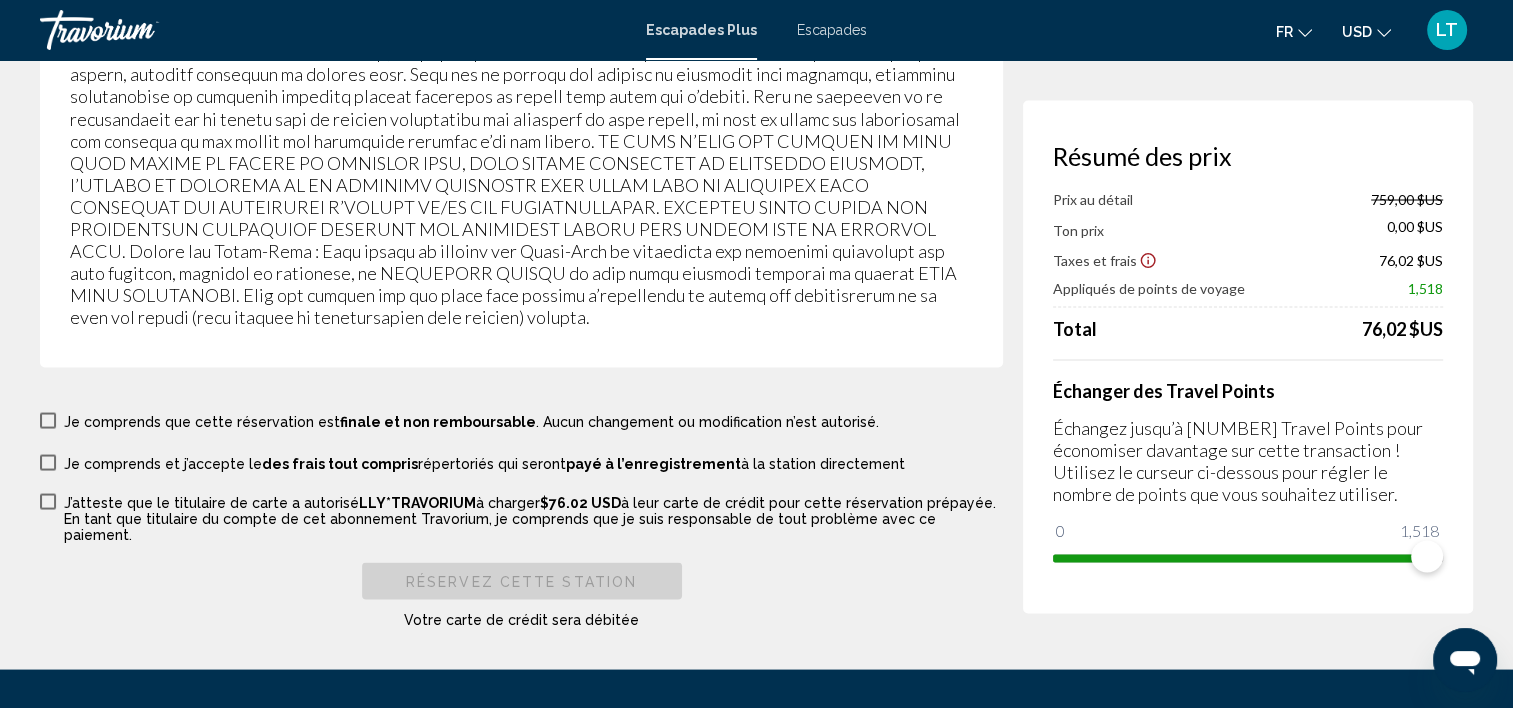 scroll, scrollTop: 3700, scrollLeft: 0, axis: vertical 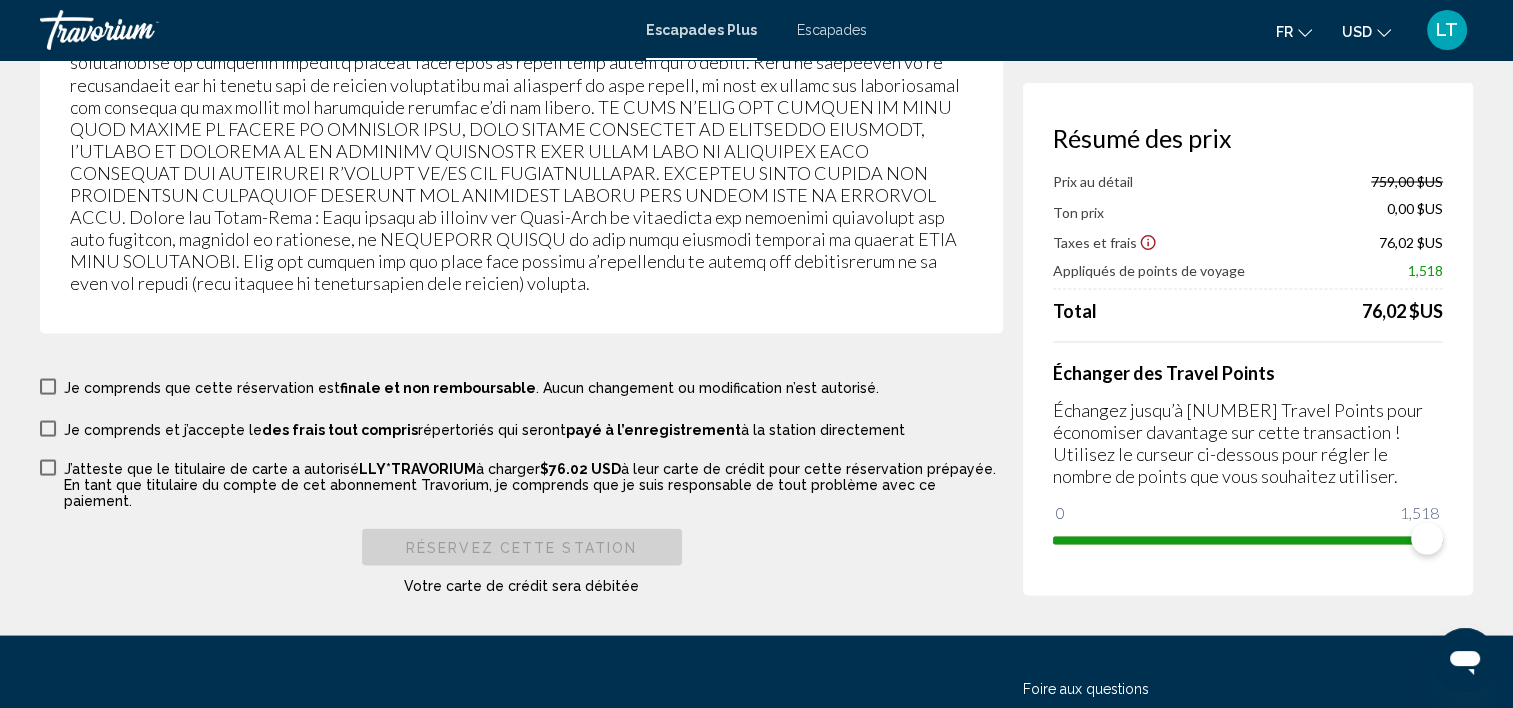 click at bounding box center (48, 386) 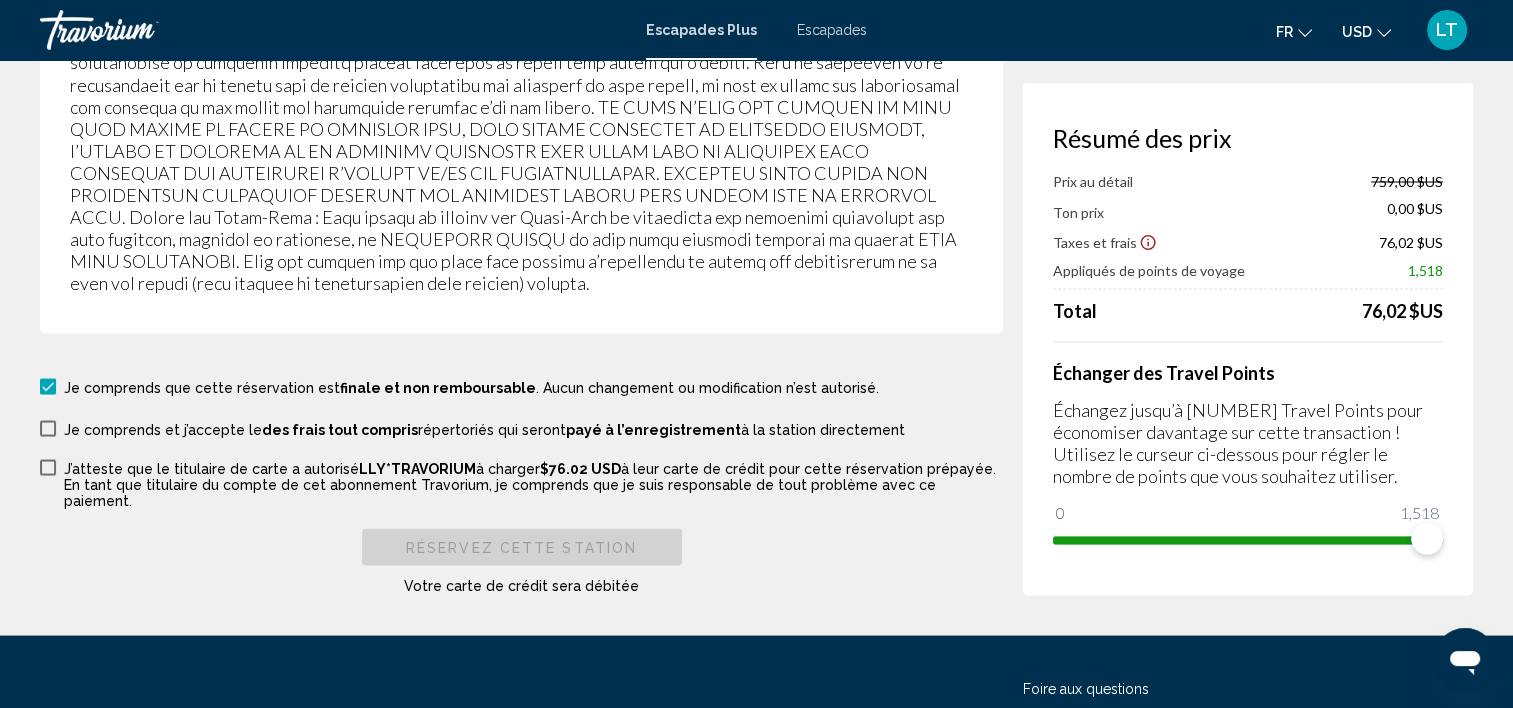 click on "Je comprends que cette réservation est   finale et non remboursable  . Aucun changement ou modification n’est autorisé. Je comprends que cette réservation est remboursable jusqu'à   {0}  . Les annulations faites après cette date et heure ne sont pas remboursables.   Je comprends et j’accepte le   des frais tout compris   répertoriés qui seront   payé à l’enregistrement   à la station directement   J’atteste que le titulaire de carte a autorisé  [BRAND]  à charger   [PRICE]  à leur carte de crédit pour cette réservation prépayée. En tant que titulaire du compte de cet abonnement Travorium, je comprends que je suis responsable de tout problème avec ce paiement. Réservez cette station Votre carte de crédit sera débitée" at bounding box center (521, 484) 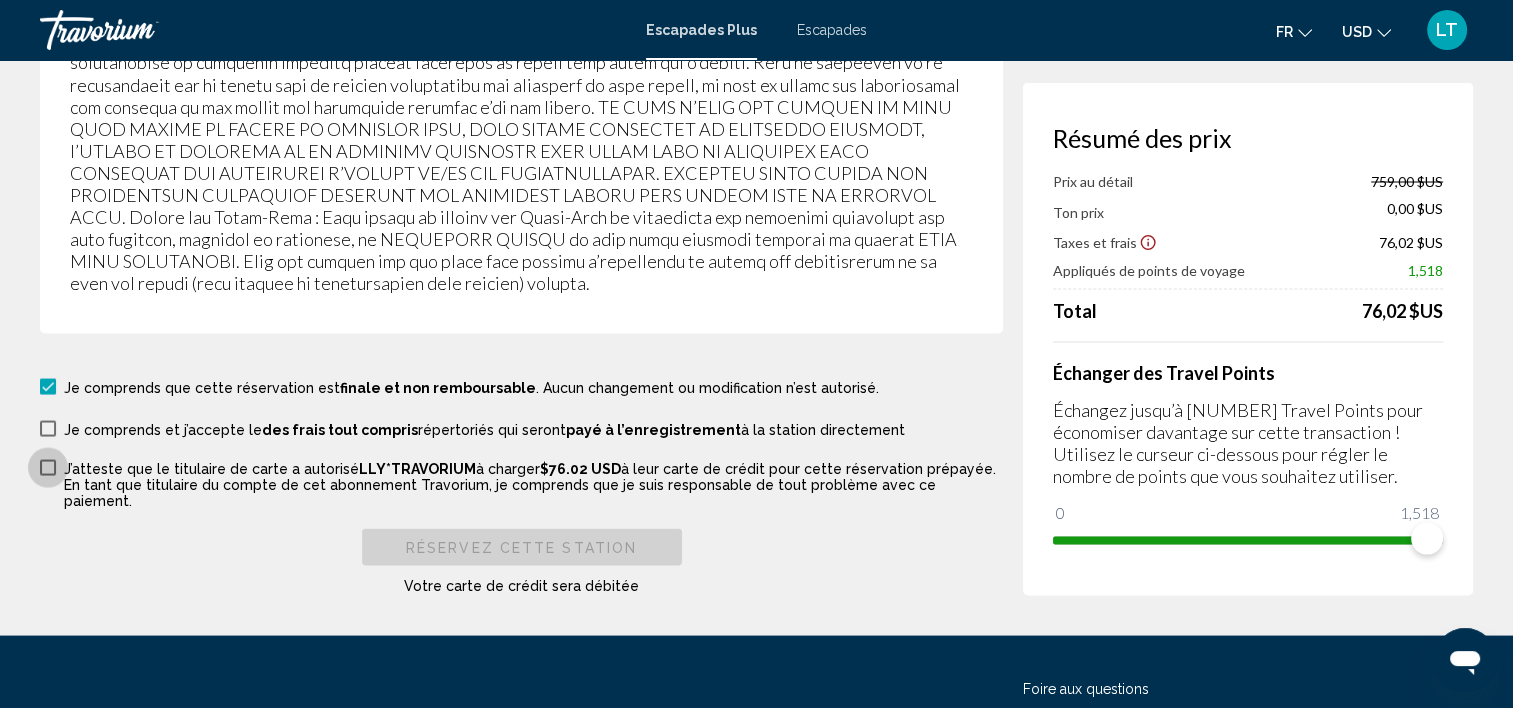 click at bounding box center [48, 467] 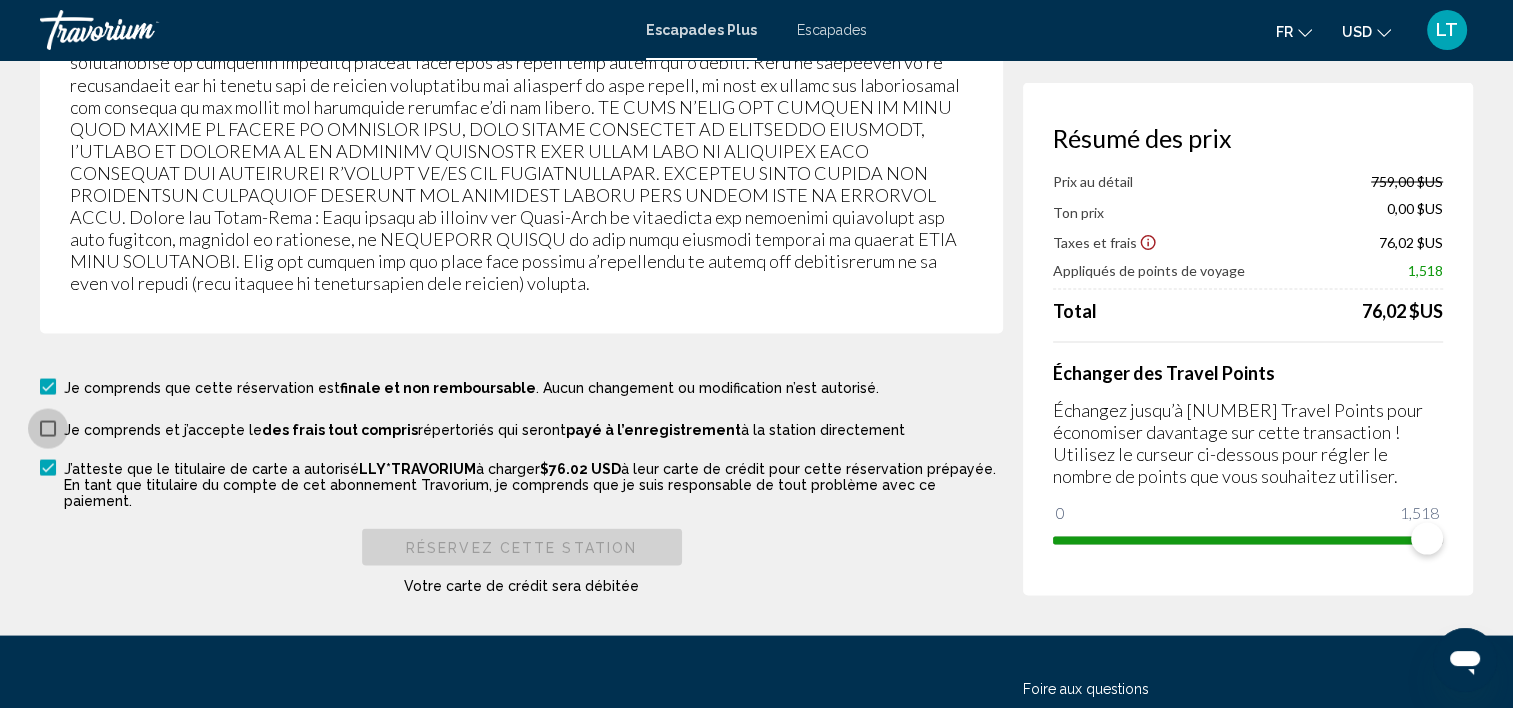 click at bounding box center [48, 428] 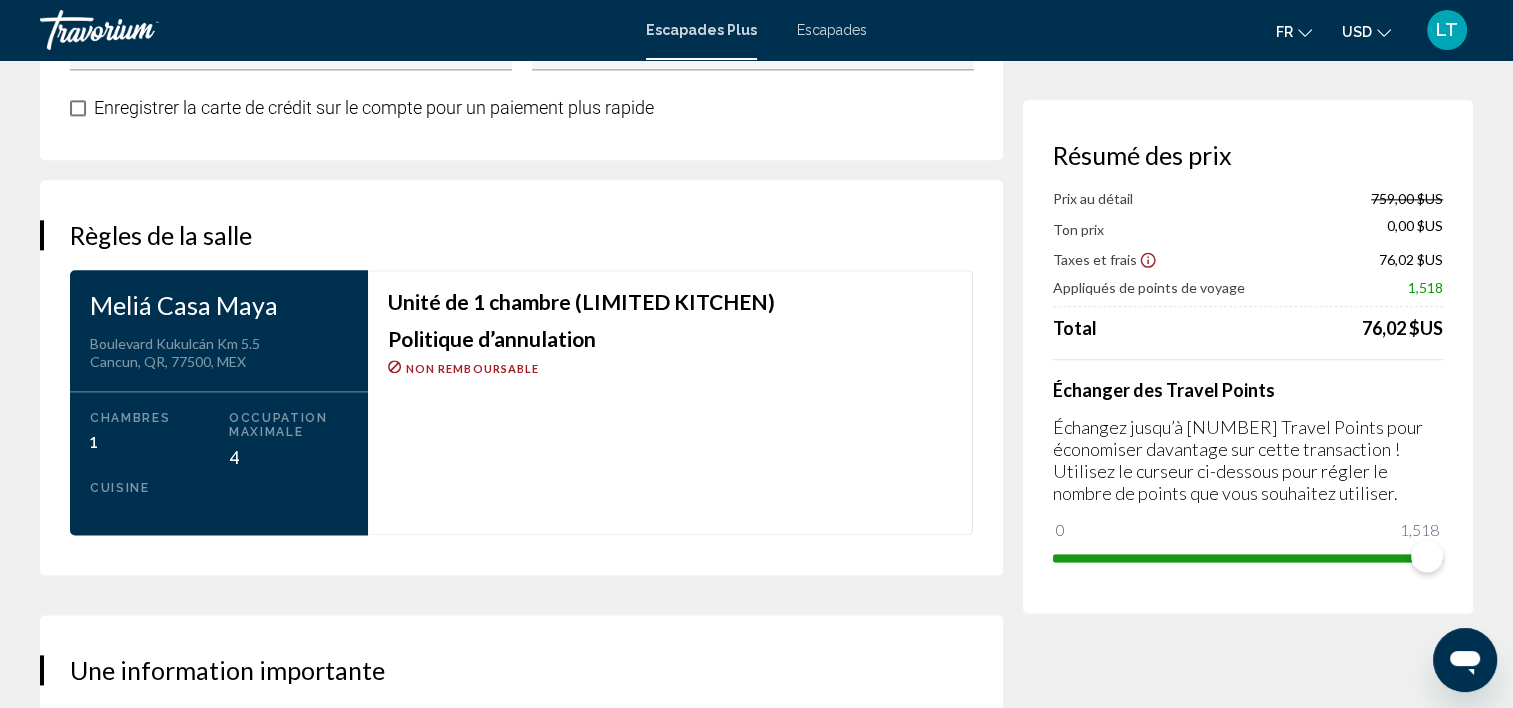 scroll, scrollTop: 2400, scrollLeft: 0, axis: vertical 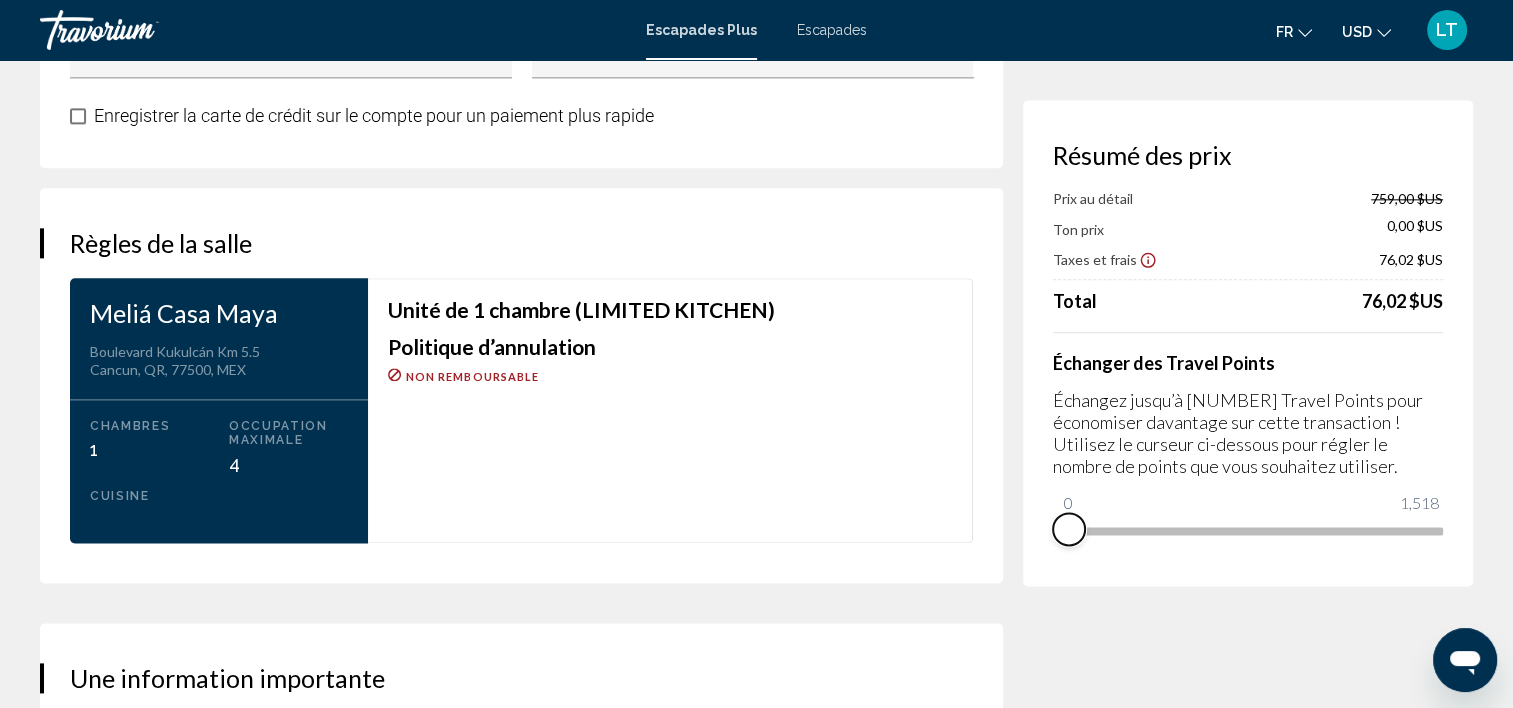 drag, startPoint x: 1422, startPoint y: 549, endPoint x: 1032, endPoint y: 559, distance: 390.12817 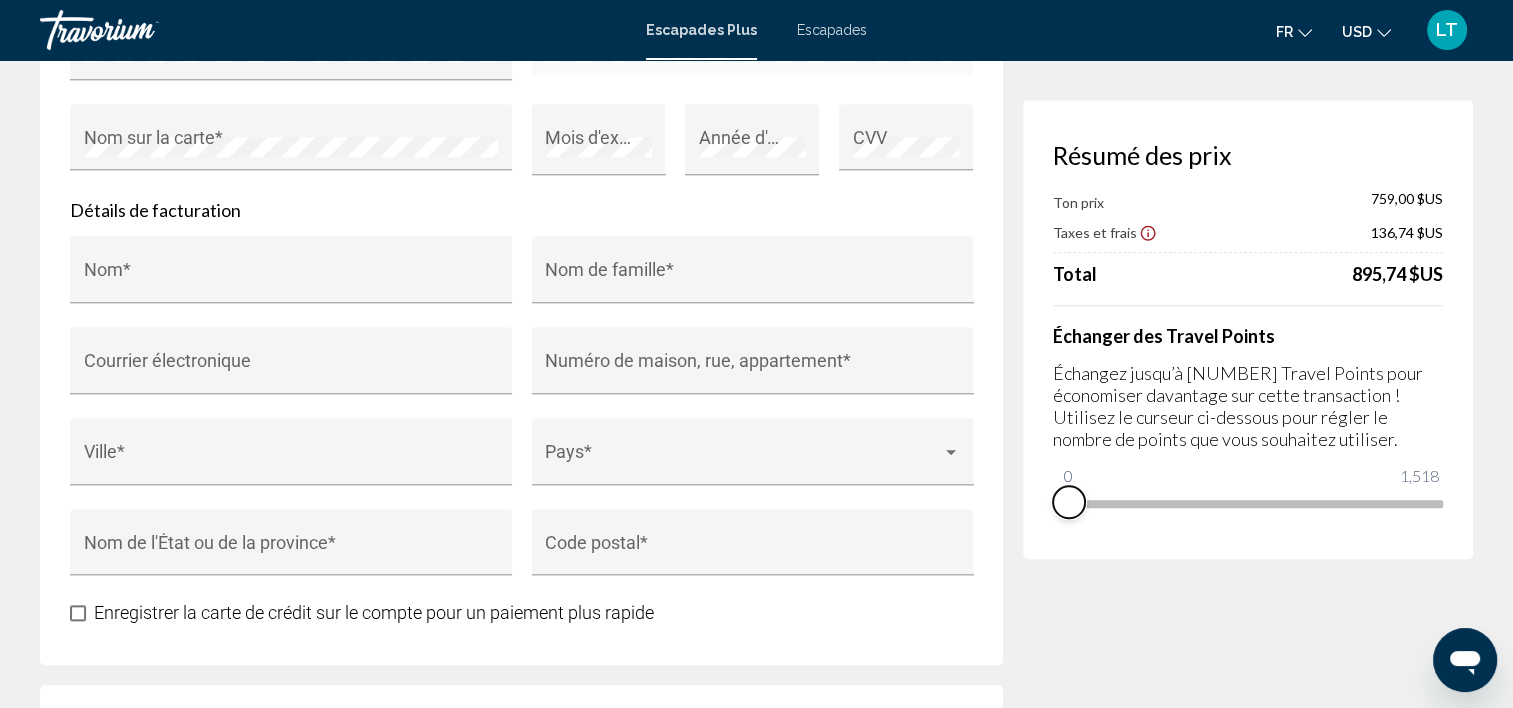 scroll, scrollTop: 1900, scrollLeft: 0, axis: vertical 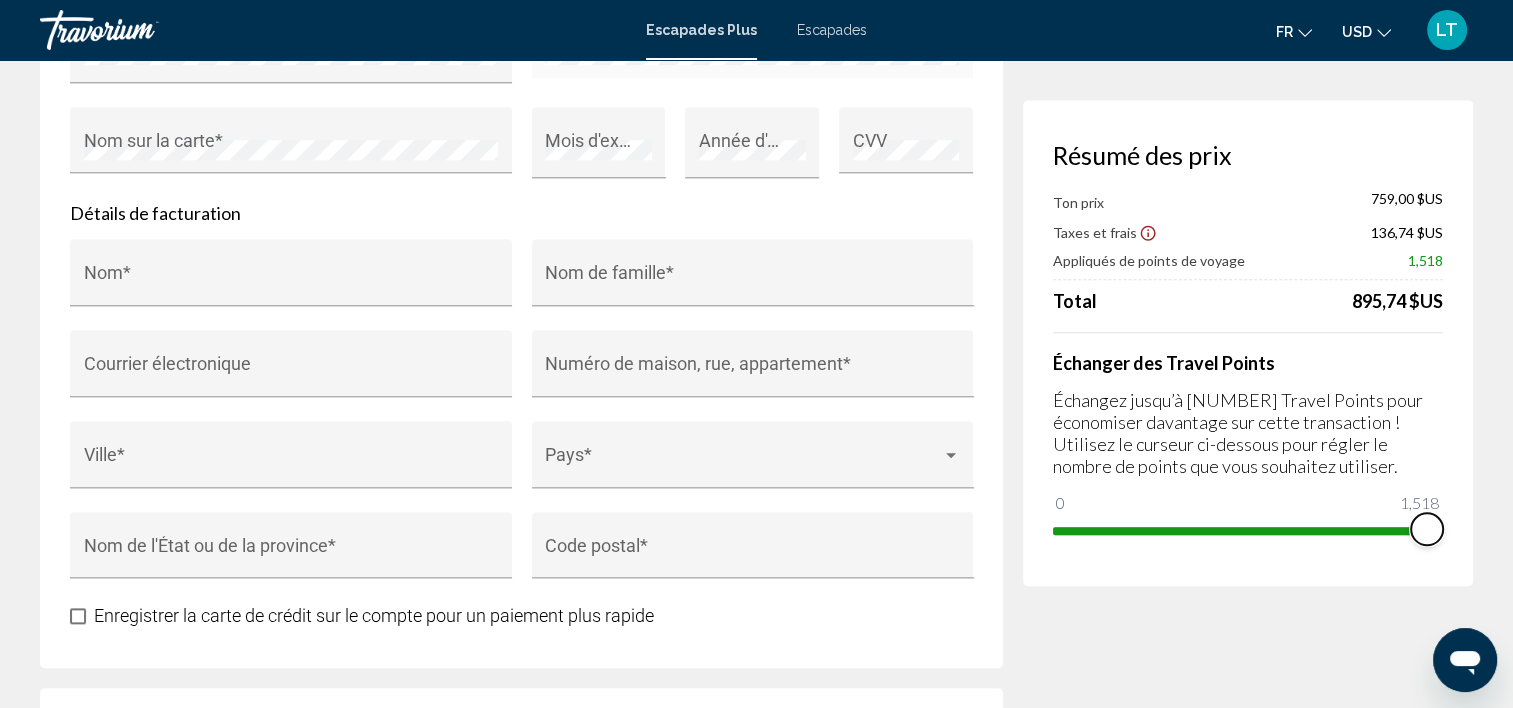 drag, startPoint x: 1065, startPoint y: 502, endPoint x: 1478, endPoint y: 546, distance: 415.33722 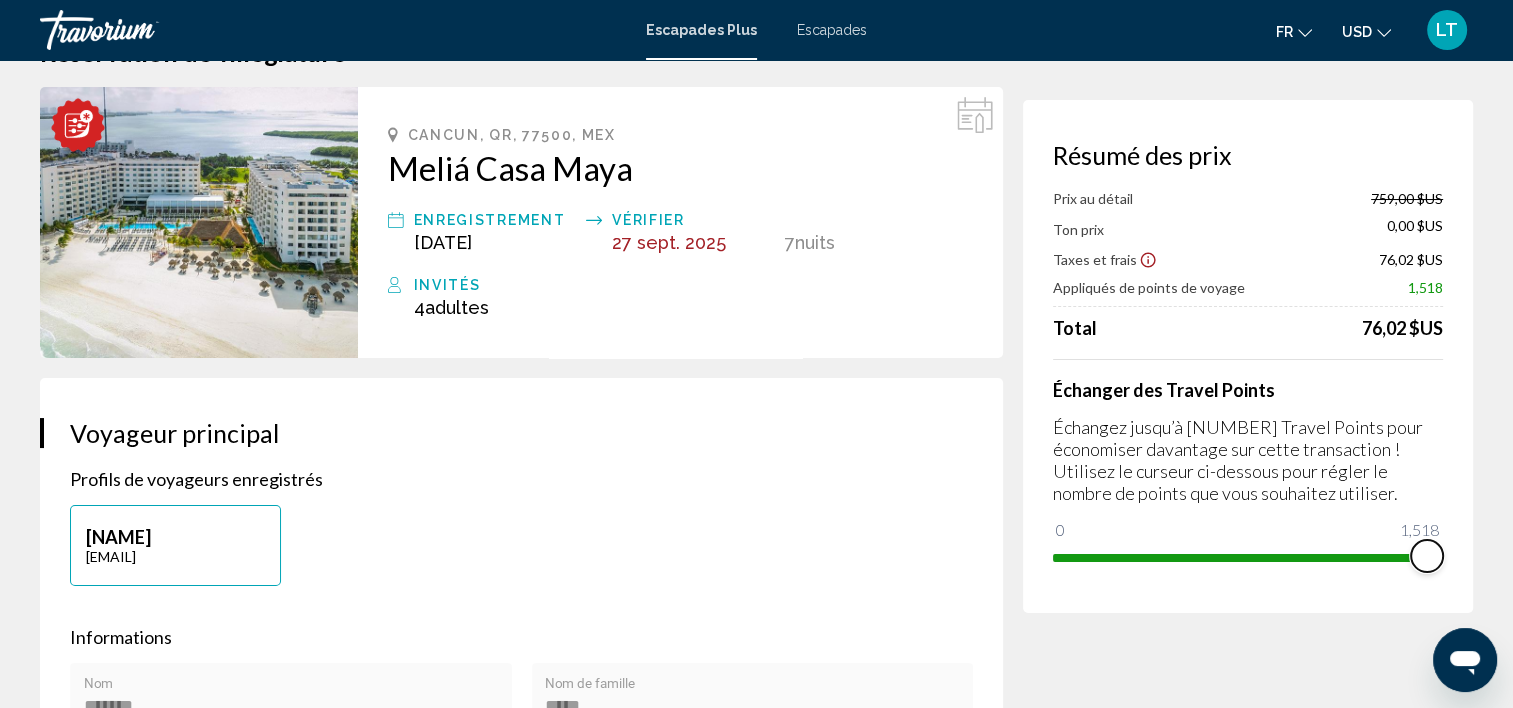scroll, scrollTop: 0, scrollLeft: 0, axis: both 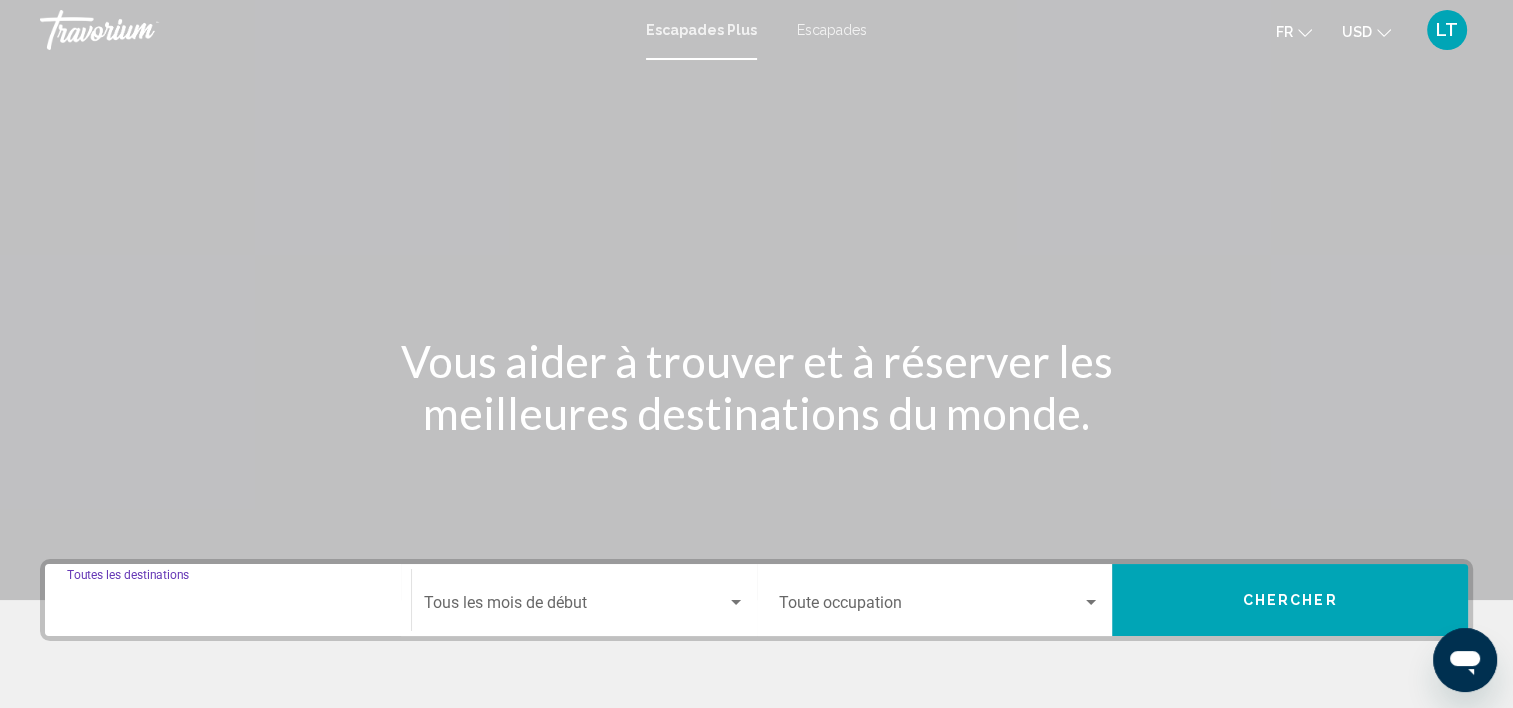click on "Destination Toutes les destinations" at bounding box center (228, 607) 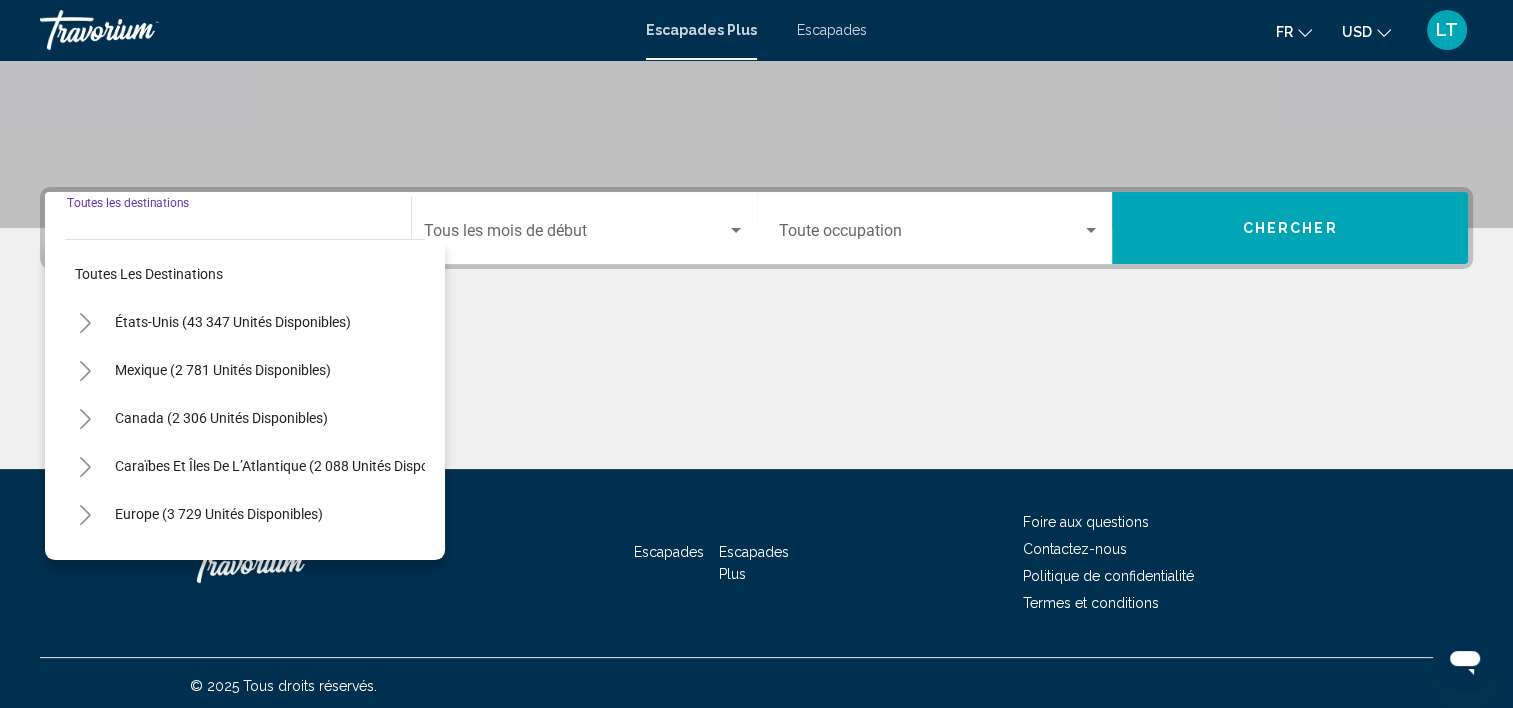 scroll, scrollTop: 377, scrollLeft: 0, axis: vertical 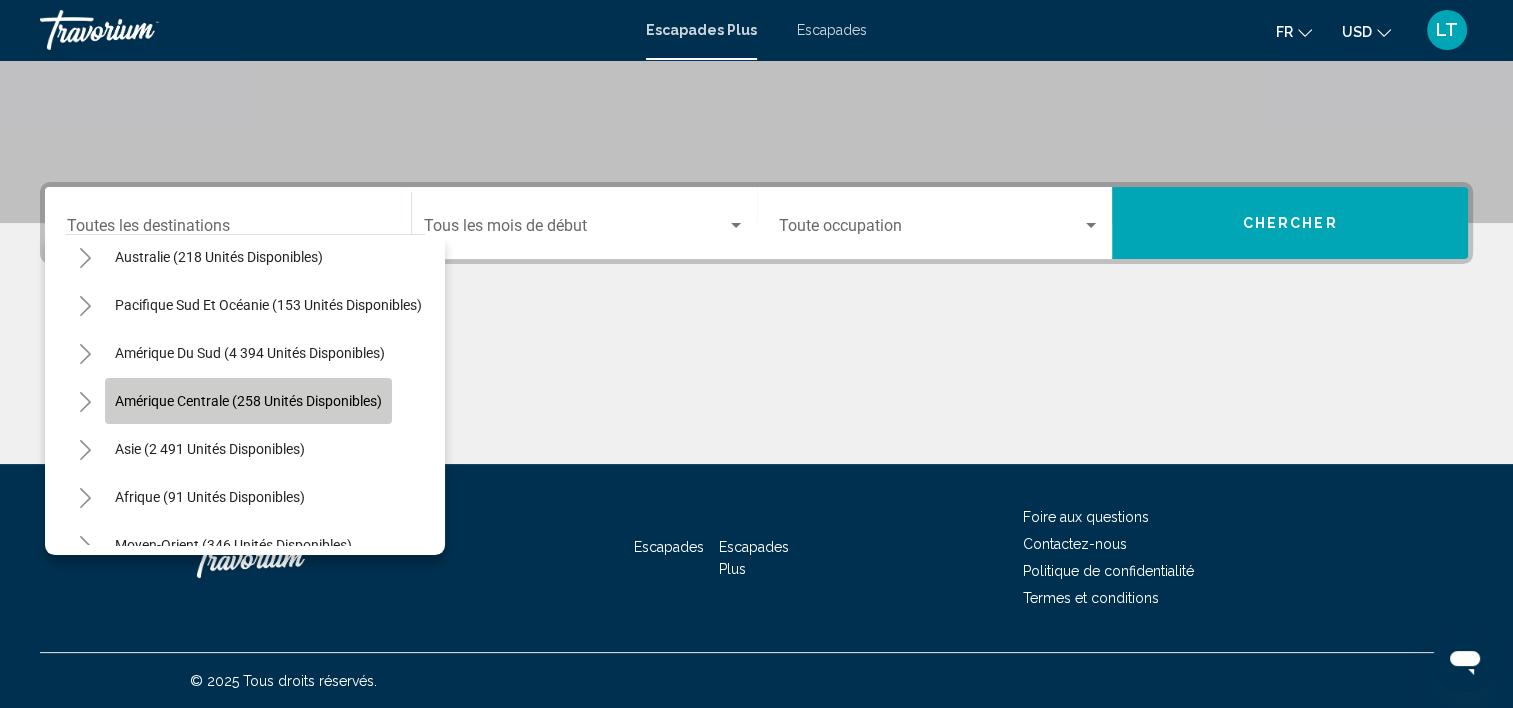 click on "Amérique centrale (258 unités disponibles)" 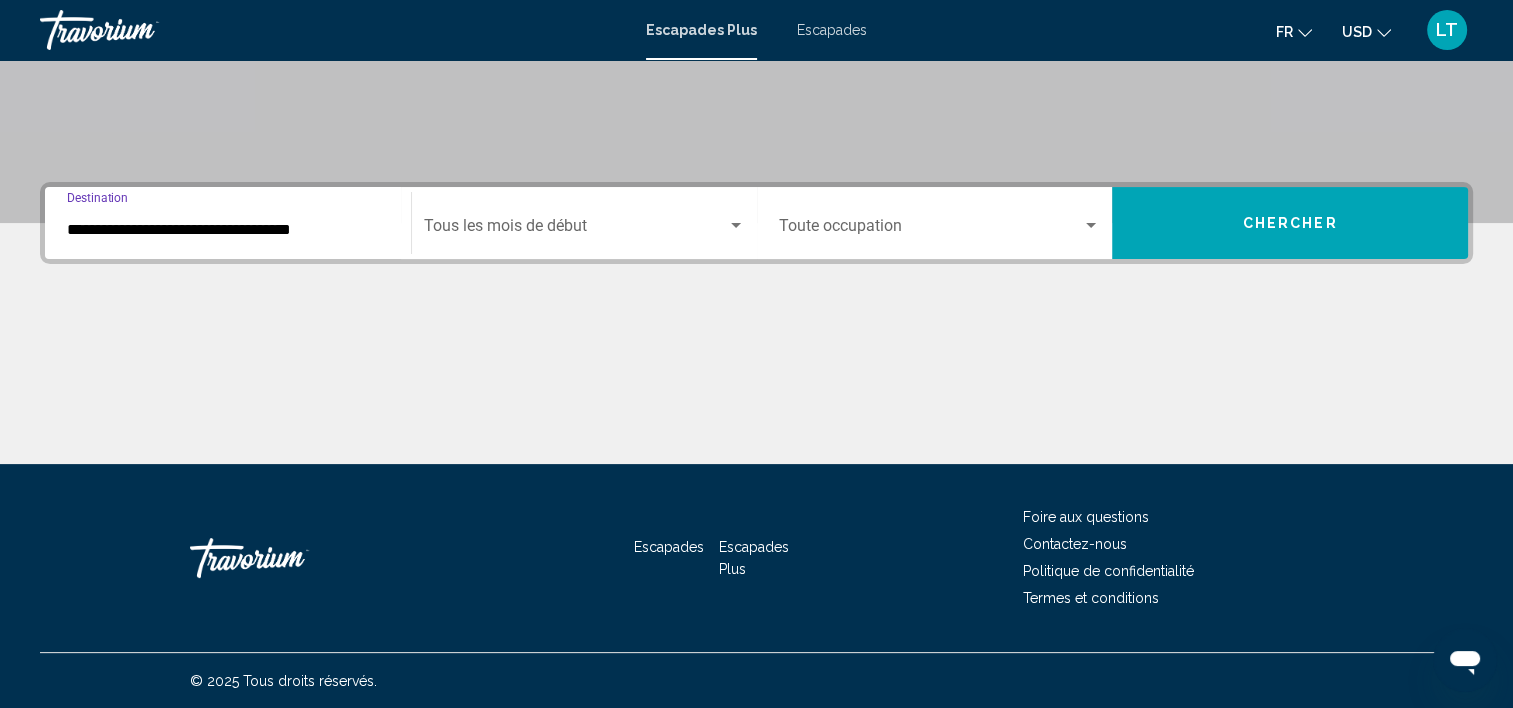 click at bounding box center [736, 225] 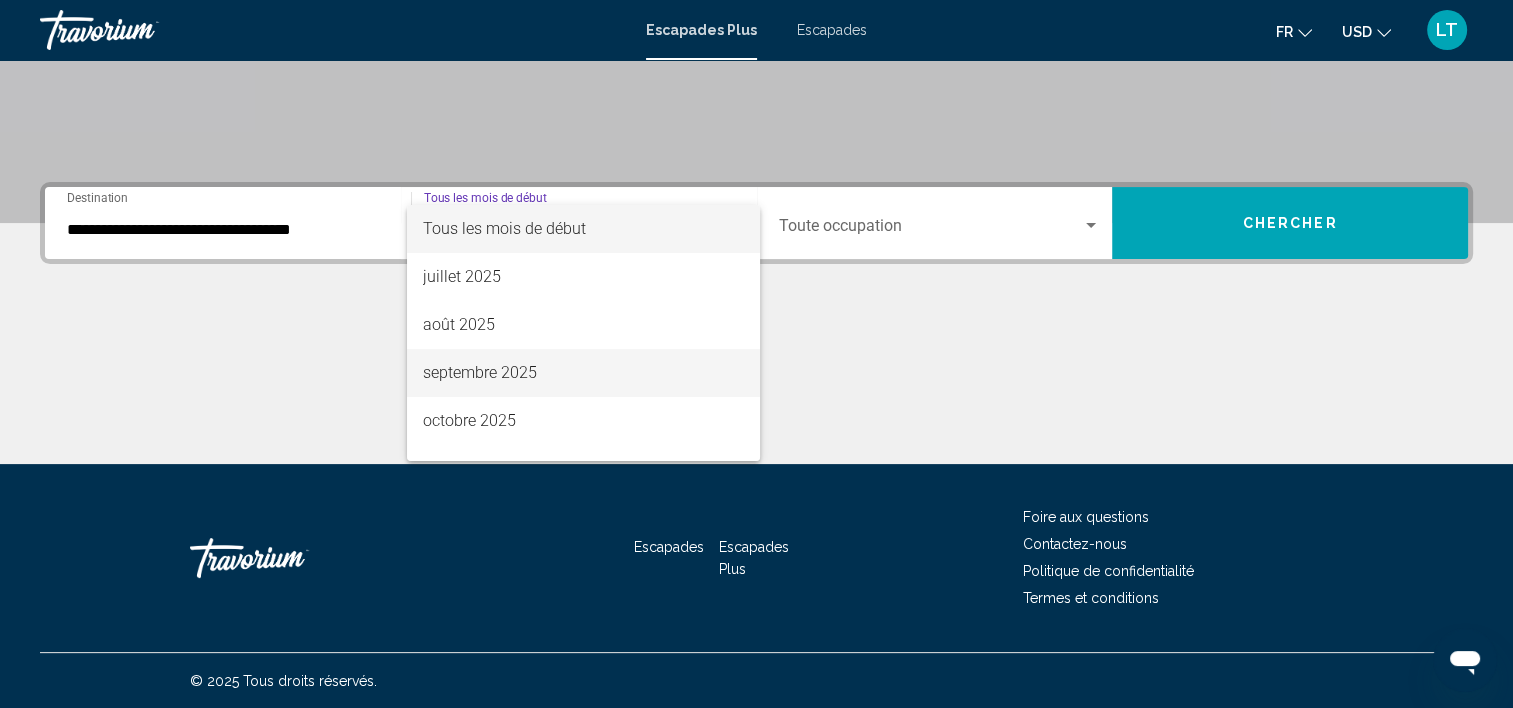 click on "septembre 2025" at bounding box center [583, 373] 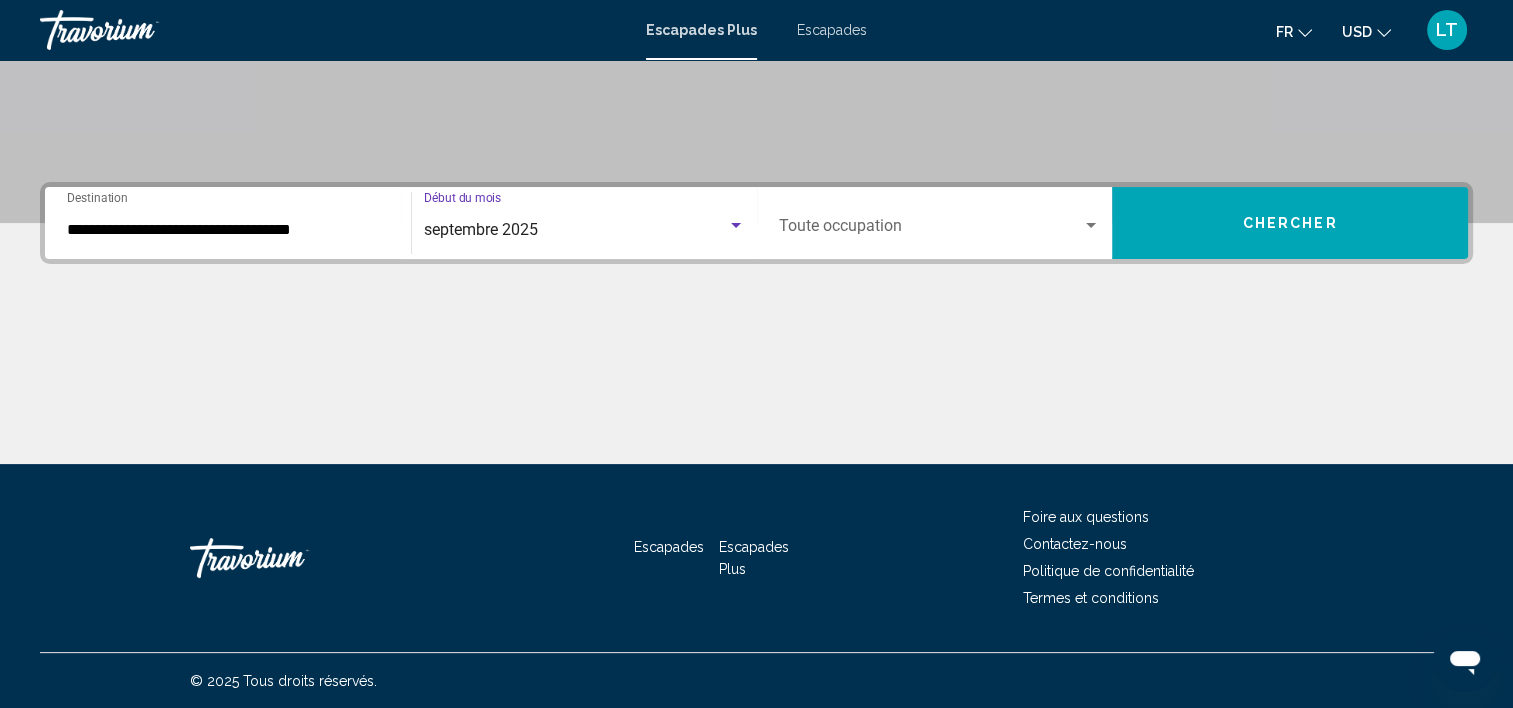 click at bounding box center [1091, 226] 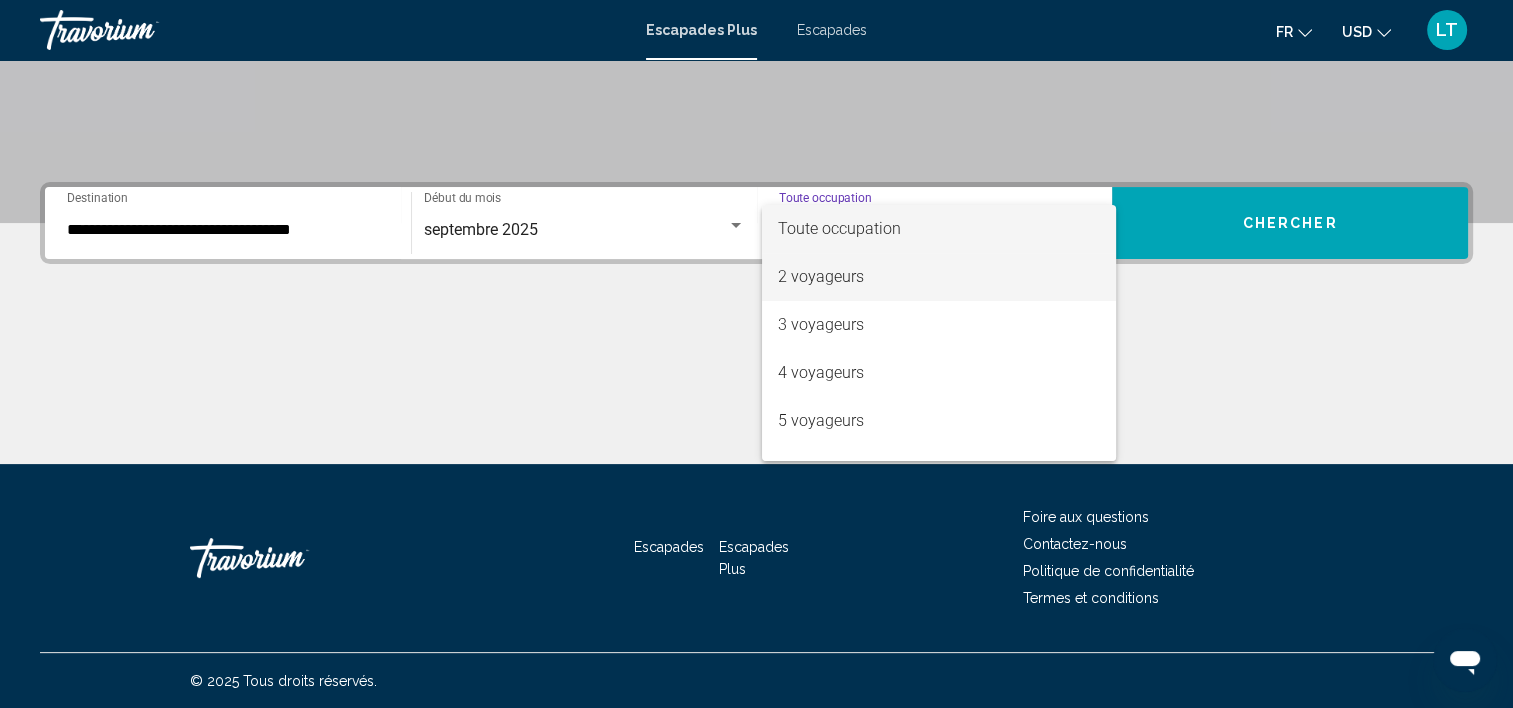 click on "2 voyageurs" at bounding box center (939, 277) 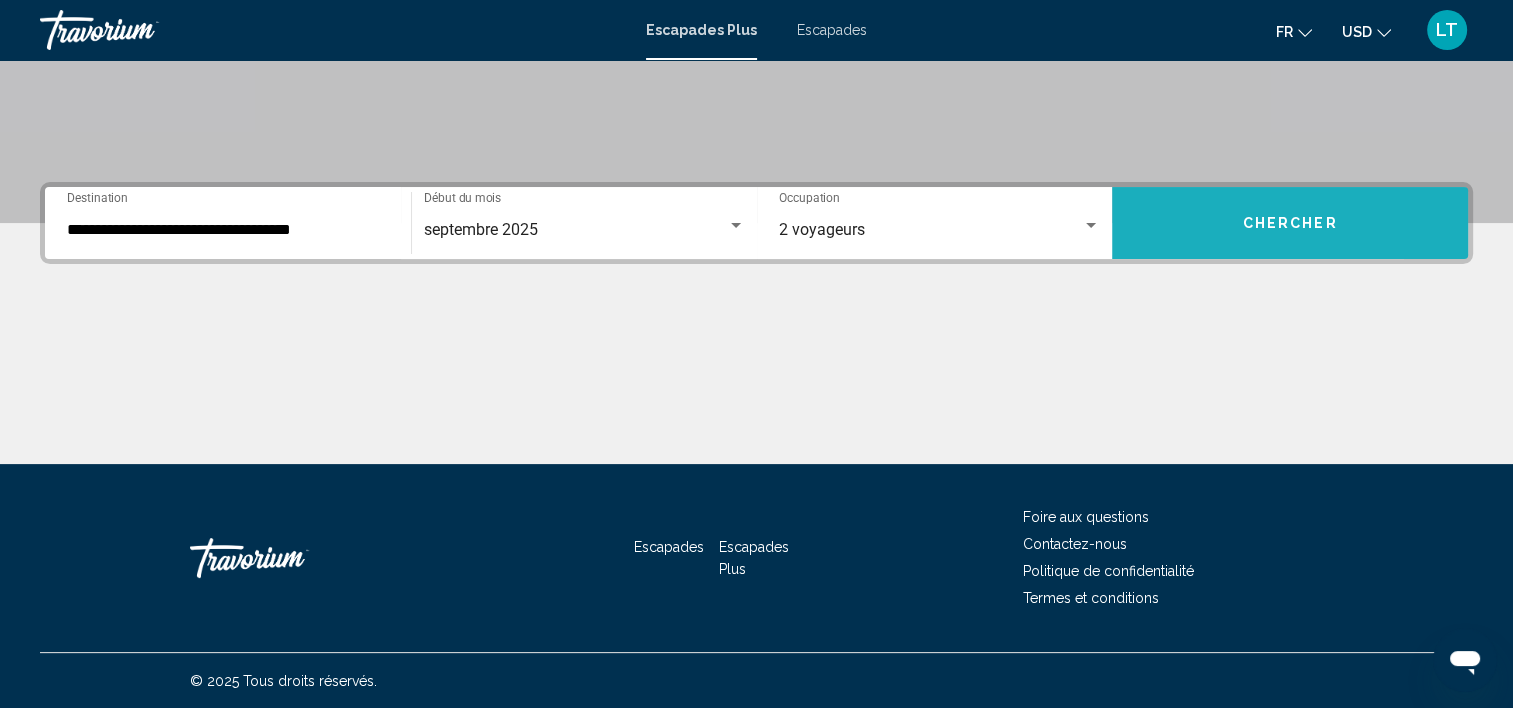 click on "Chercher" at bounding box center (1290, 223) 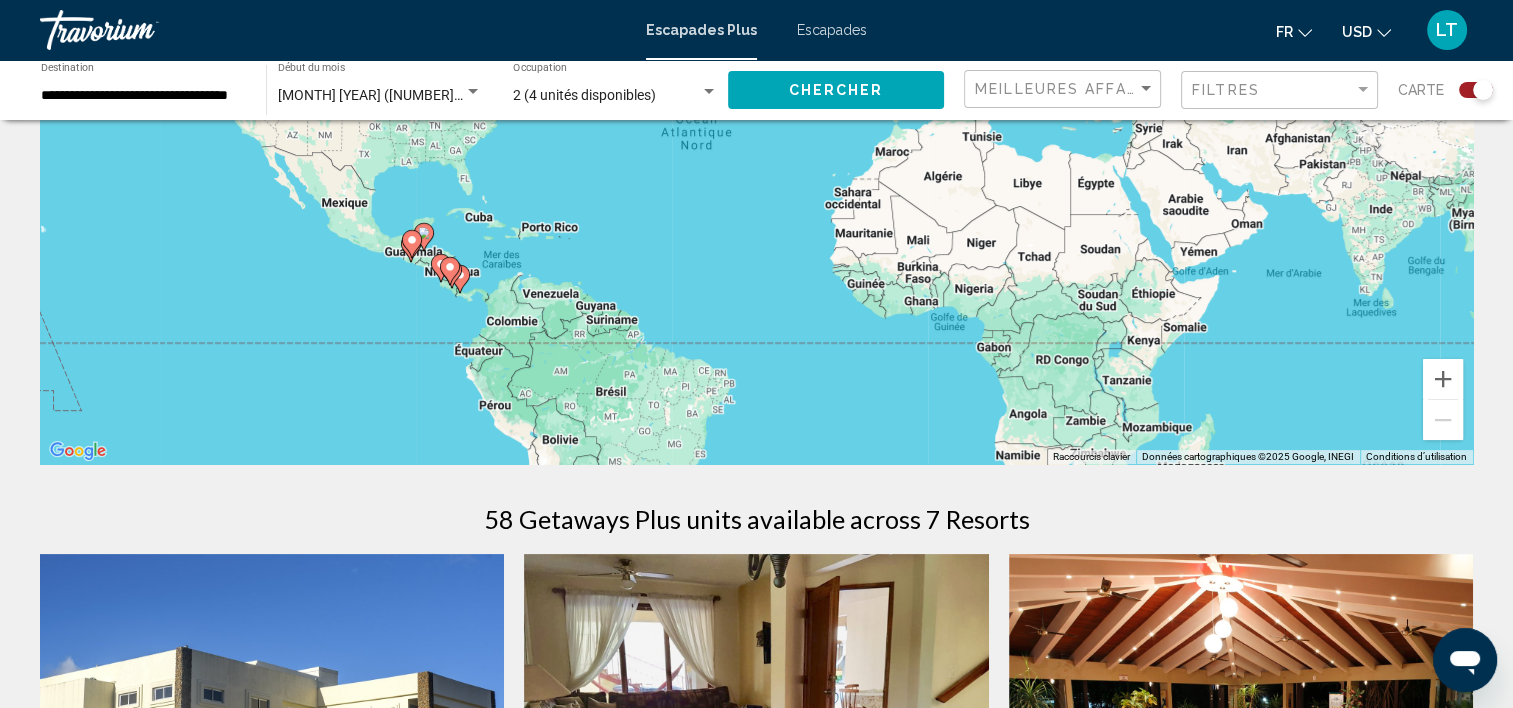 scroll, scrollTop: 0, scrollLeft: 0, axis: both 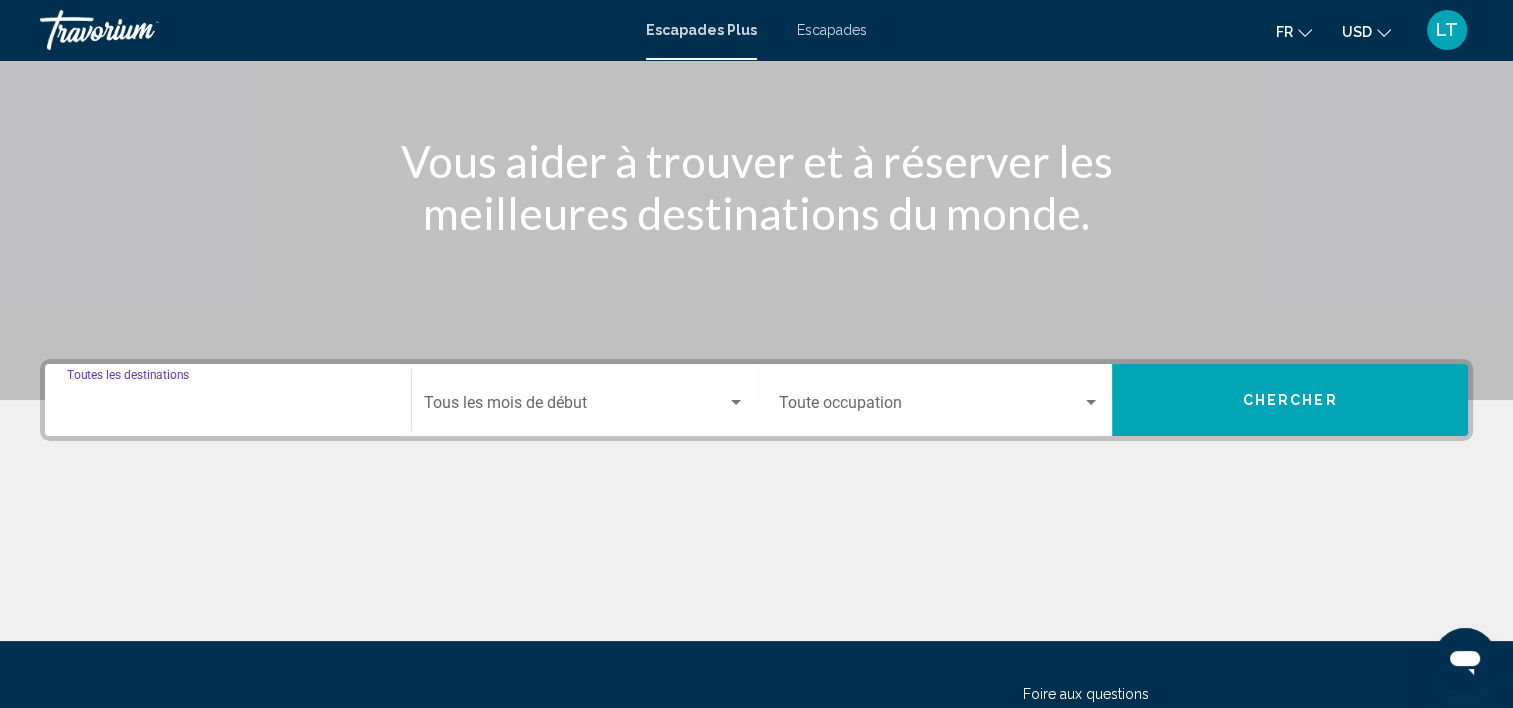 click on "Destination Toutes les destinations" at bounding box center [228, 407] 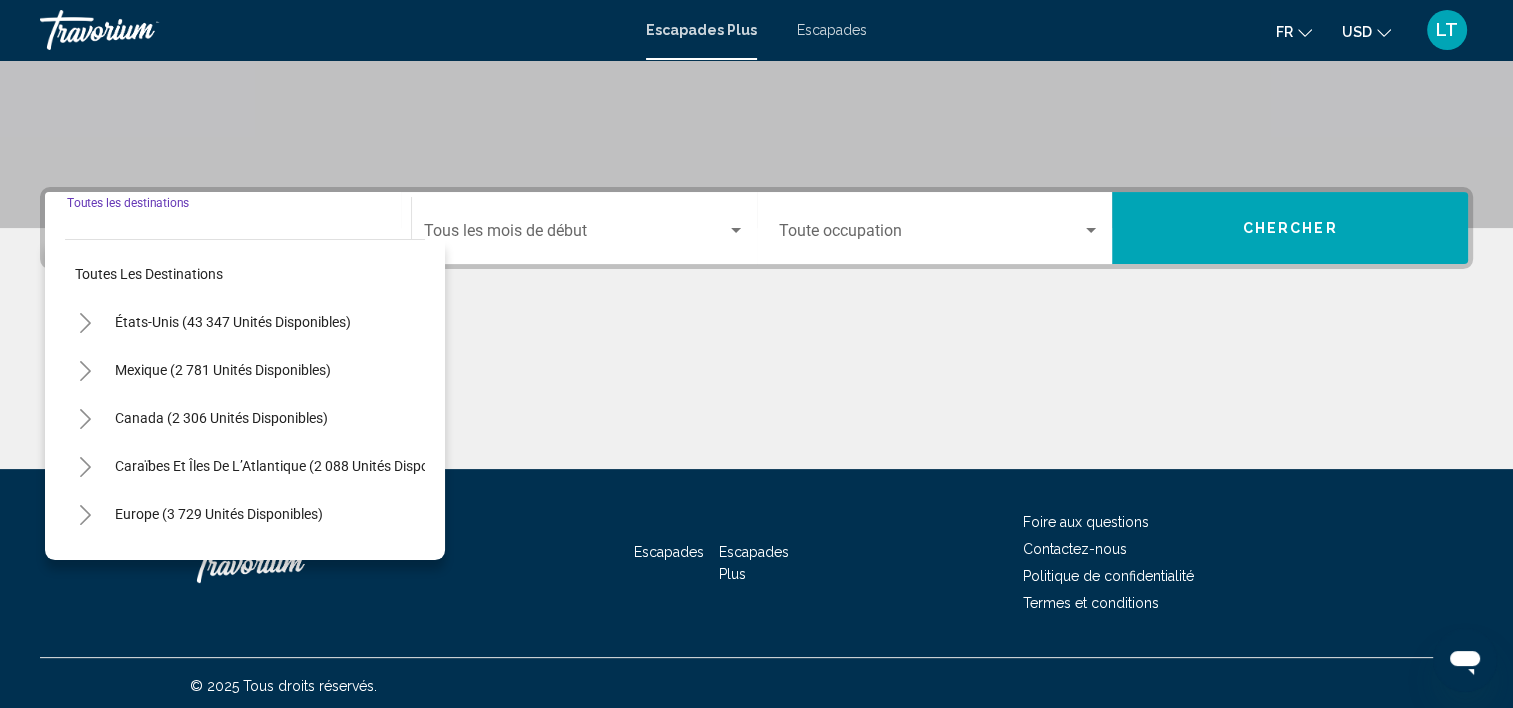 scroll, scrollTop: 377, scrollLeft: 0, axis: vertical 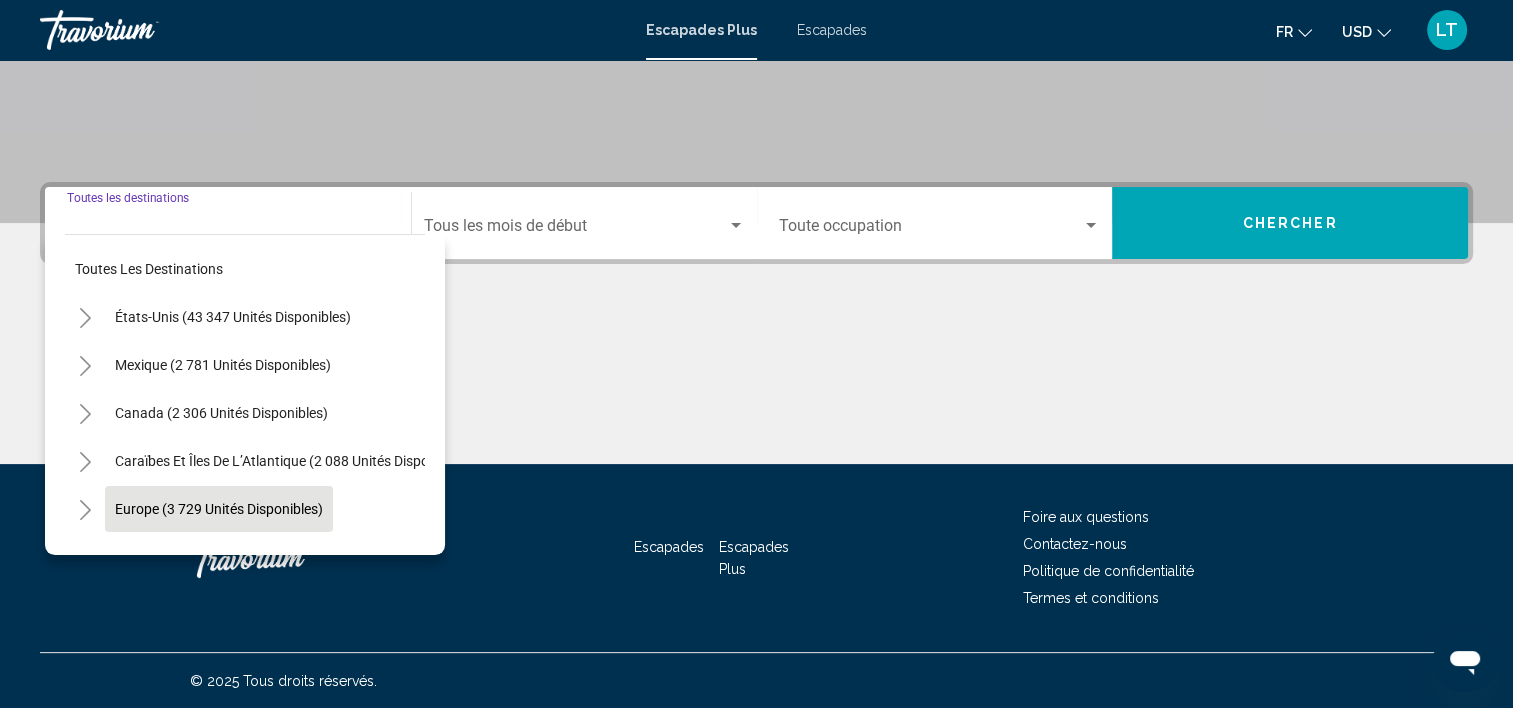 click on "Europe (3 729 unités disponibles)" at bounding box center (219, 557) 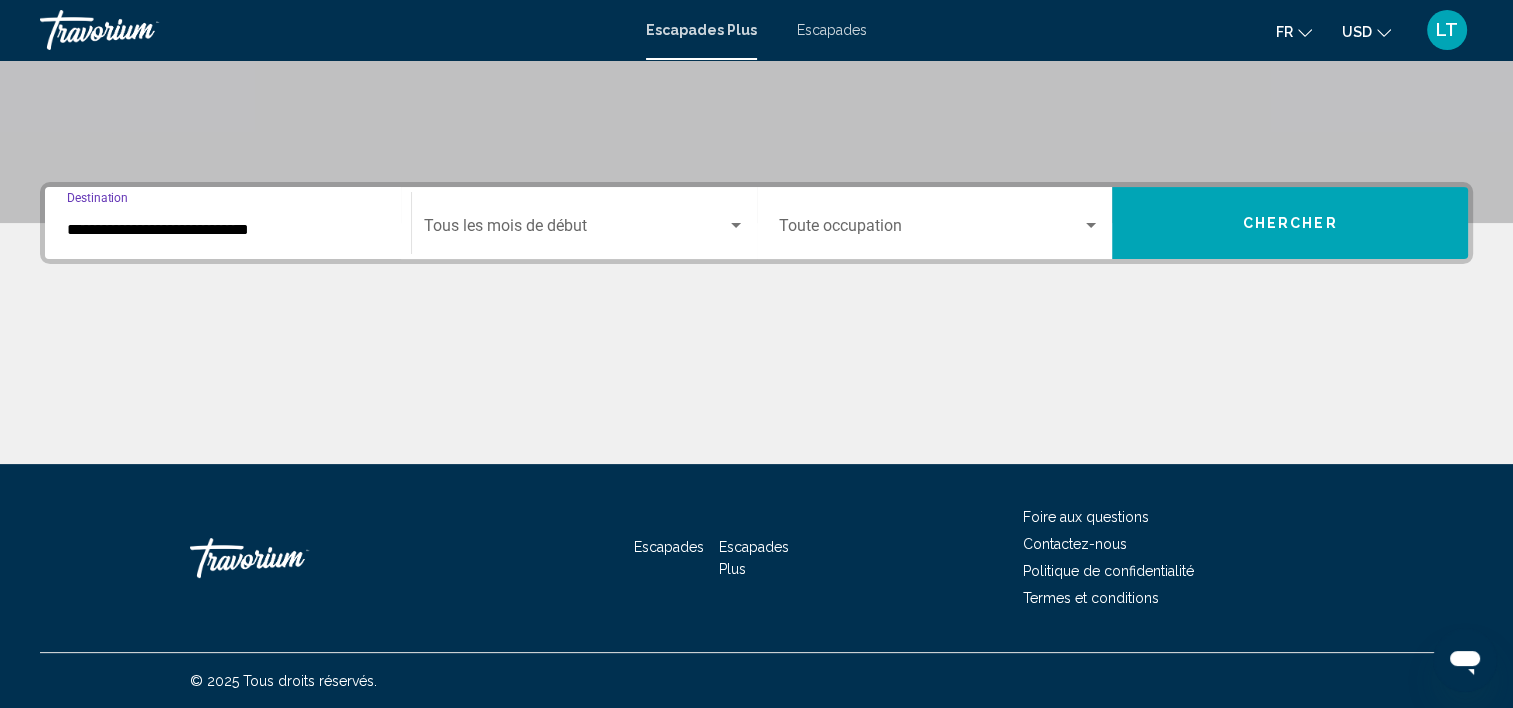click on "**********" at bounding box center (228, 230) 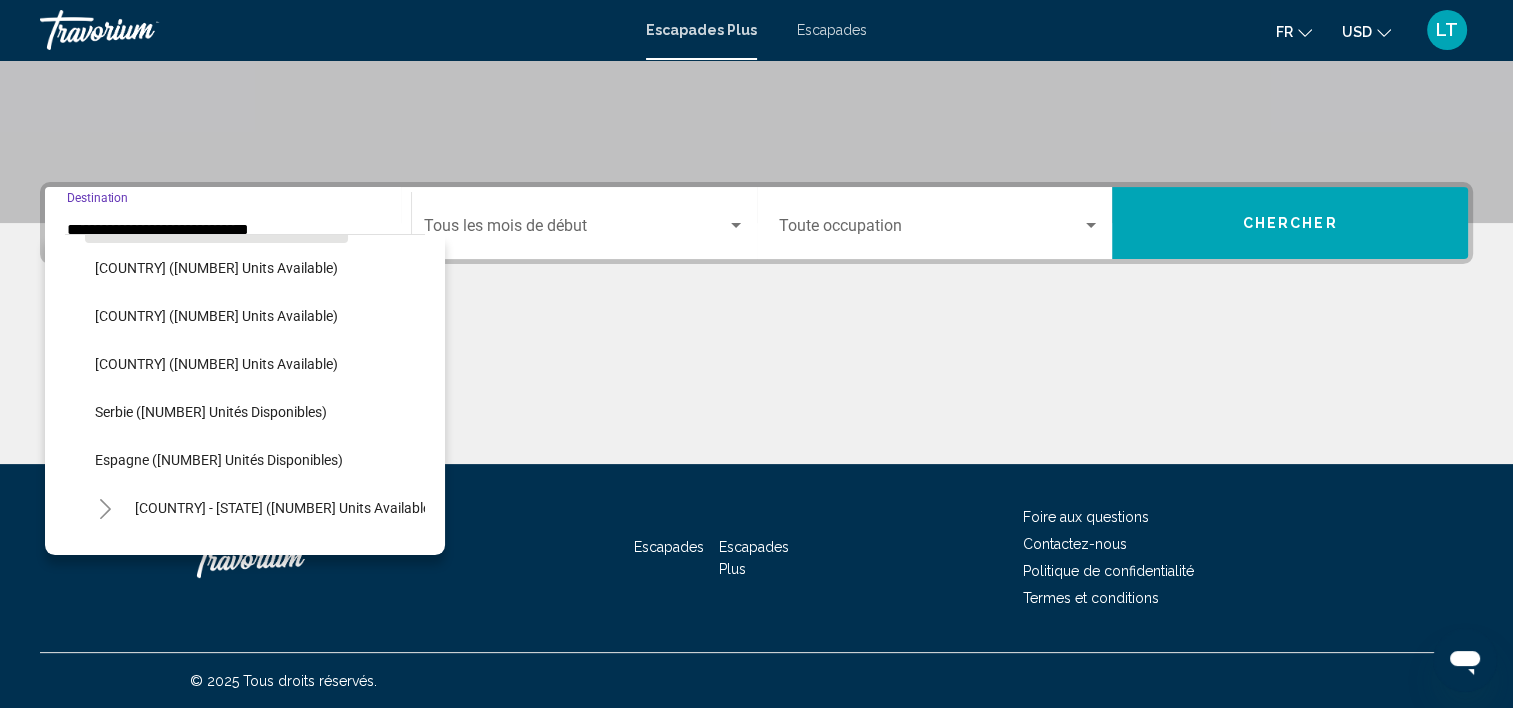 scroll, scrollTop: 626, scrollLeft: 0, axis: vertical 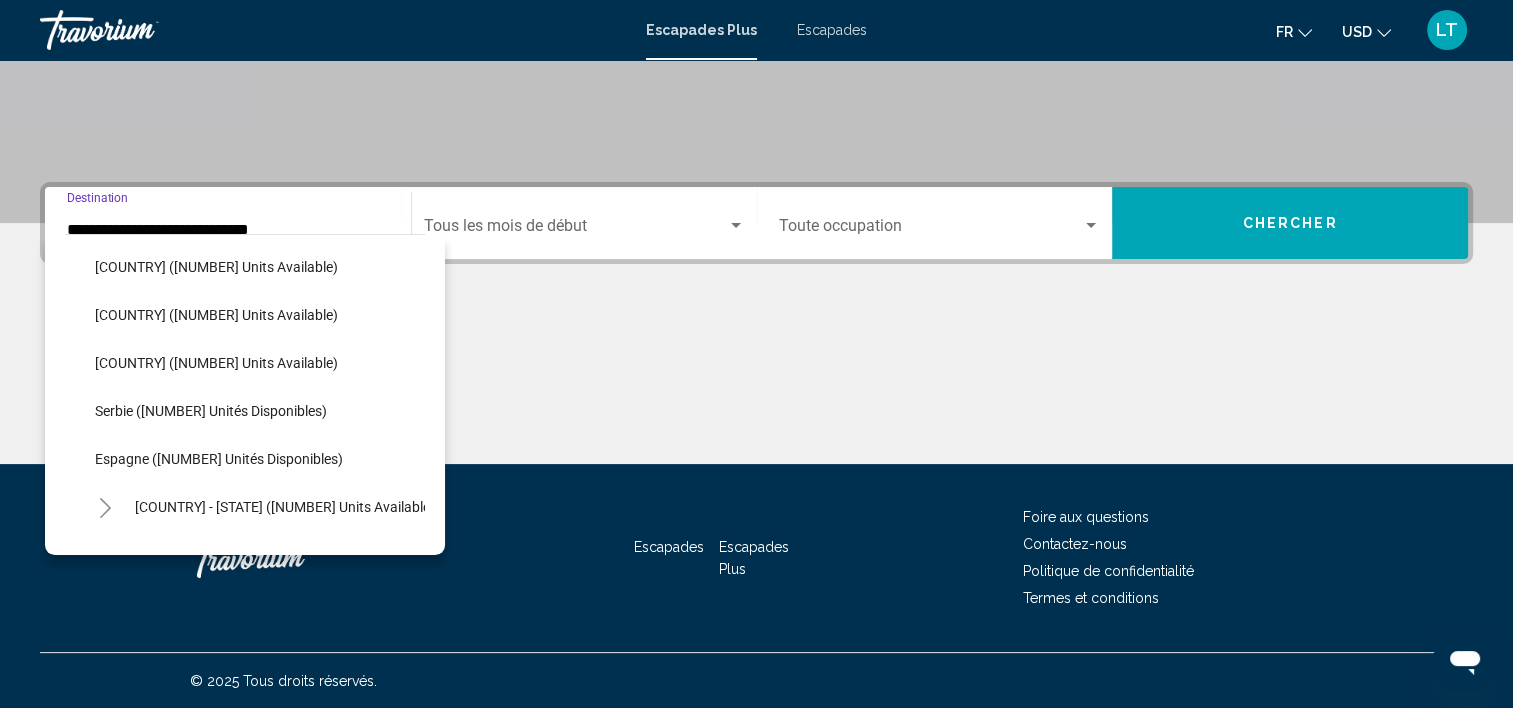 click on "[COUNTRY] ([NUMBER] units available)" 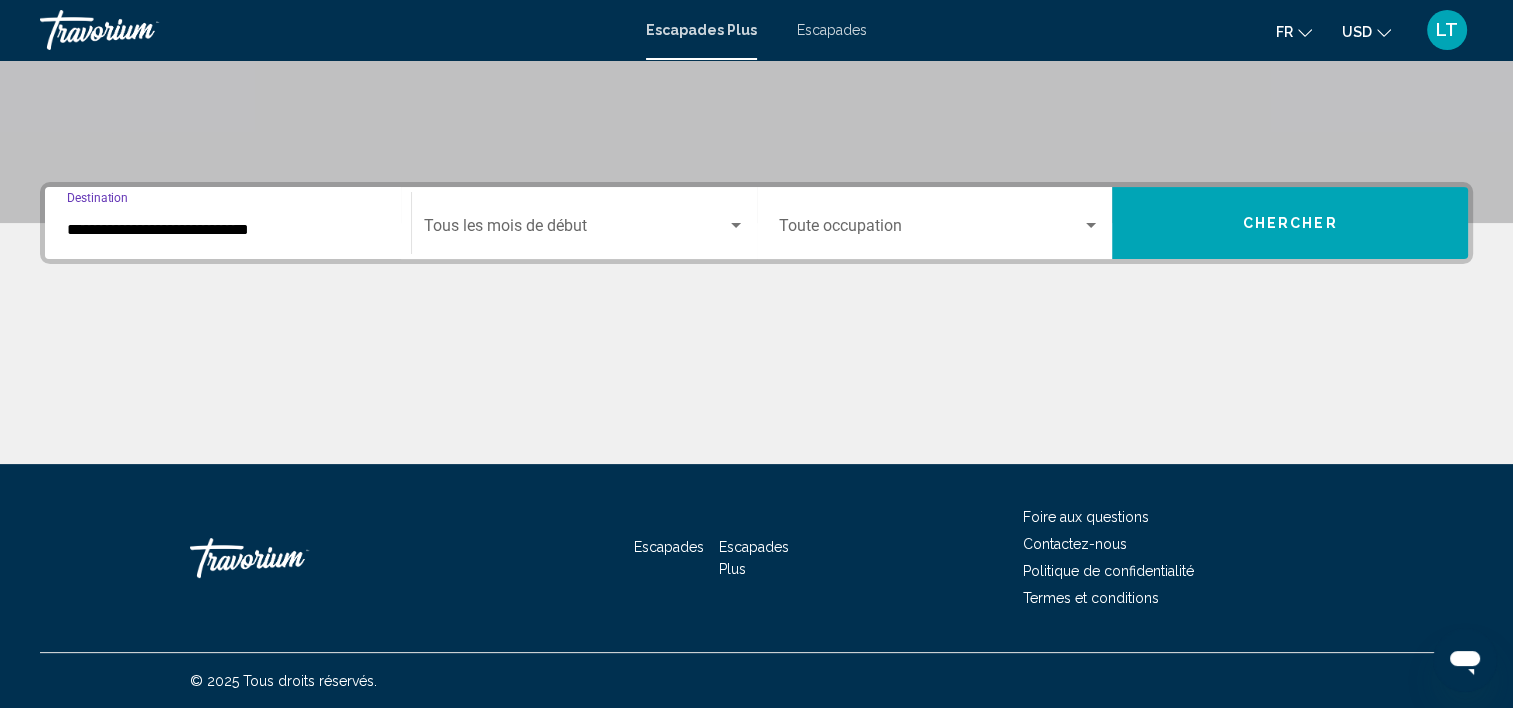 type on "**********" 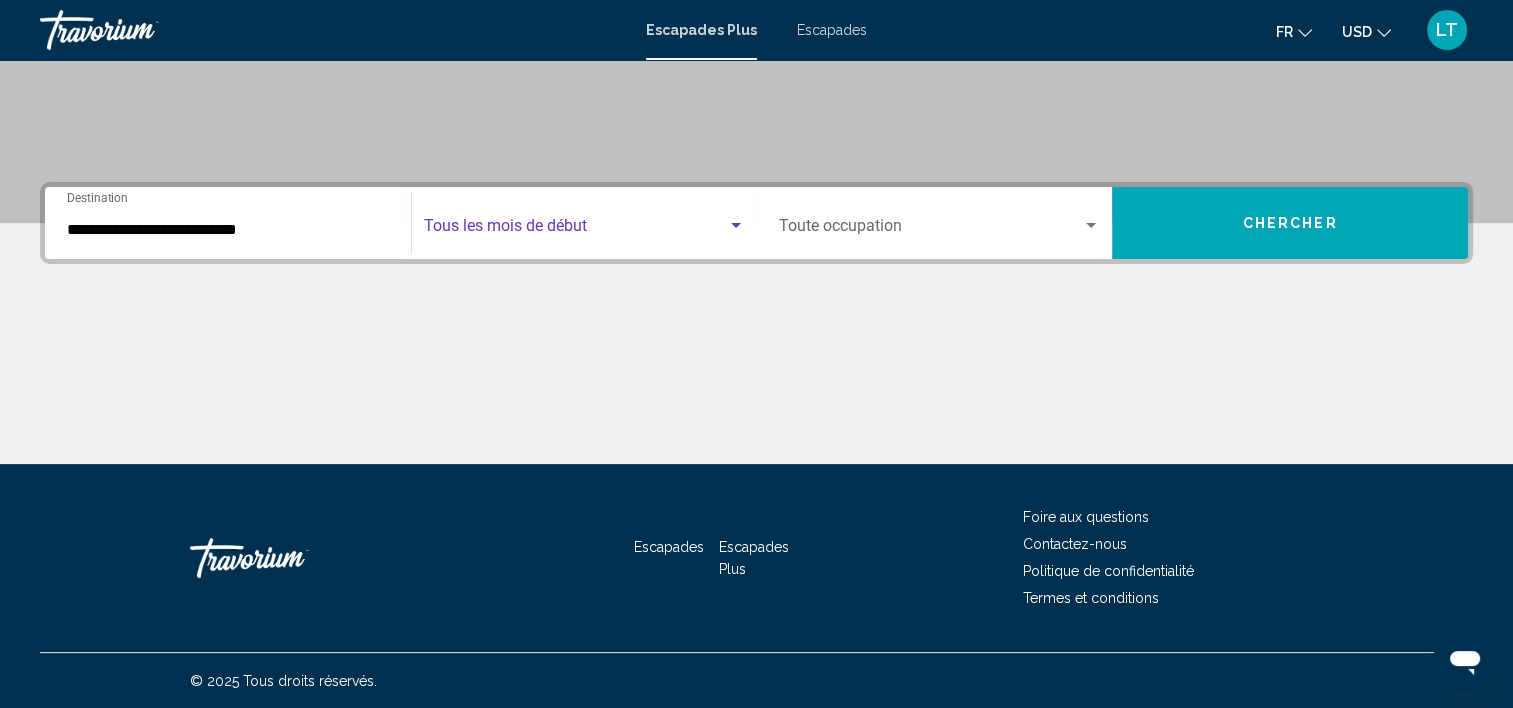 click at bounding box center (736, 225) 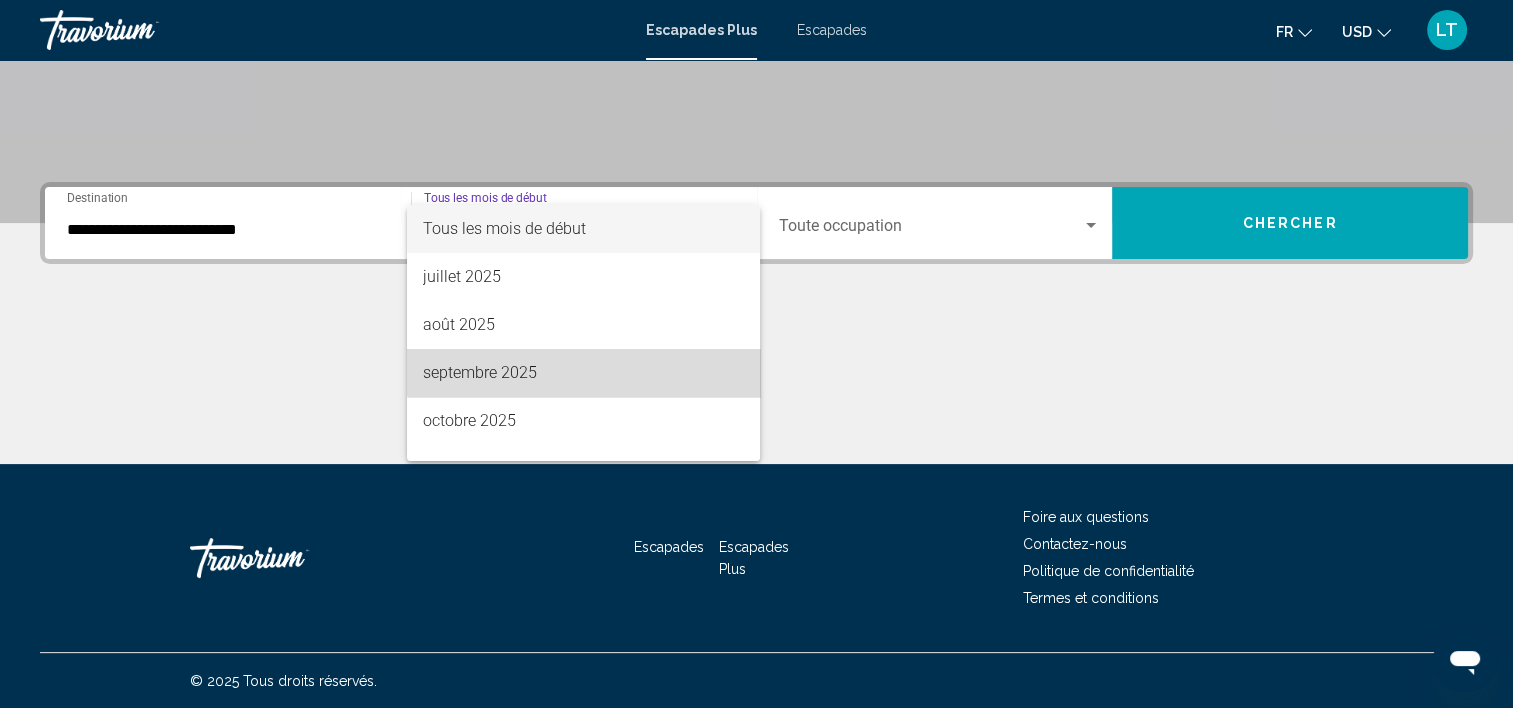 click on "septembre 2025" at bounding box center (583, 373) 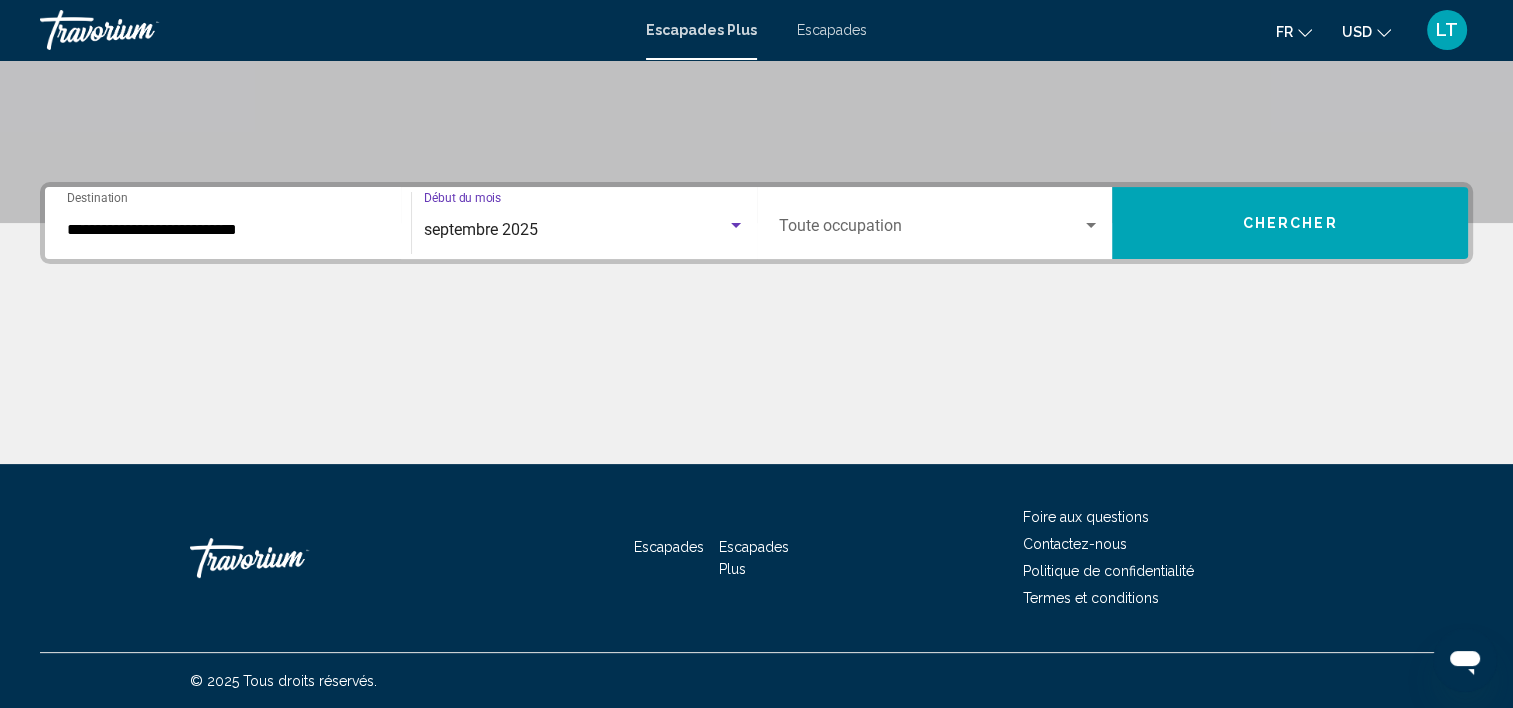 click at bounding box center (1091, 225) 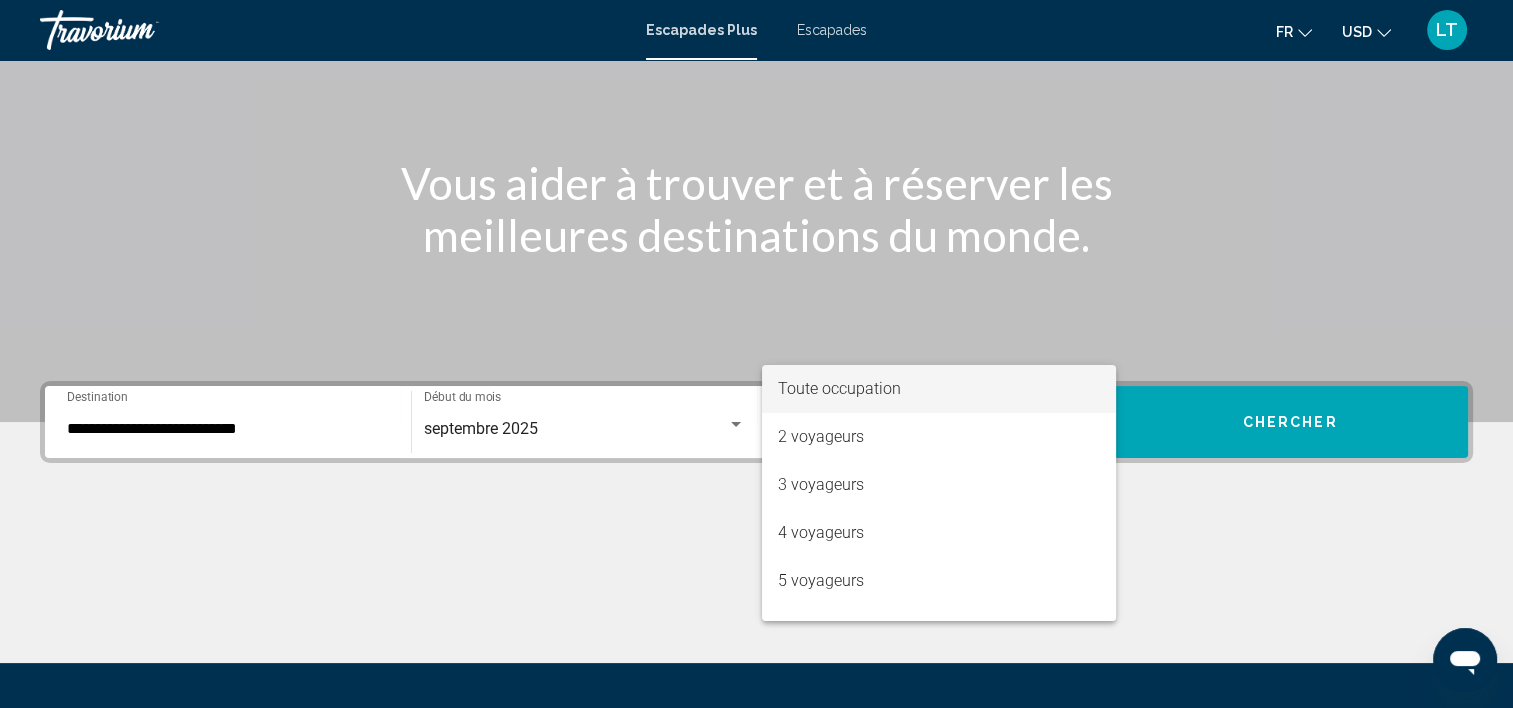 scroll, scrollTop: 177, scrollLeft: 0, axis: vertical 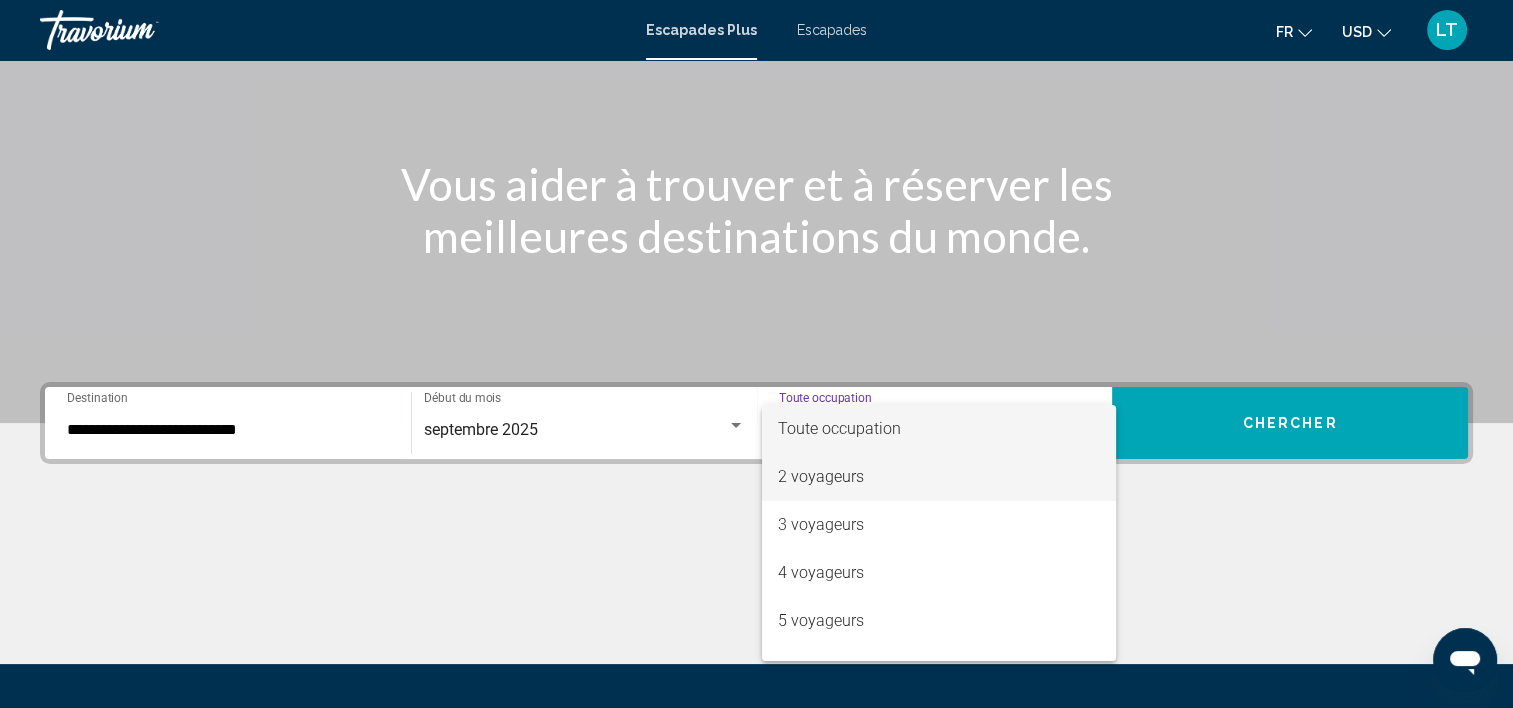 click on "2 voyageurs" at bounding box center (939, 477) 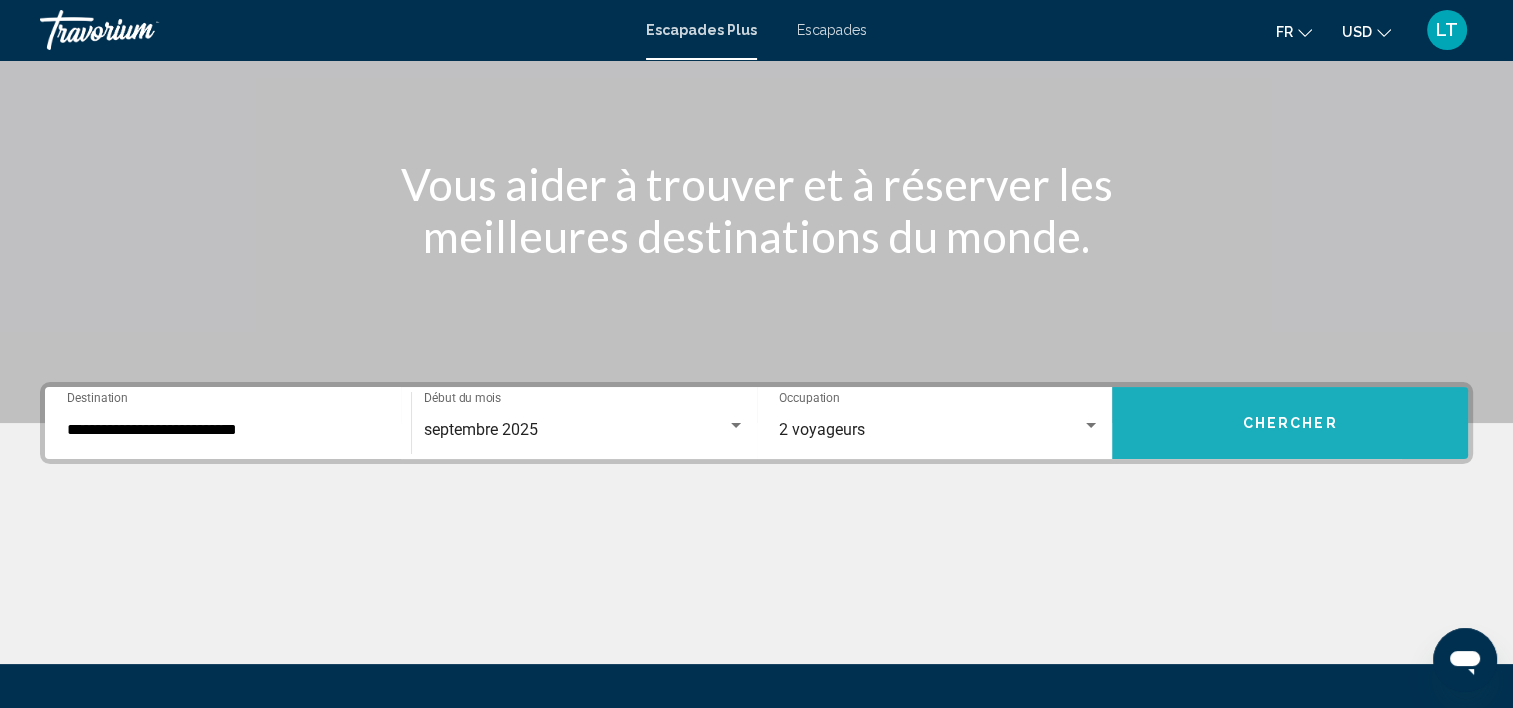 click on "Chercher" at bounding box center [1290, 423] 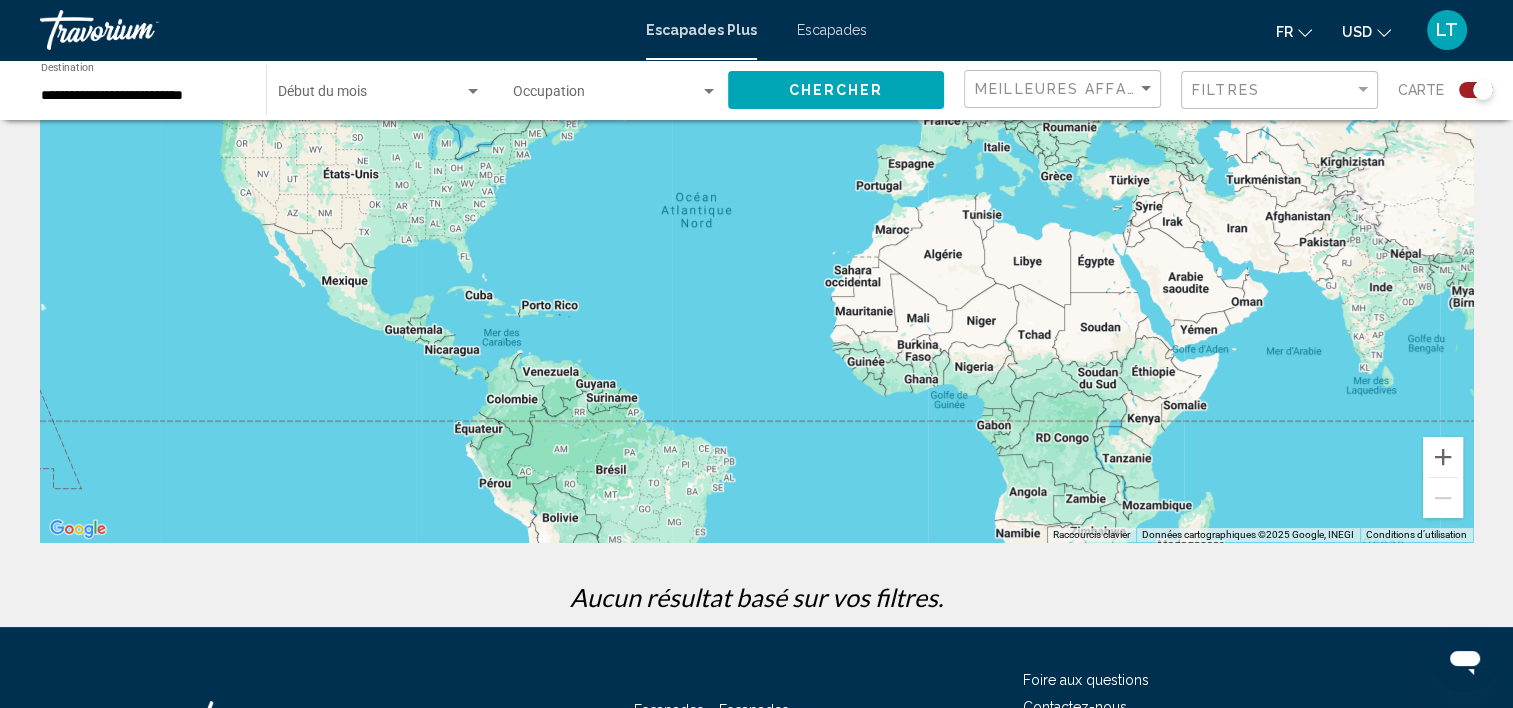 scroll, scrollTop: 0, scrollLeft: 0, axis: both 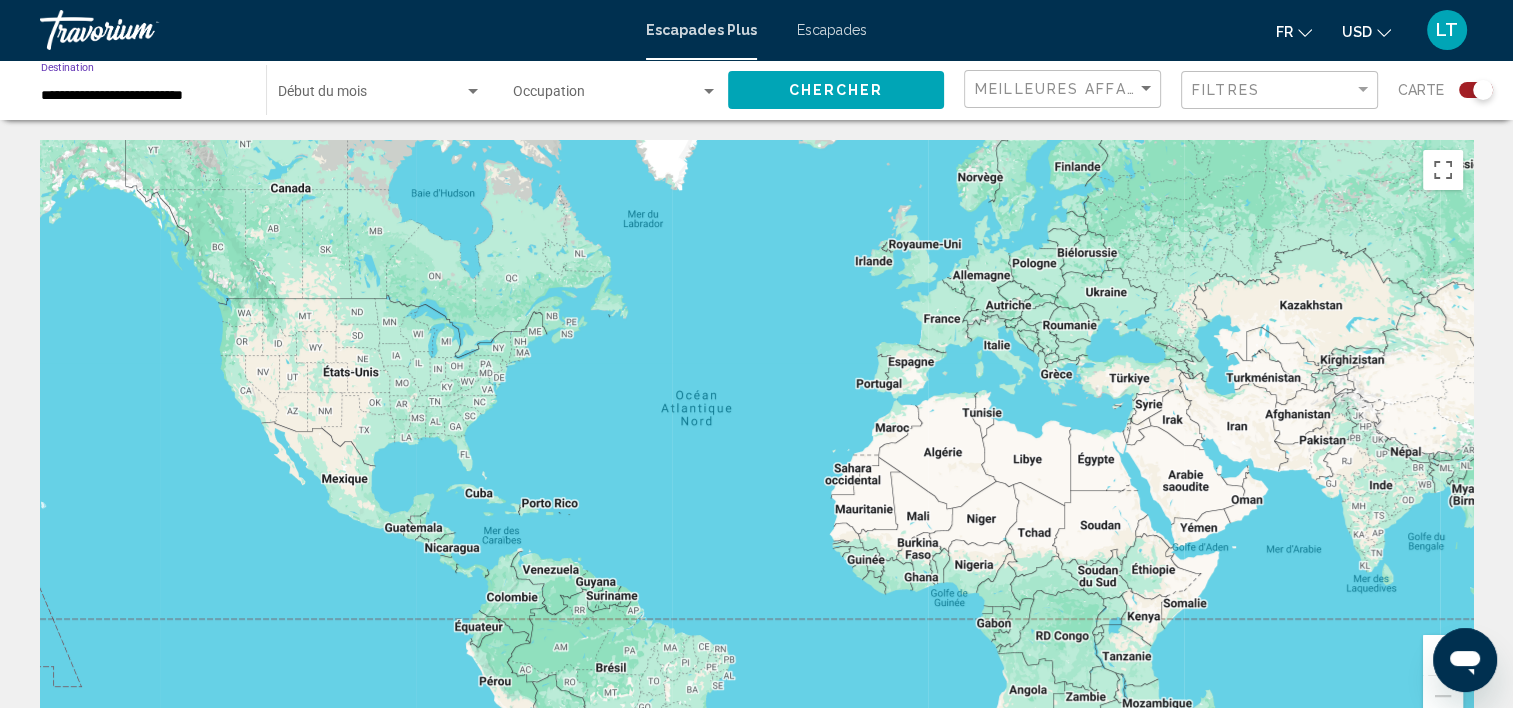 click on "**********" at bounding box center (143, 96) 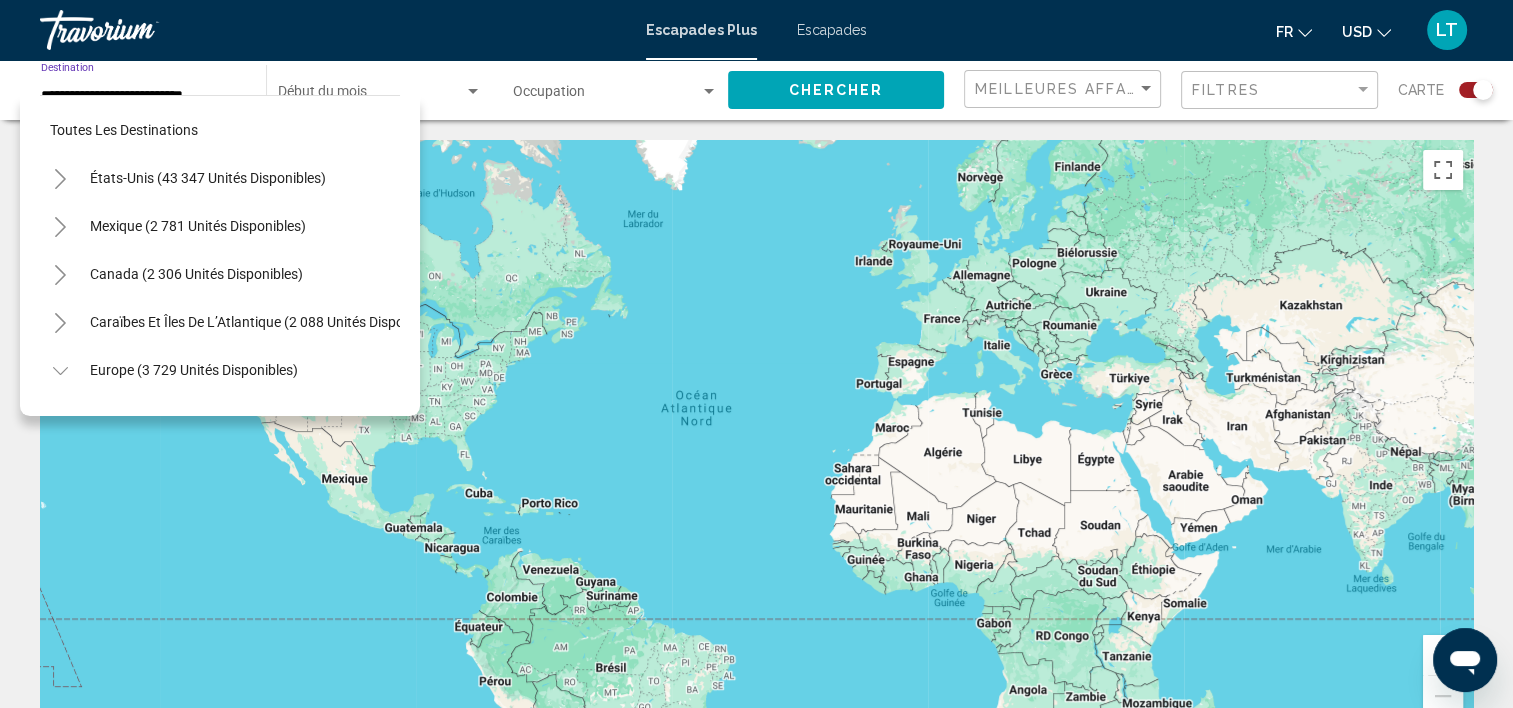 scroll, scrollTop: 606, scrollLeft: 0, axis: vertical 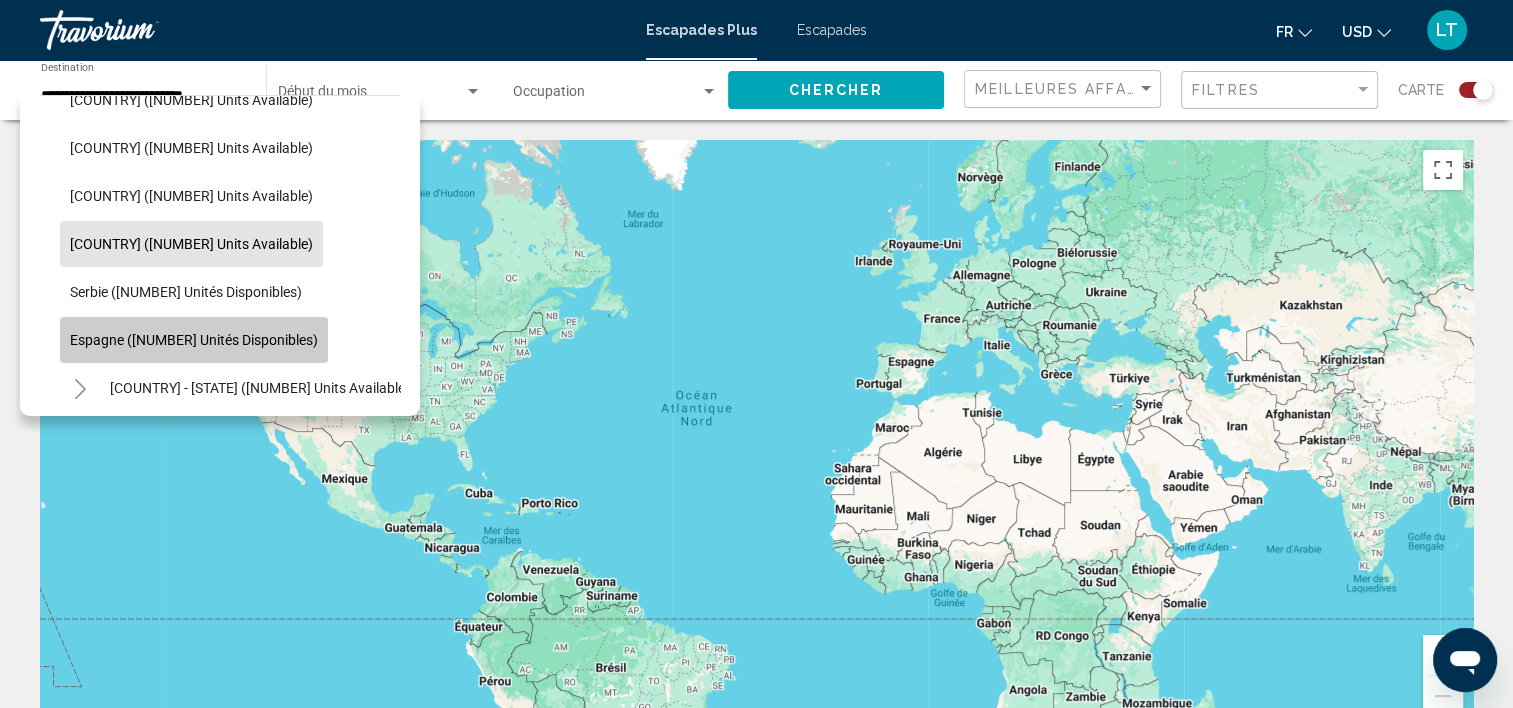 click on "Espagne ([NUMBER] unités disponibles)" 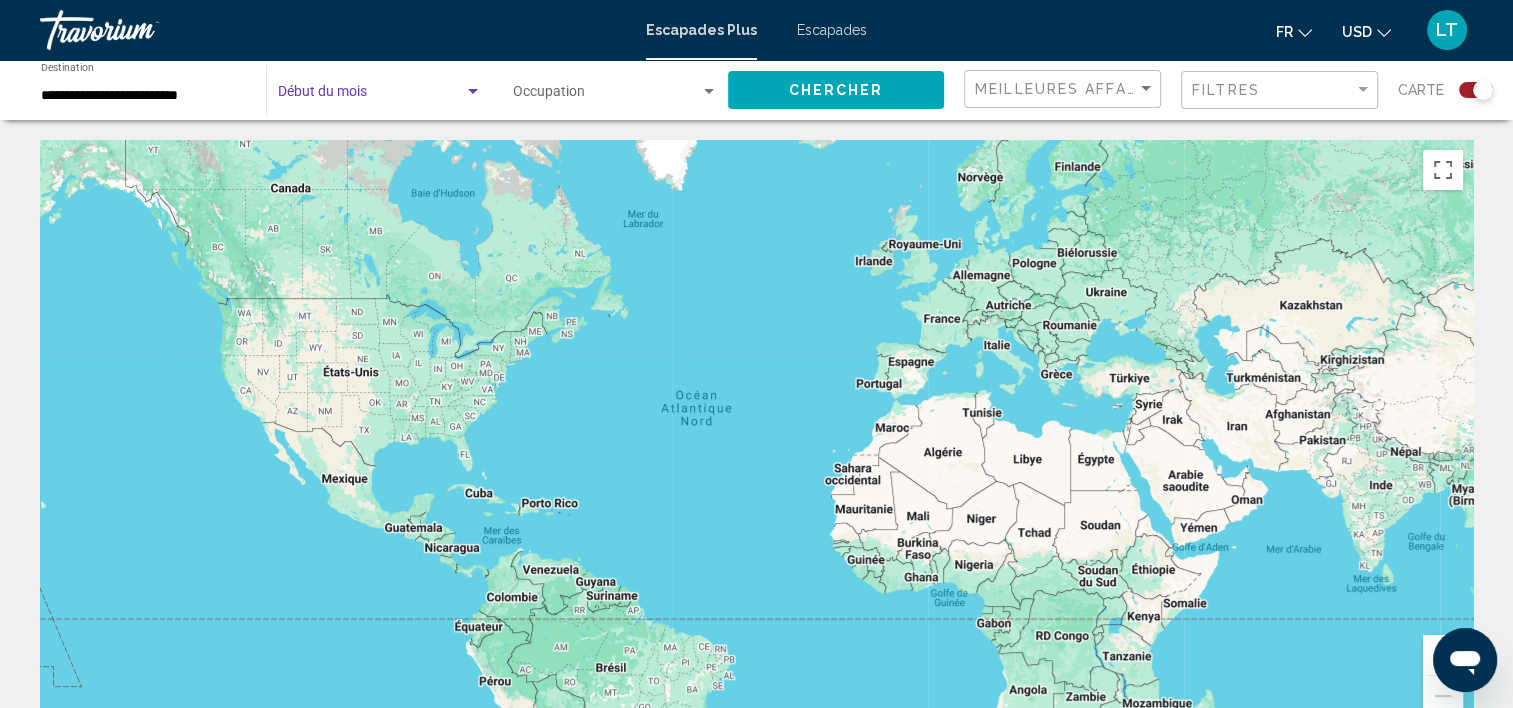 click at bounding box center (473, 91) 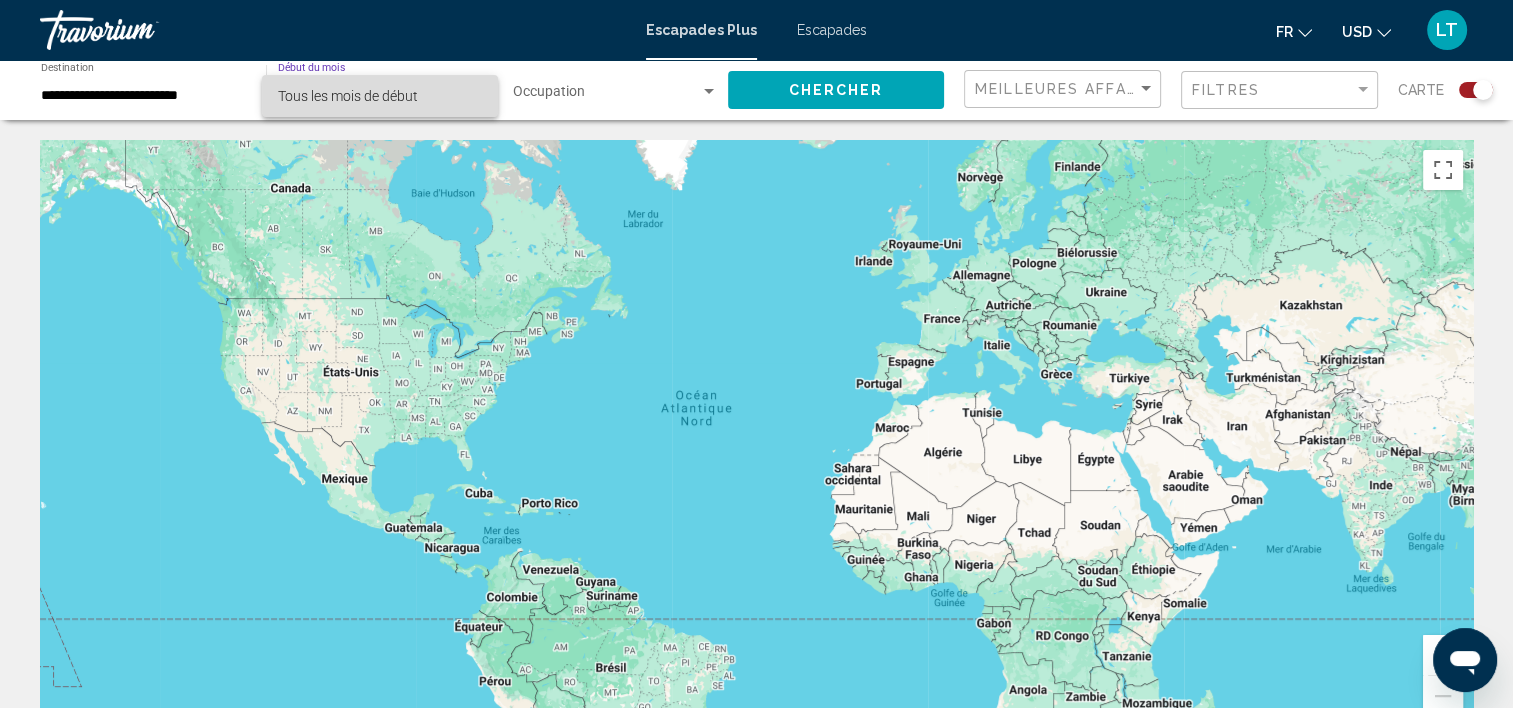 click on "Tous les mois de début" at bounding box center (380, 96) 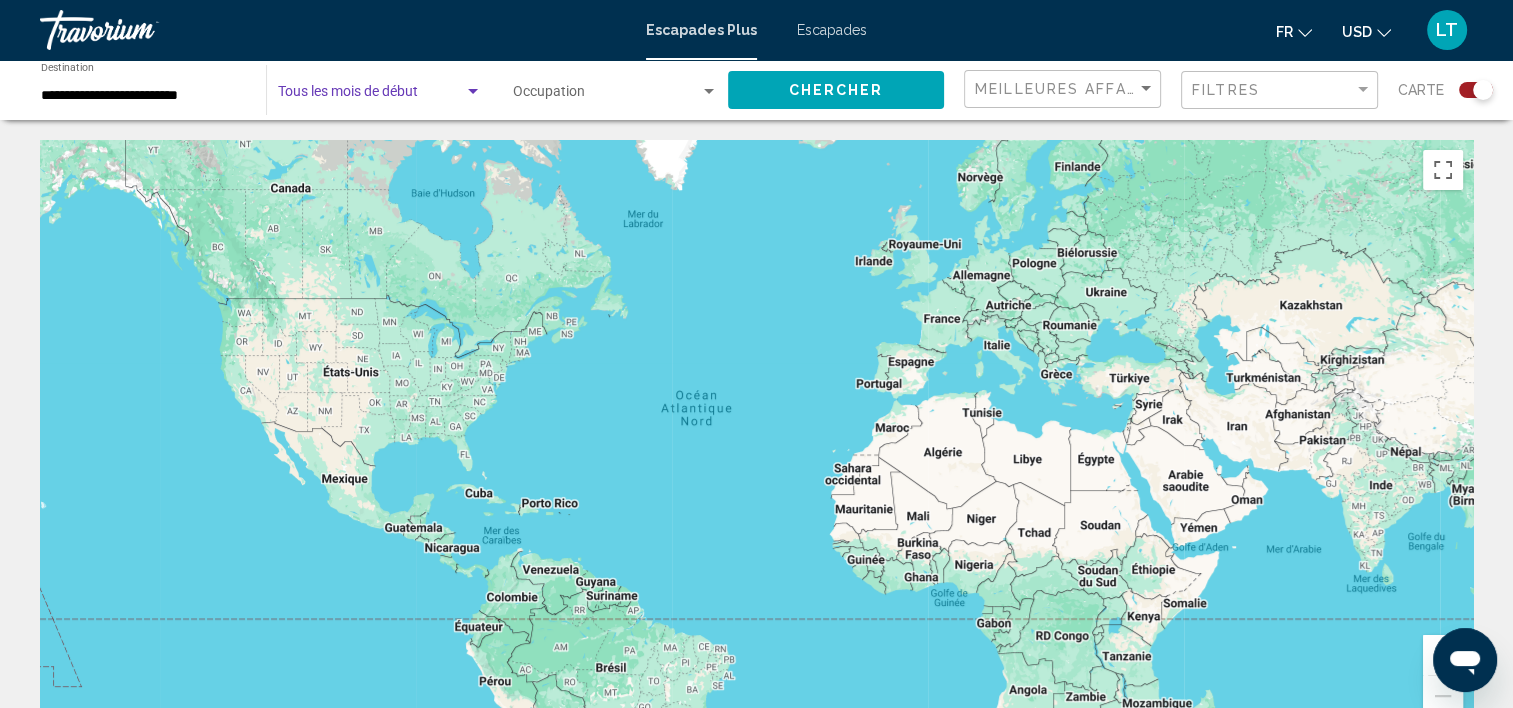 click at bounding box center [473, 92] 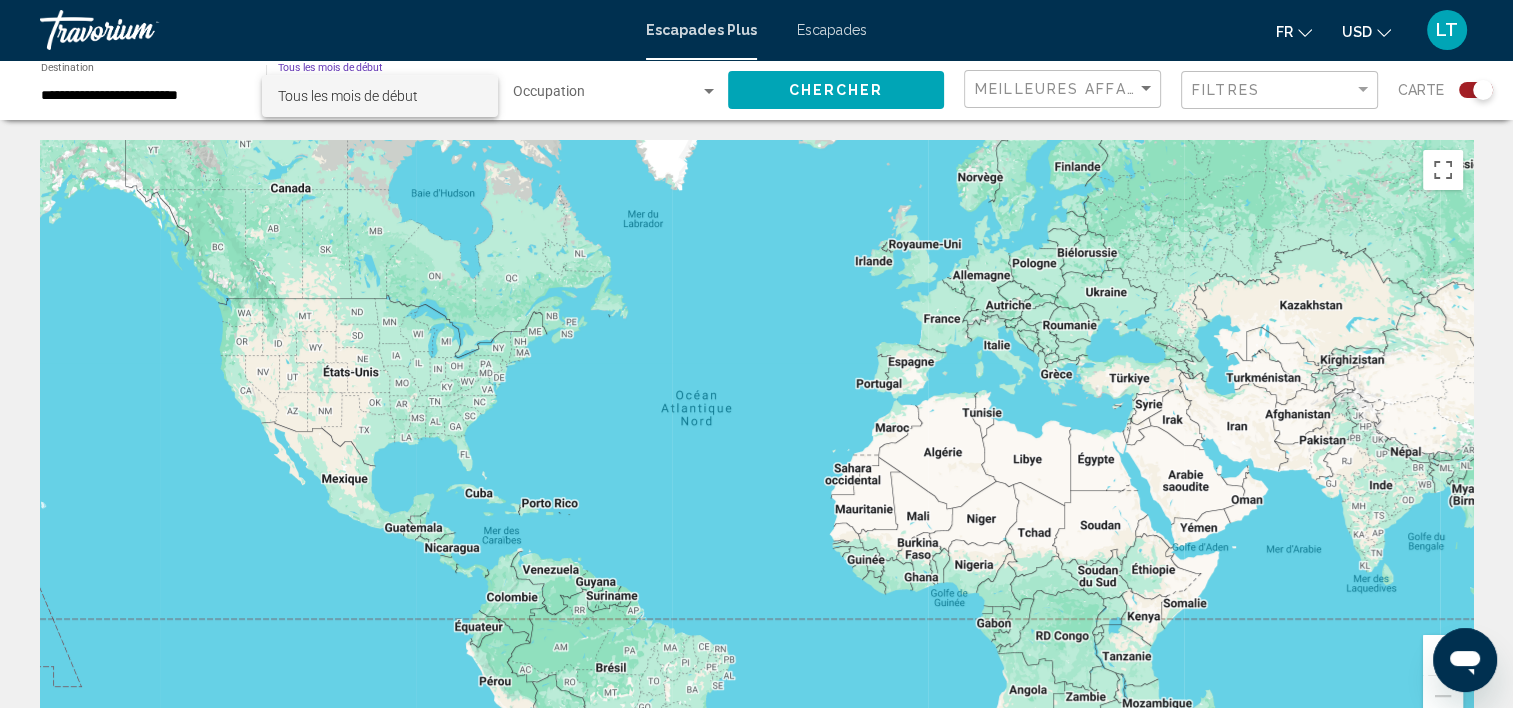 click at bounding box center [756, 354] 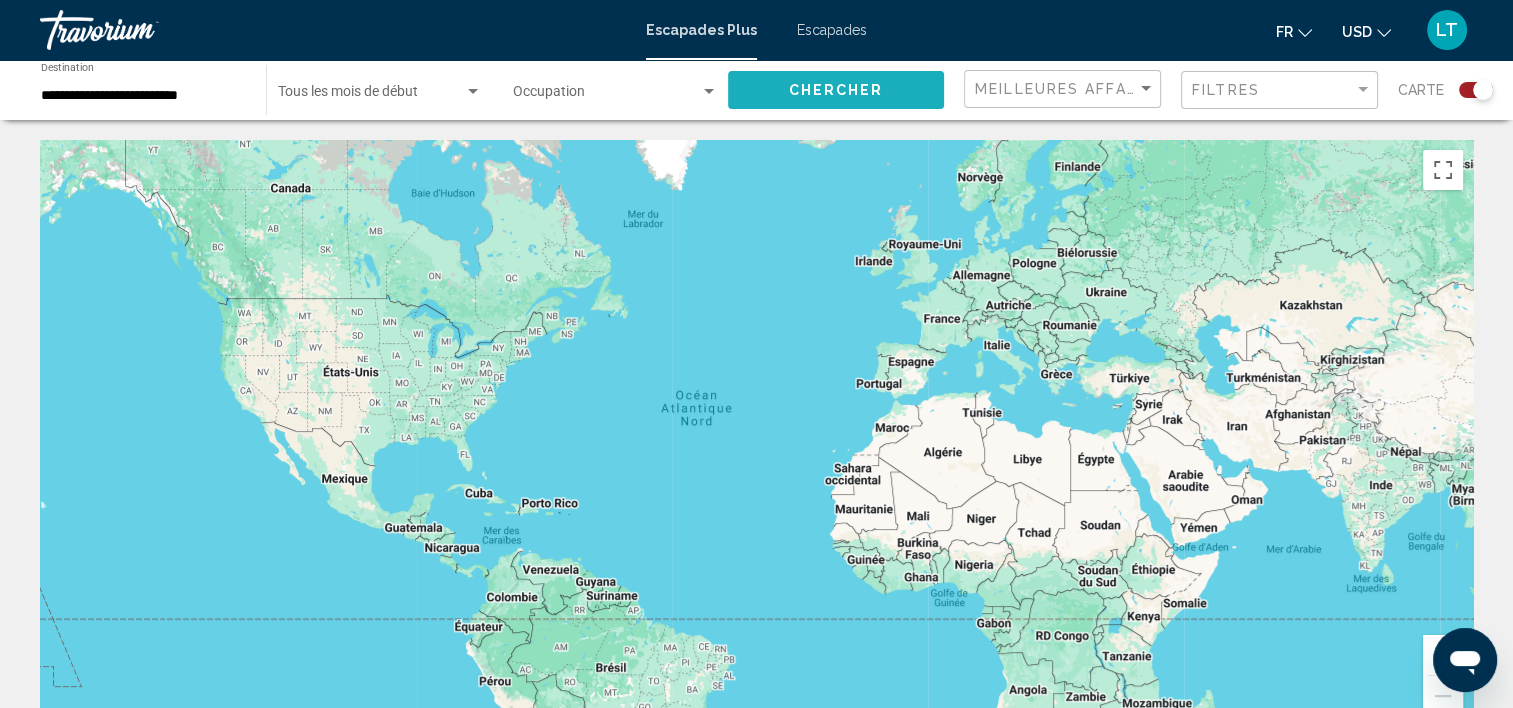 click on "Chercher" 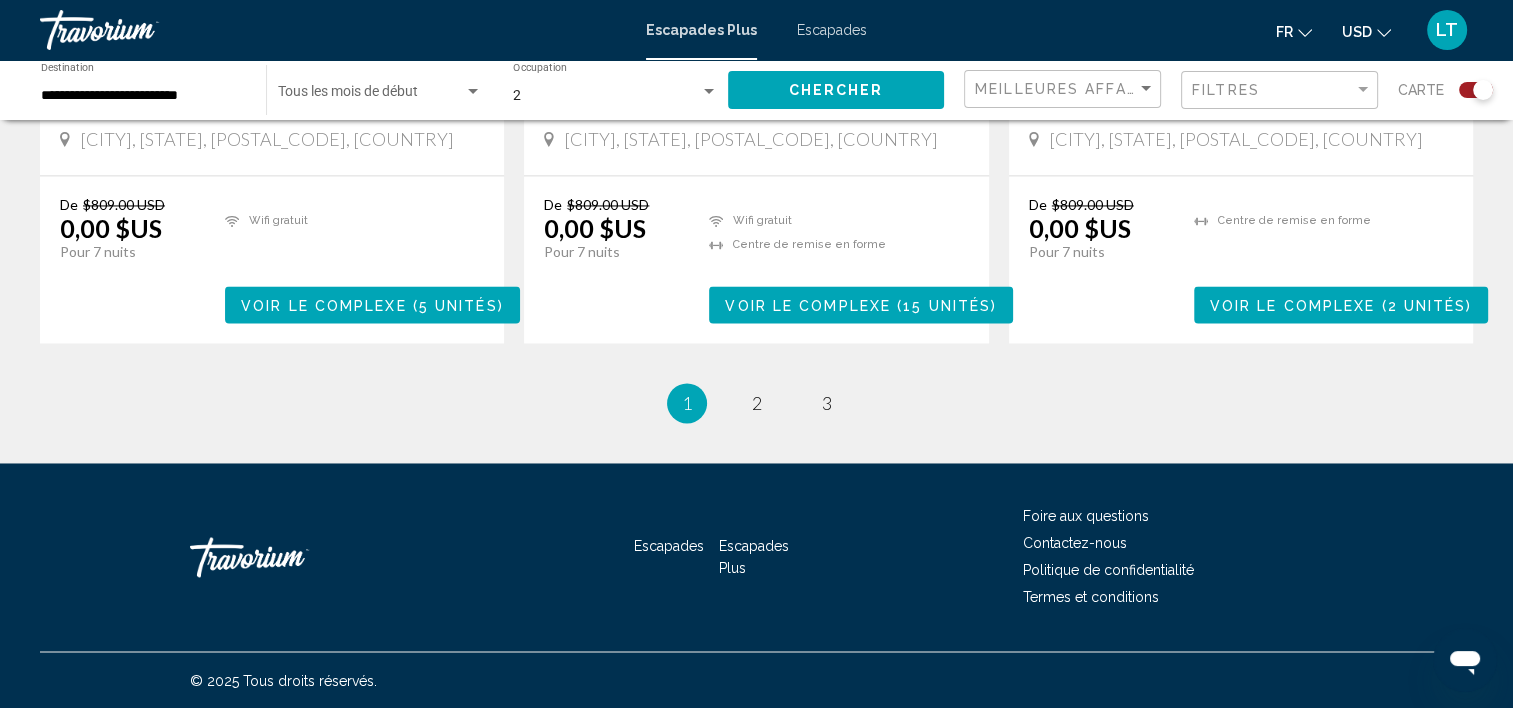 scroll, scrollTop: 3200, scrollLeft: 0, axis: vertical 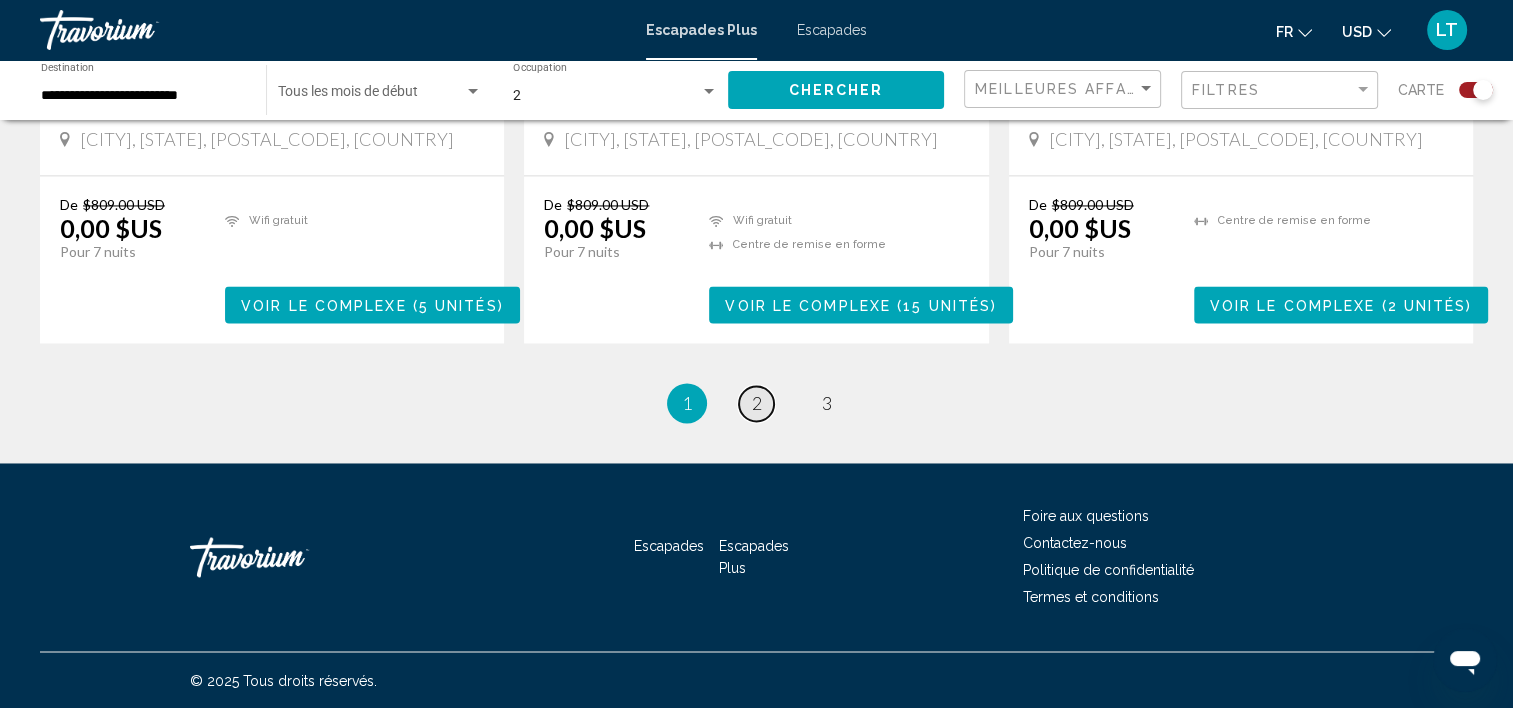 click on "2" at bounding box center (757, 403) 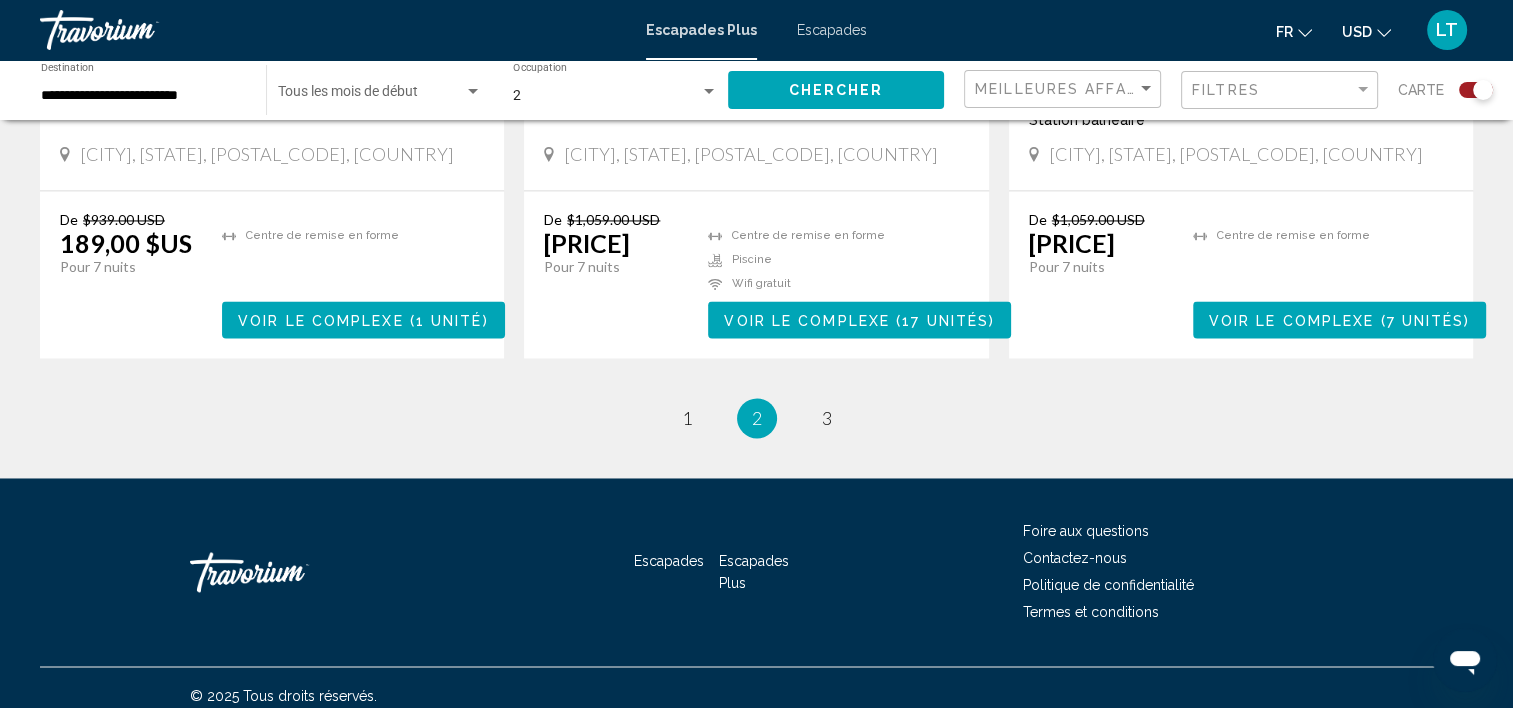 scroll, scrollTop: 3200, scrollLeft: 0, axis: vertical 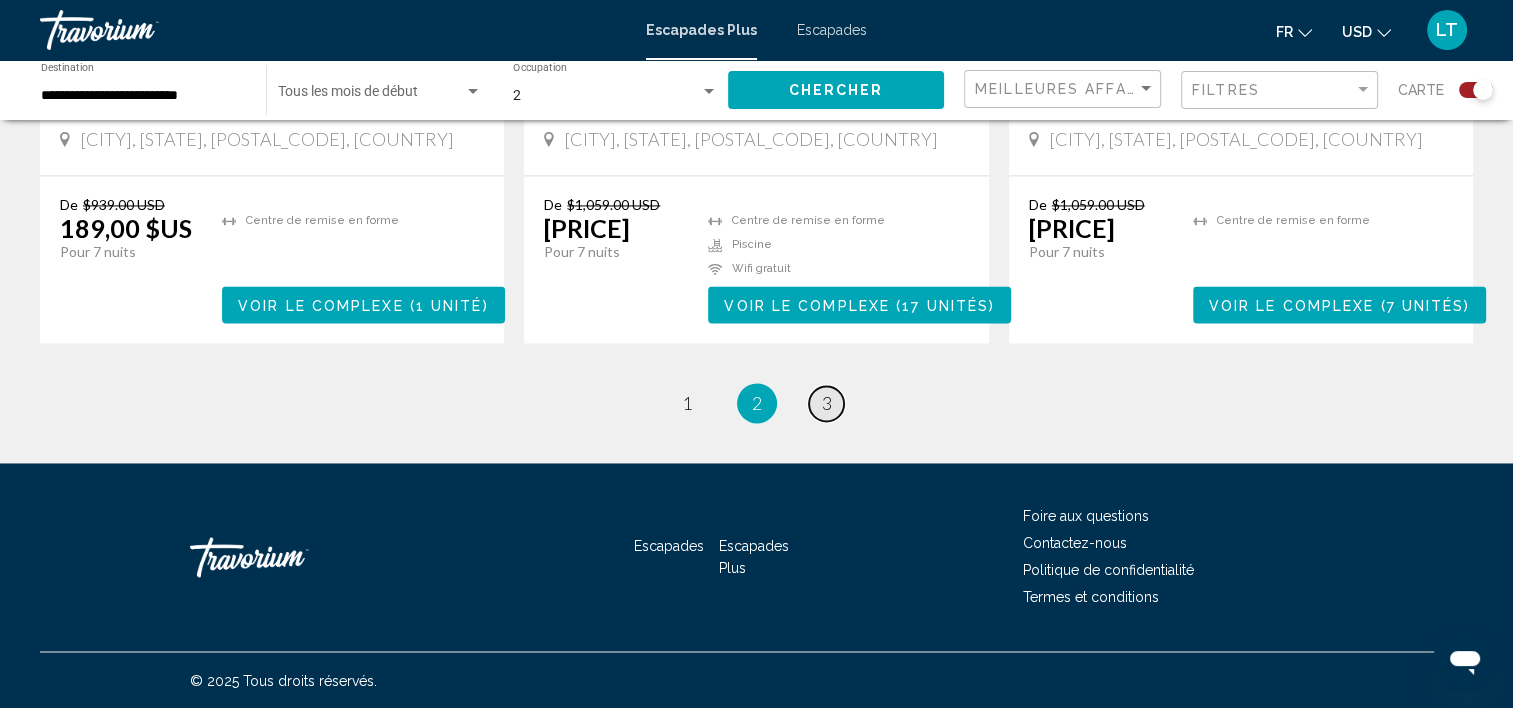 click on "3" at bounding box center (827, 403) 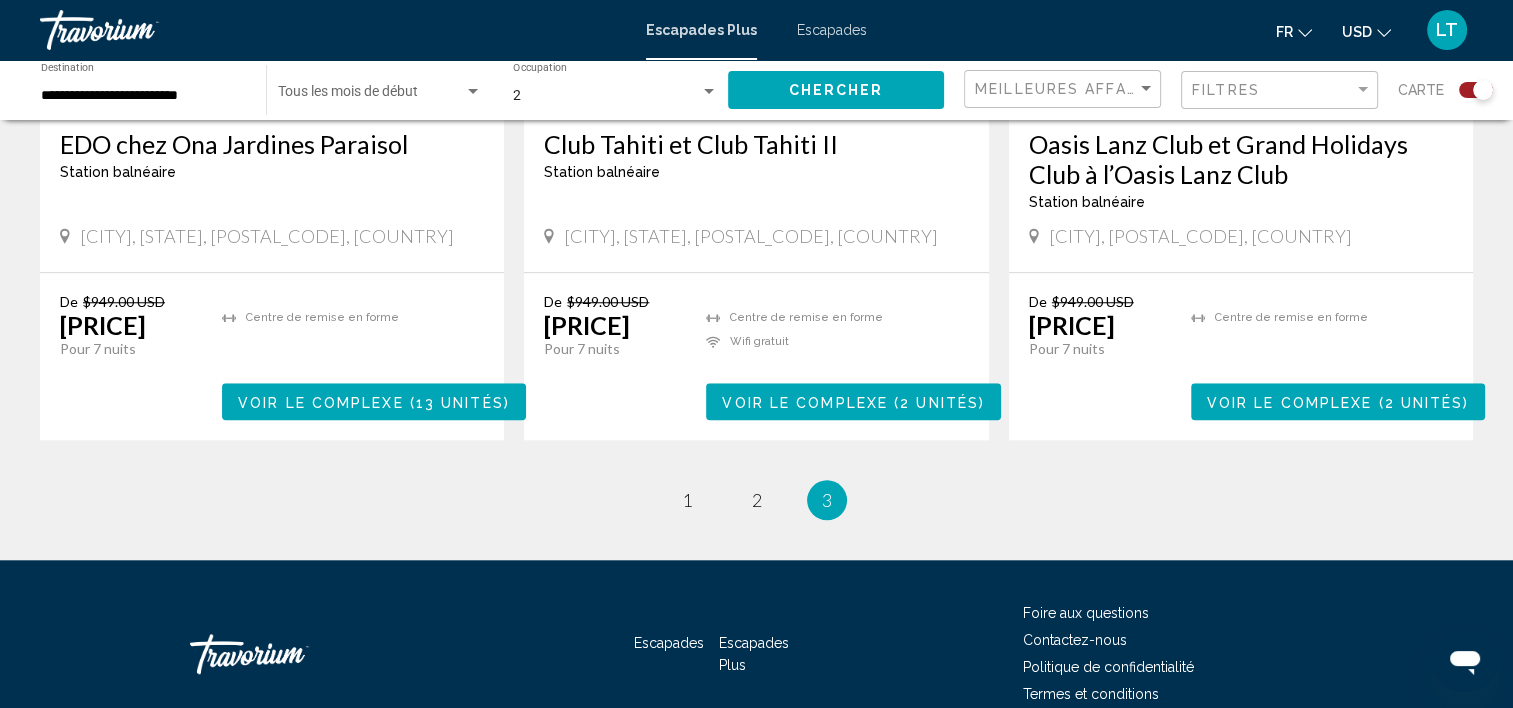 scroll, scrollTop: 1458, scrollLeft: 0, axis: vertical 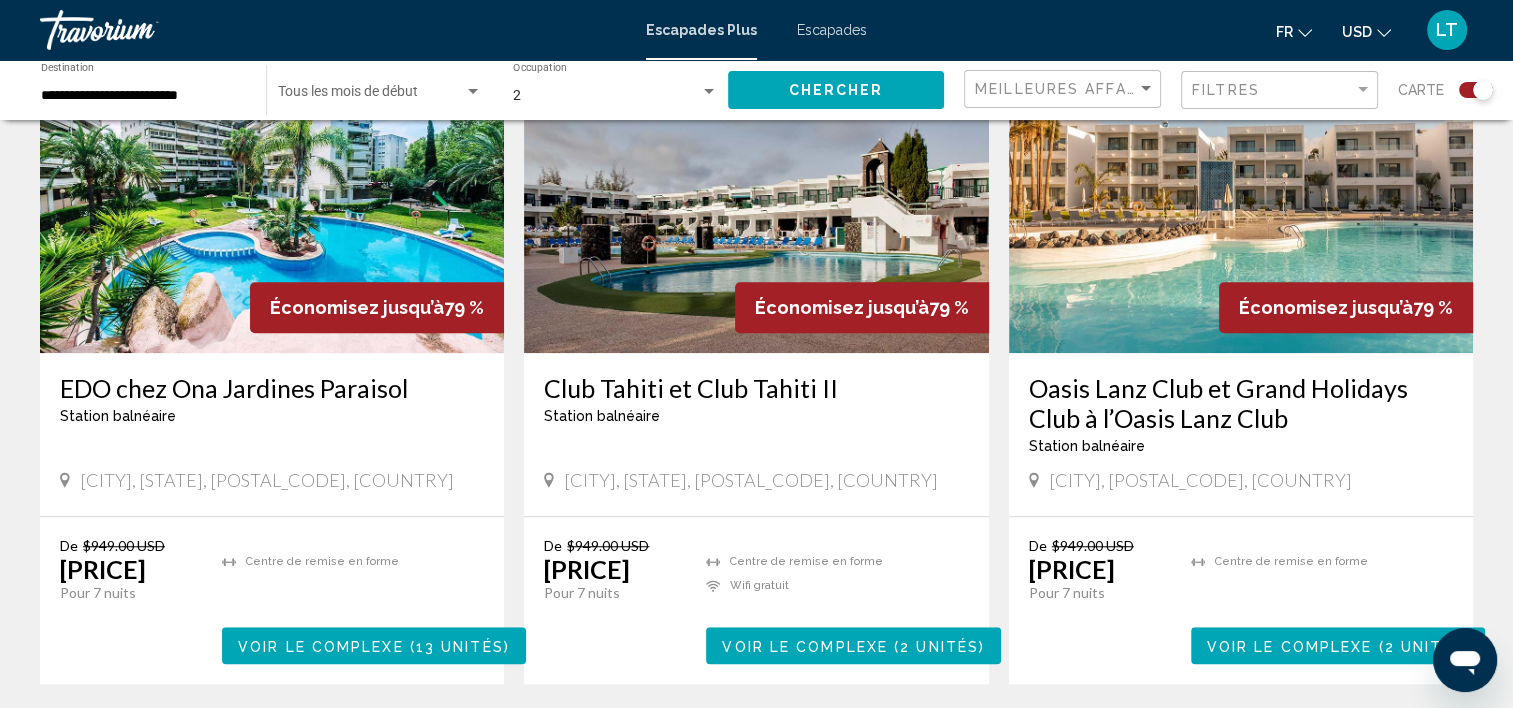 click at bounding box center [1241, 193] 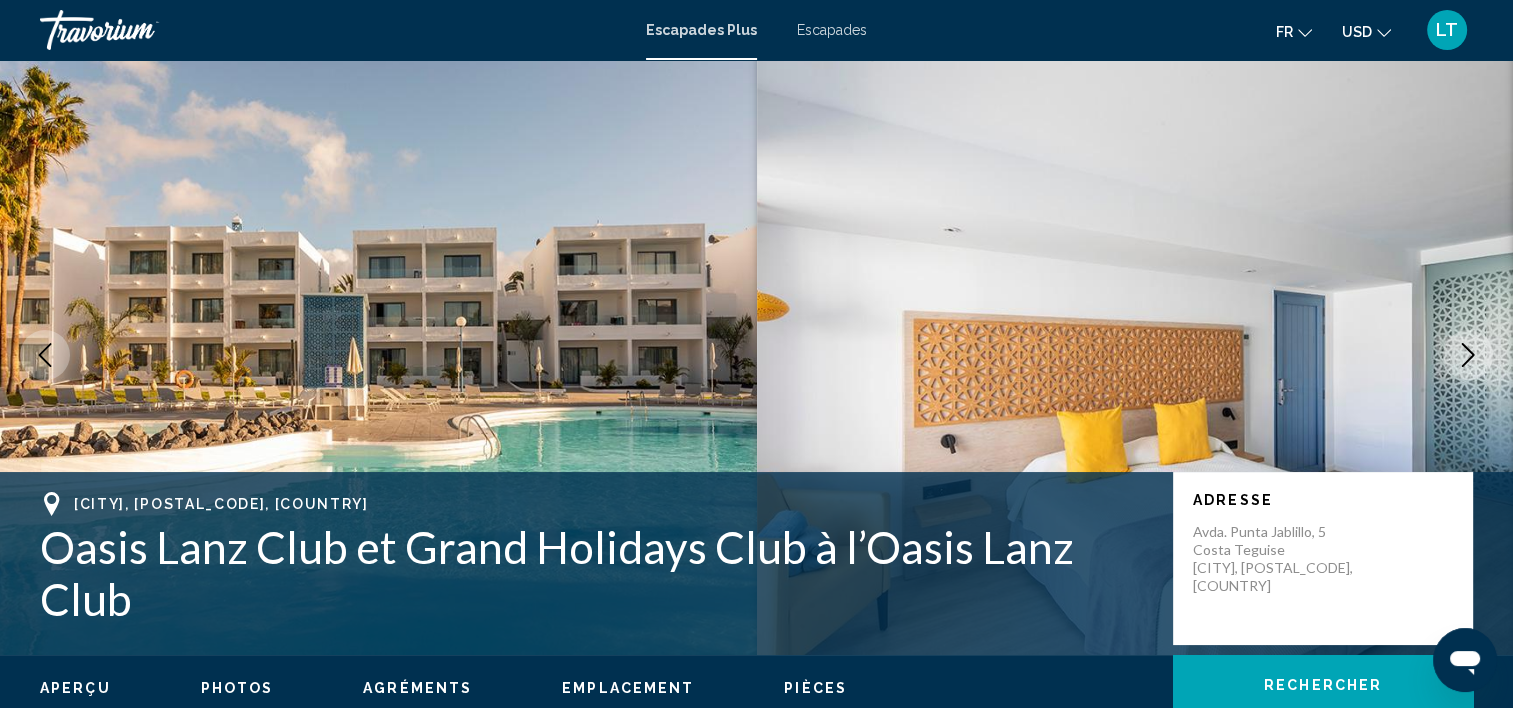 scroll, scrollTop: 0, scrollLeft: 0, axis: both 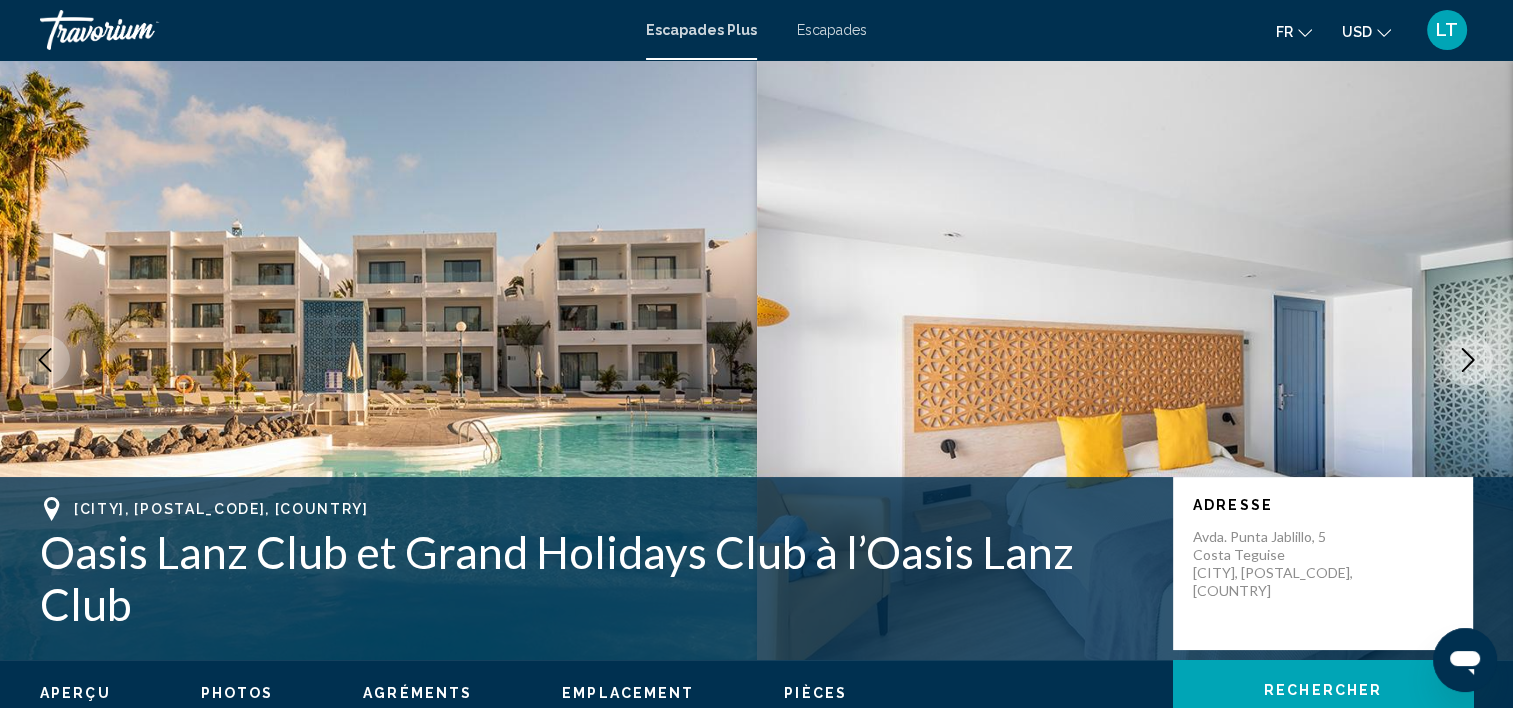 click on "Escapades" at bounding box center (832, 30) 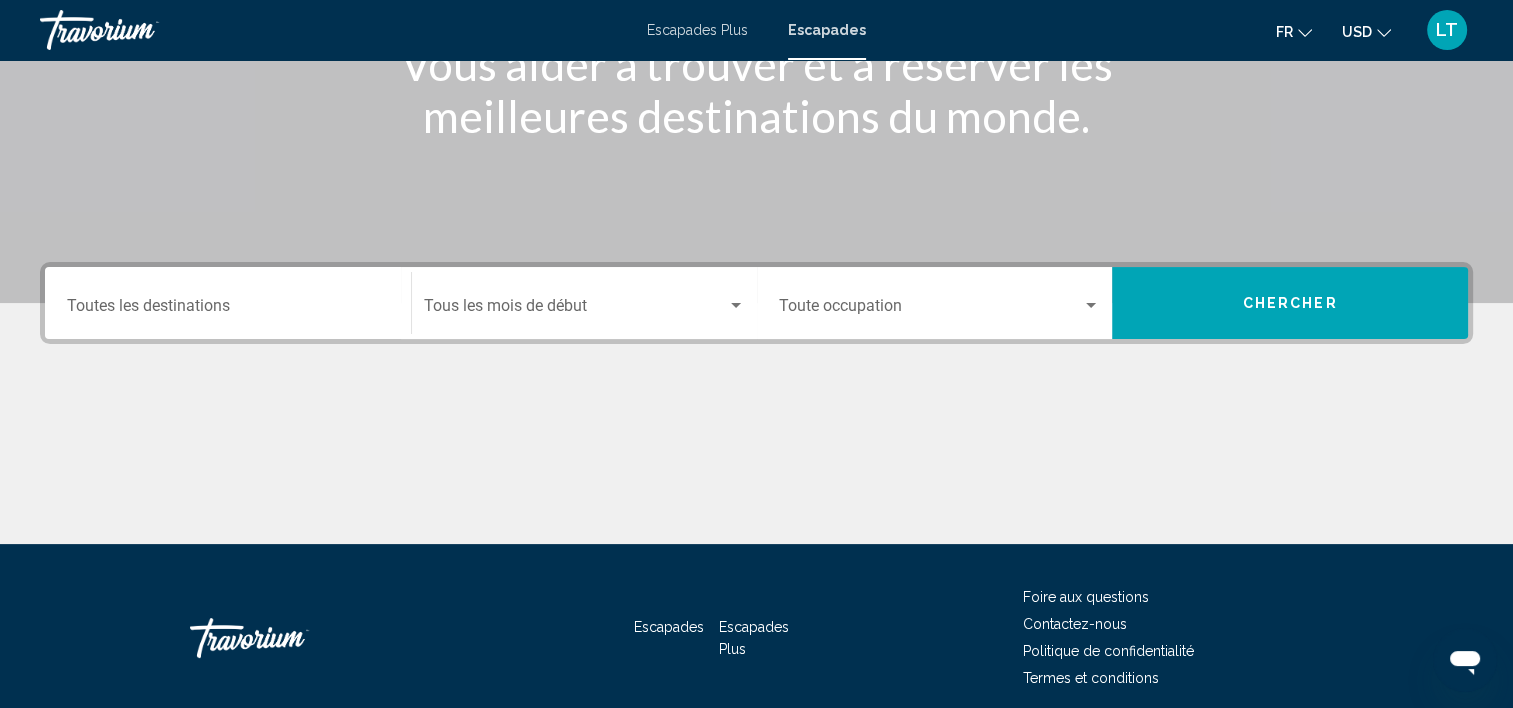 scroll, scrollTop: 300, scrollLeft: 0, axis: vertical 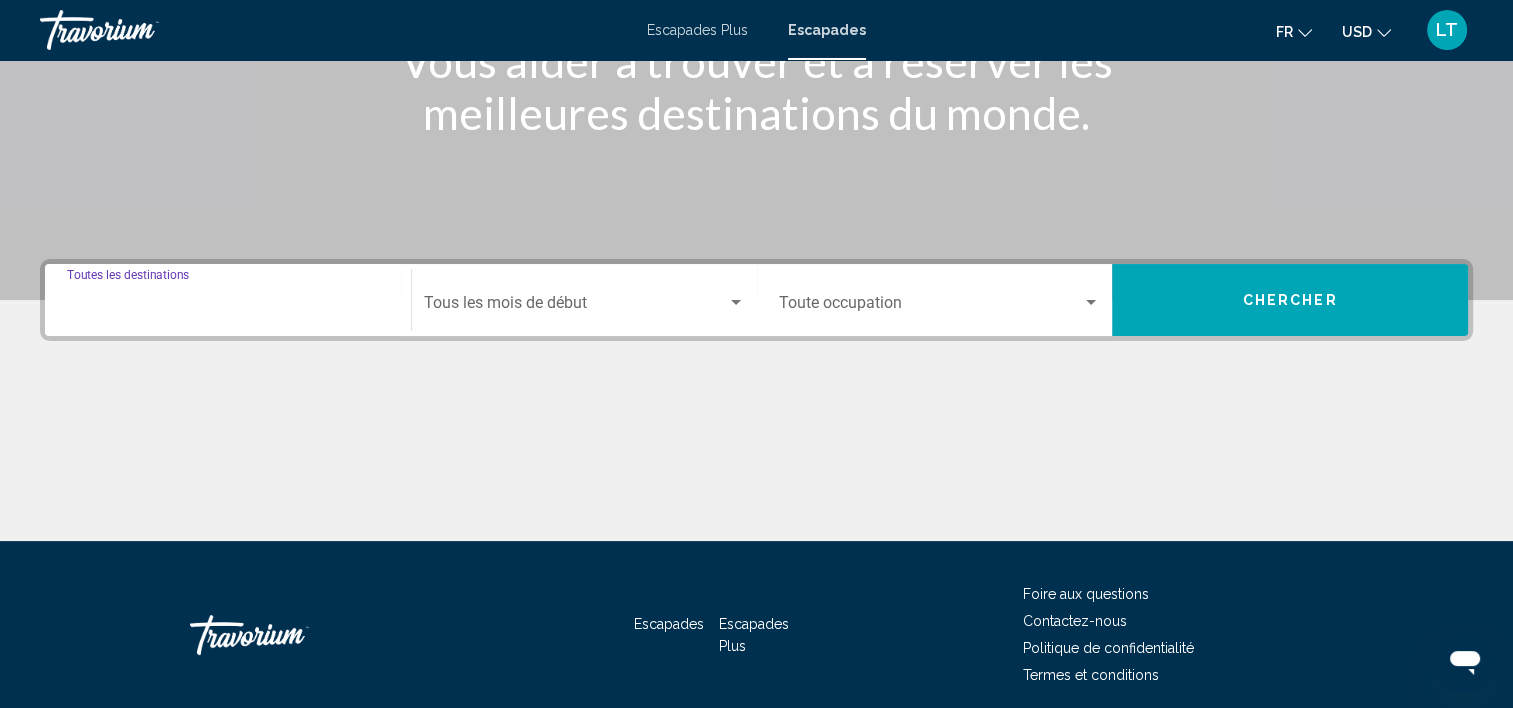 click on "Destination Toutes les destinations" at bounding box center (228, 307) 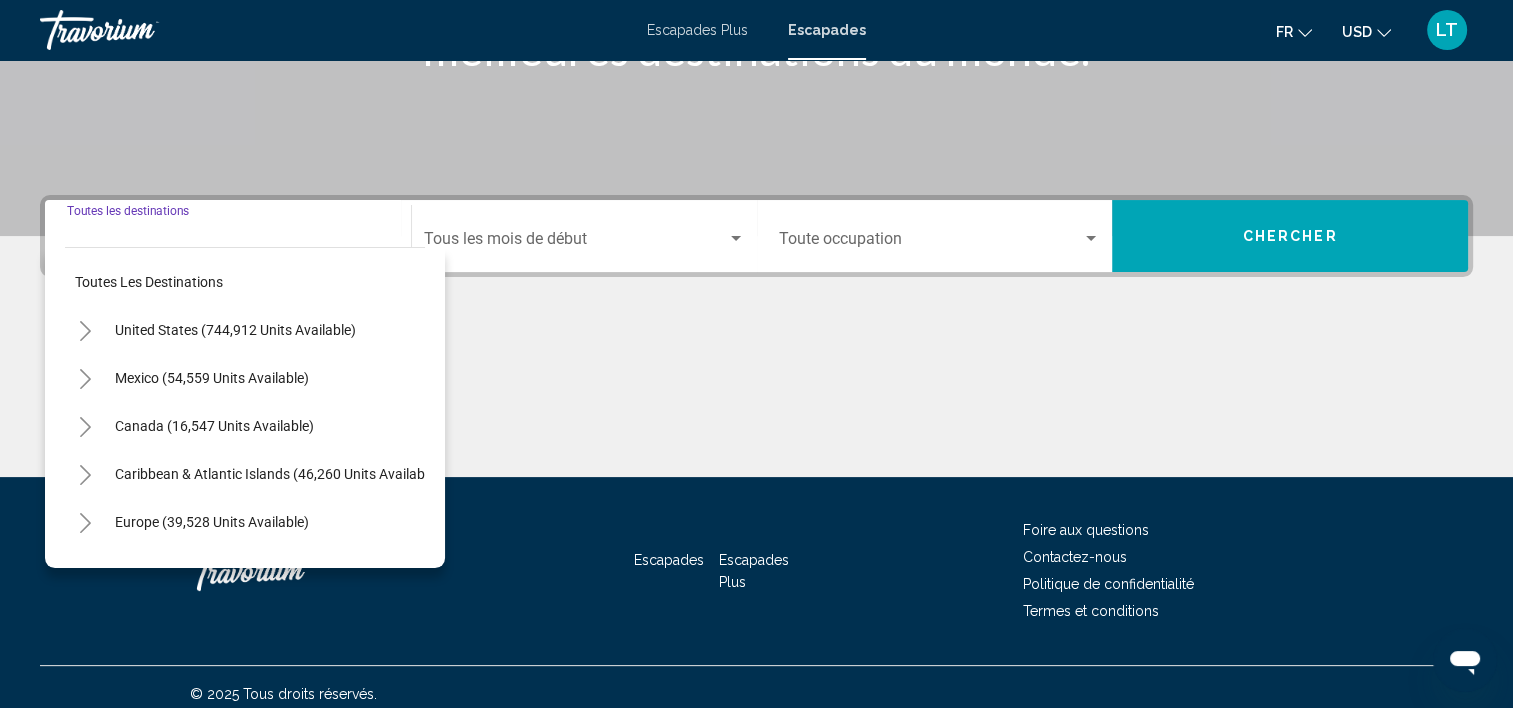 scroll, scrollTop: 377, scrollLeft: 0, axis: vertical 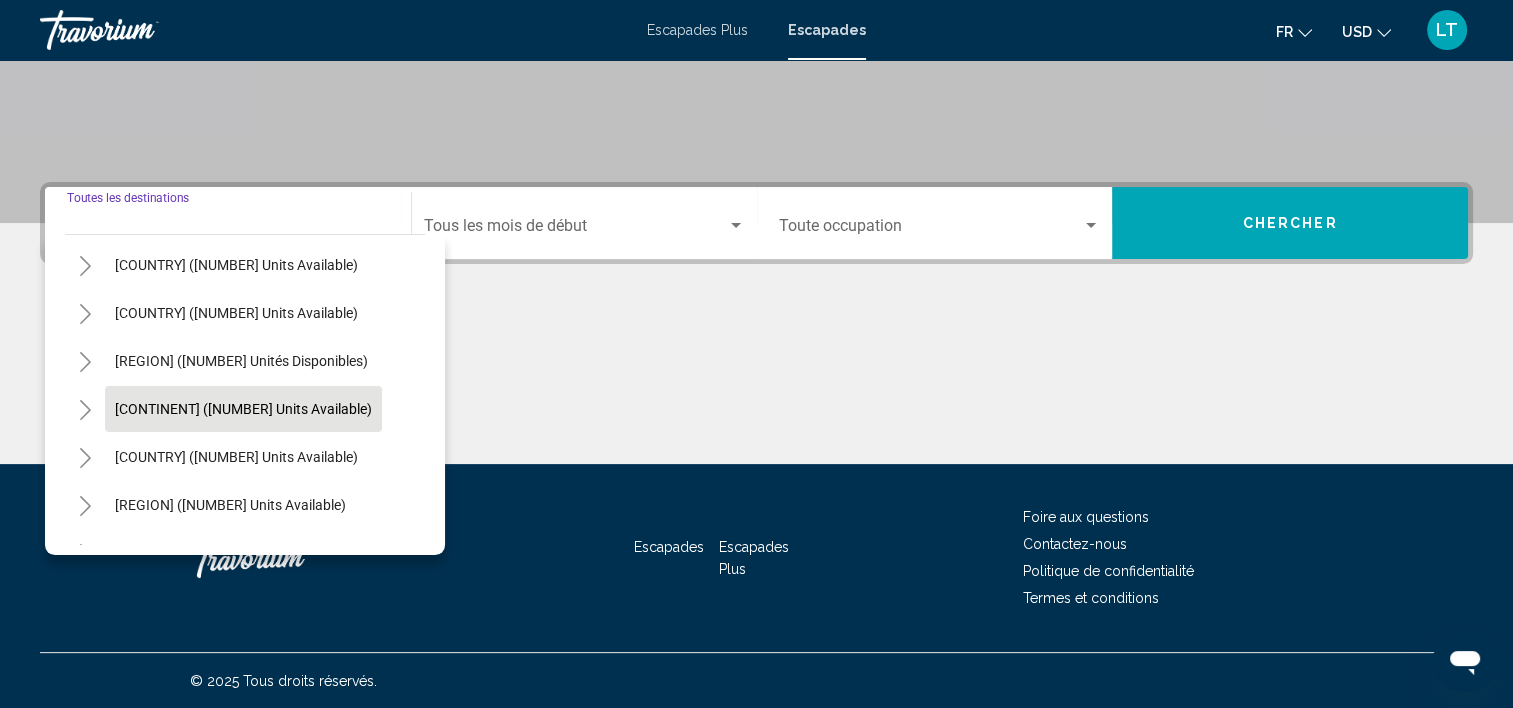 click on "[CONTINENT] ([NUMBER] units available)" at bounding box center [236, 457] 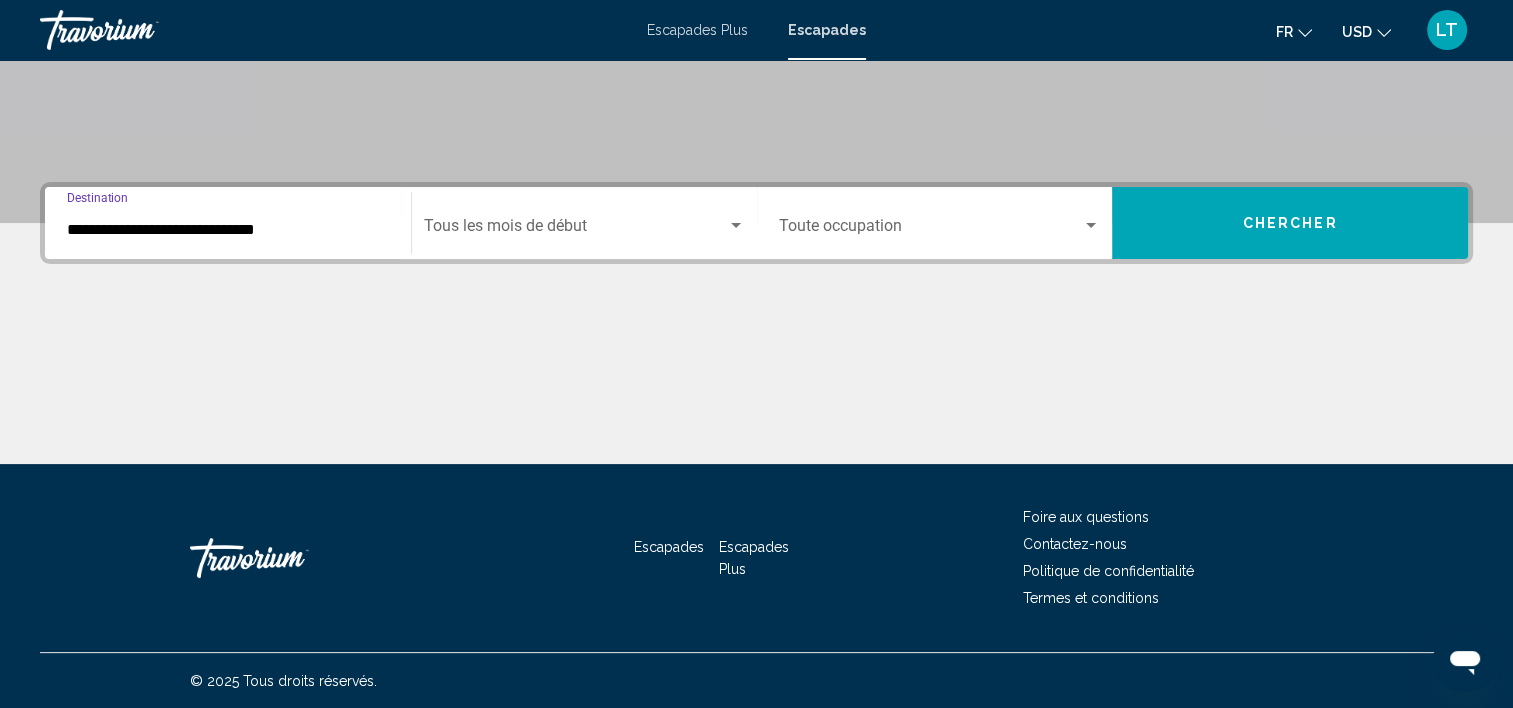 click on "**********" at bounding box center (228, 230) 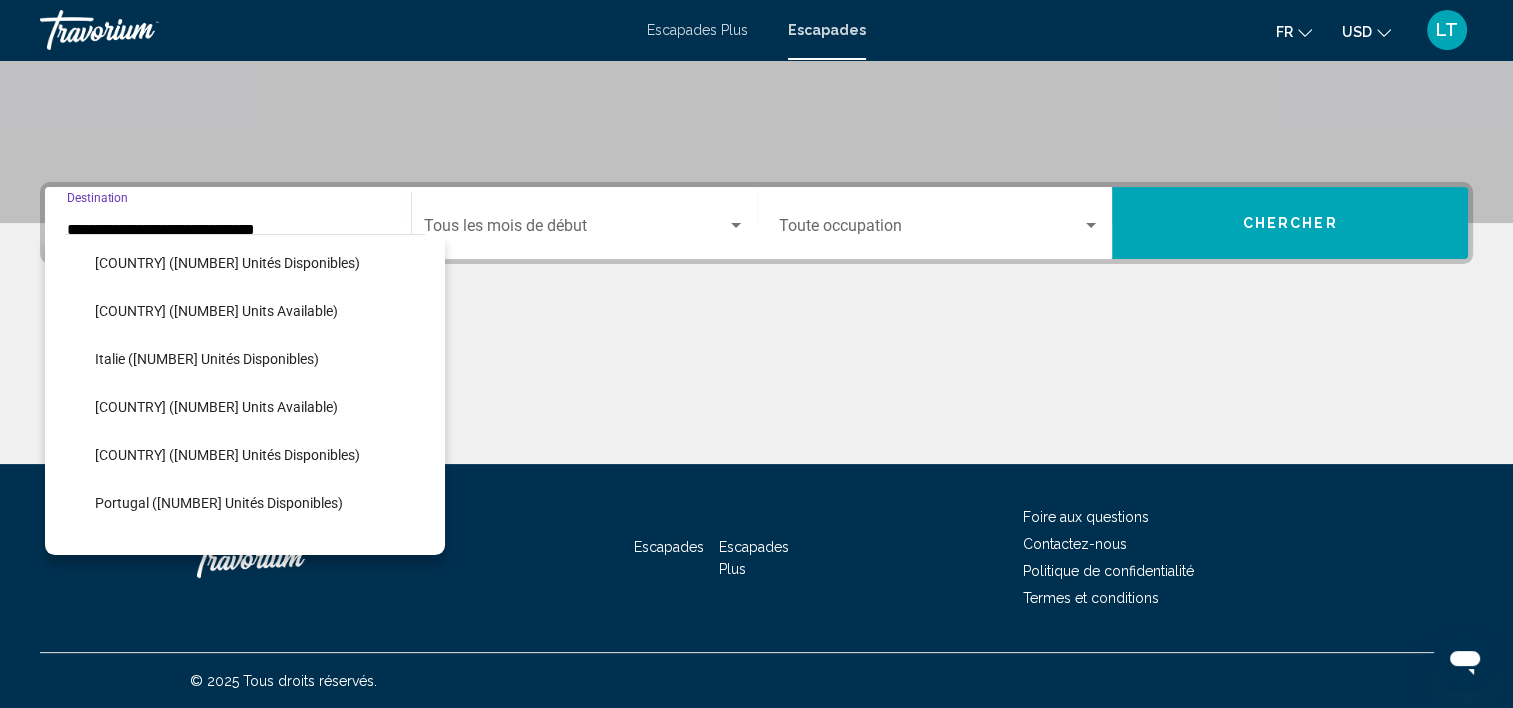 scroll, scrollTop: 826, scrollLeft: 0, axis: vertical 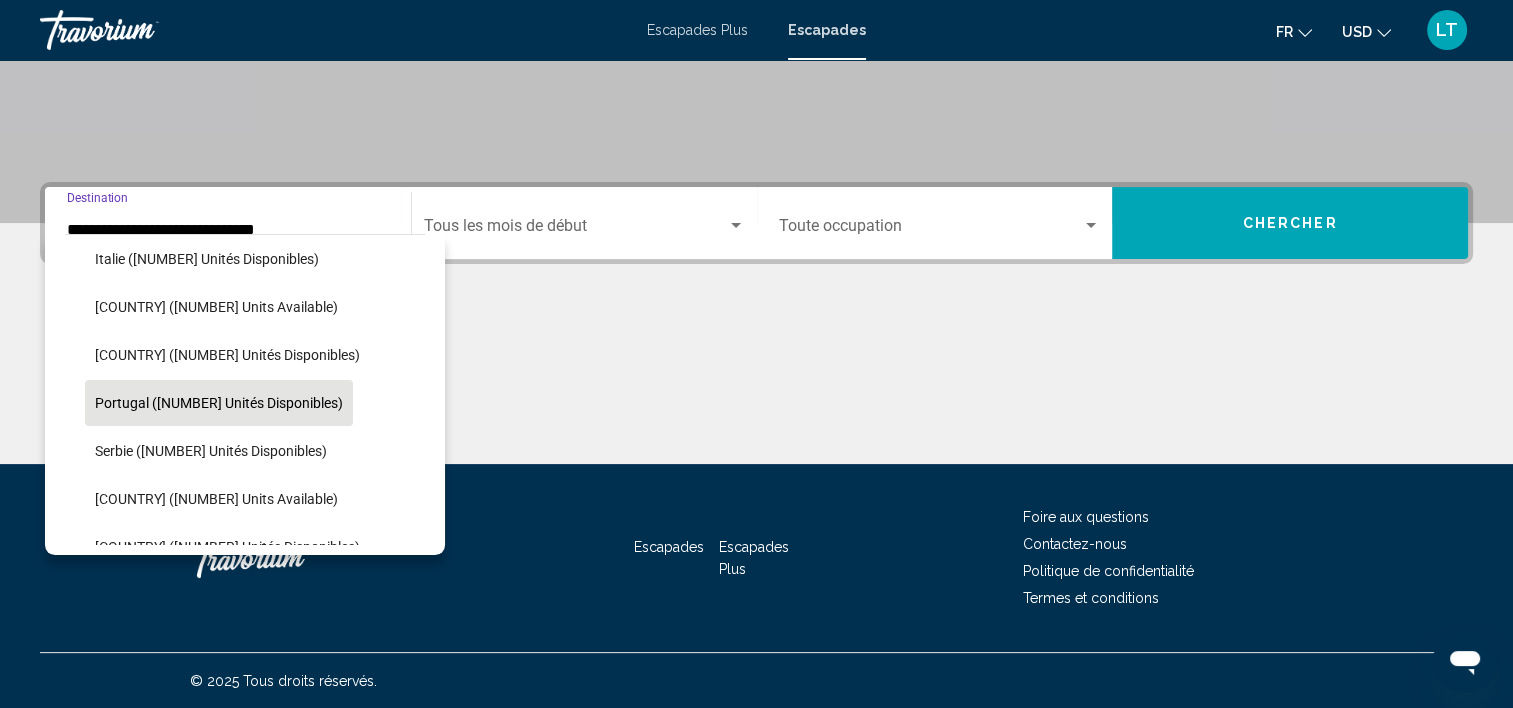 click on "Portugal ([NUMBER] unités disponibles)" 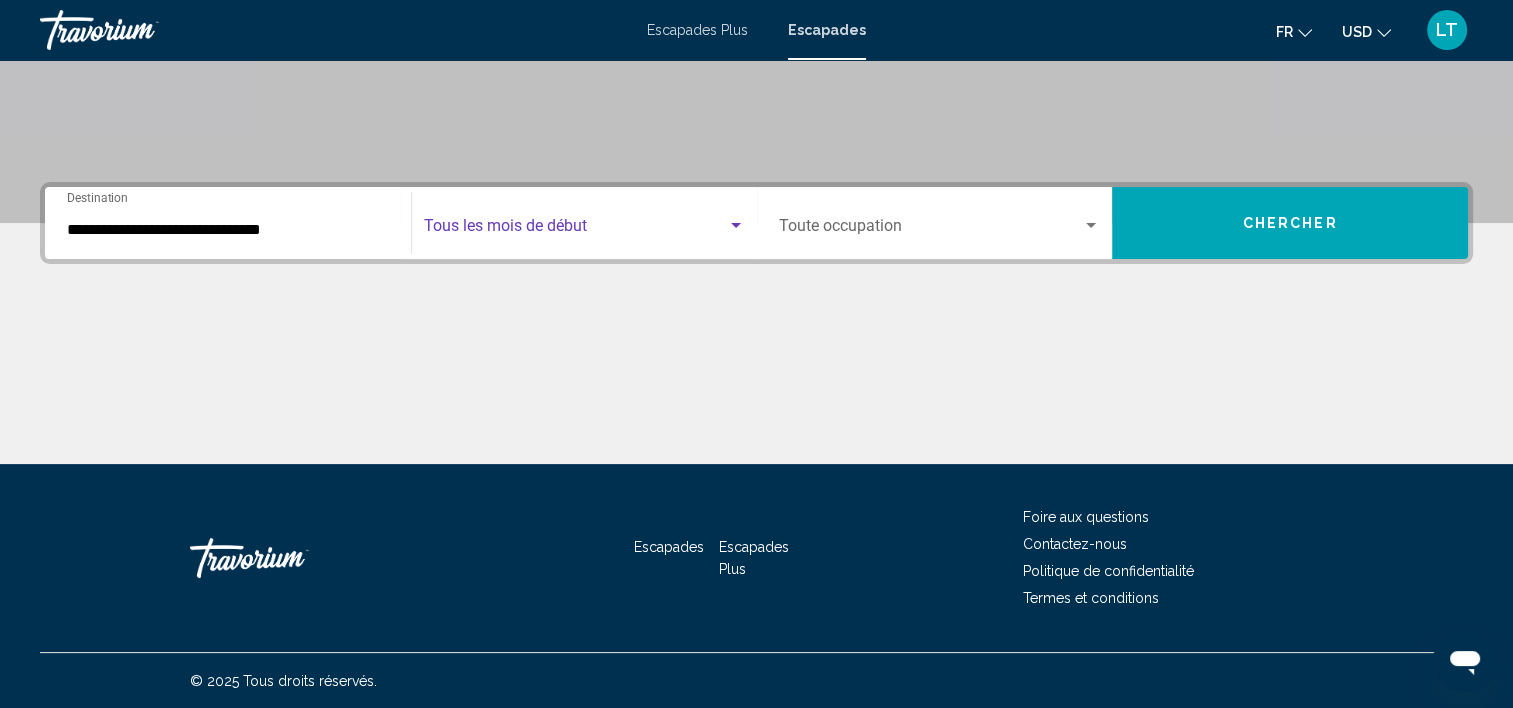click at bounding box center [736, 225] 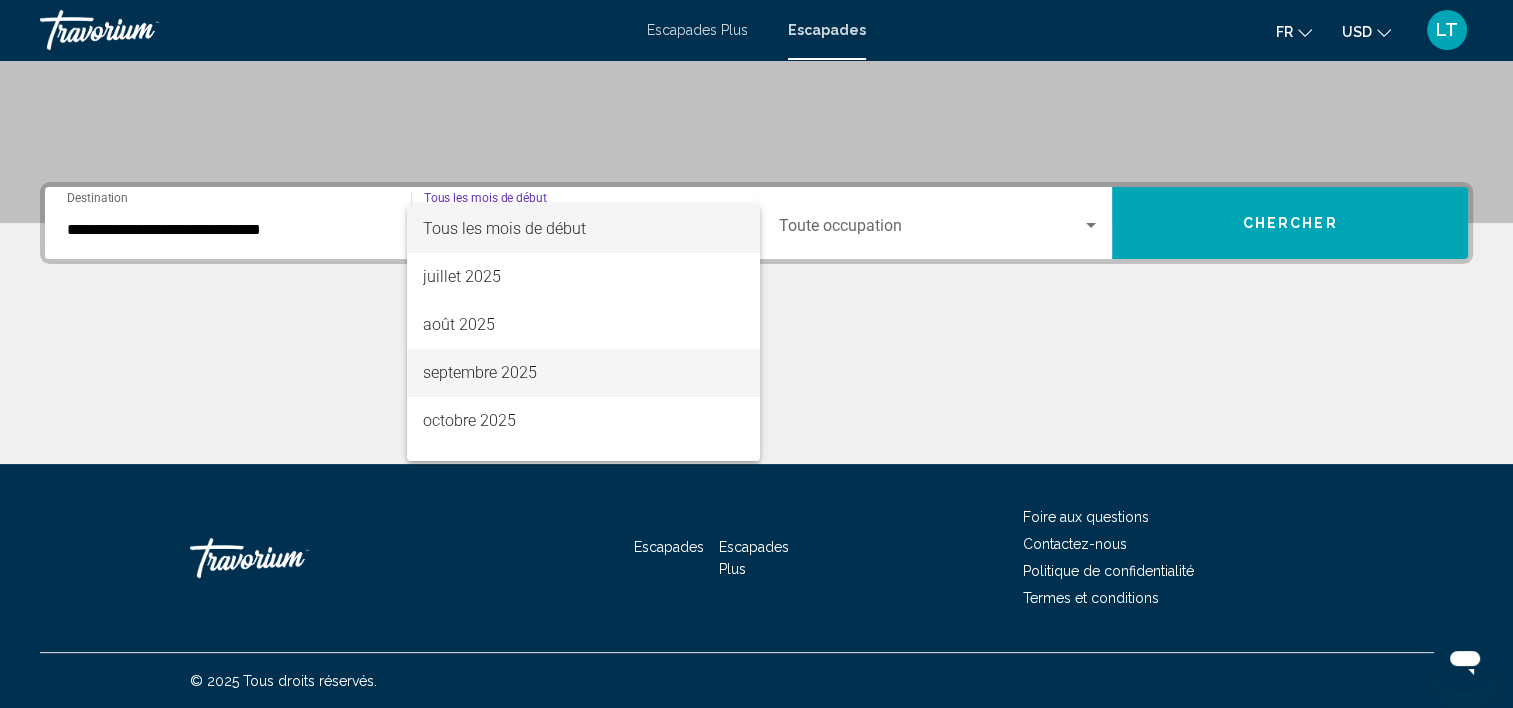 click on "septembre 2025" at bounding box center [583, 373] 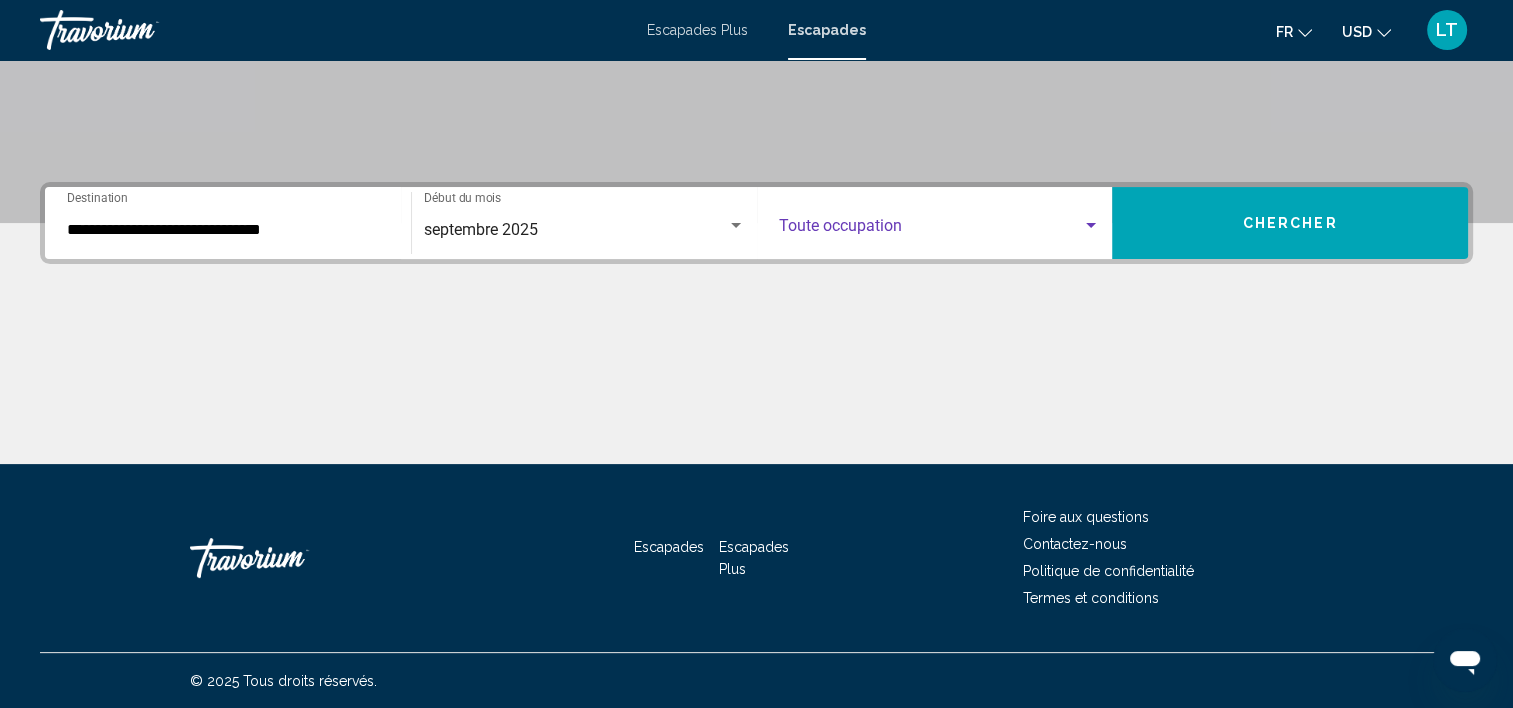 click at bounding box center [1091, 226] 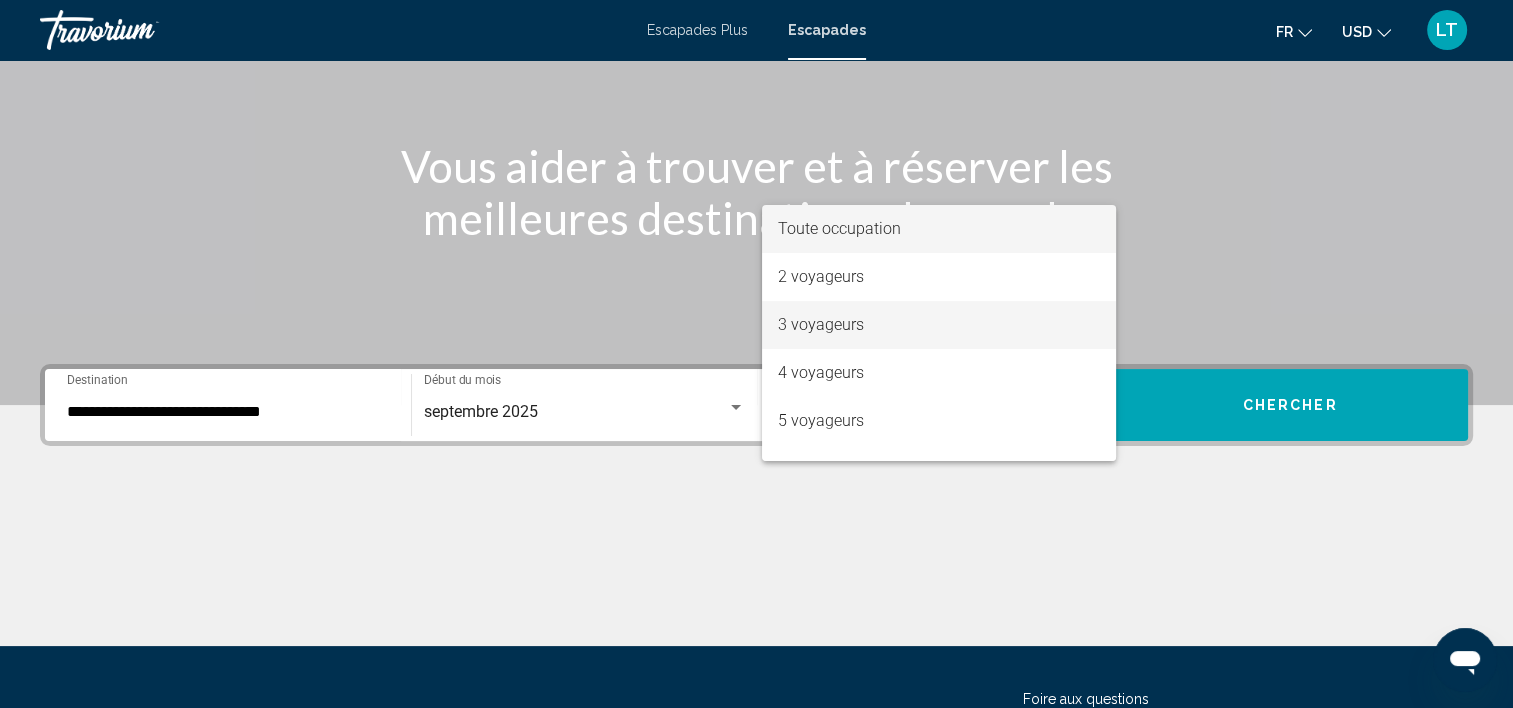scroll, scrollTop: 377, scrollLeft: 0, axis: vertical 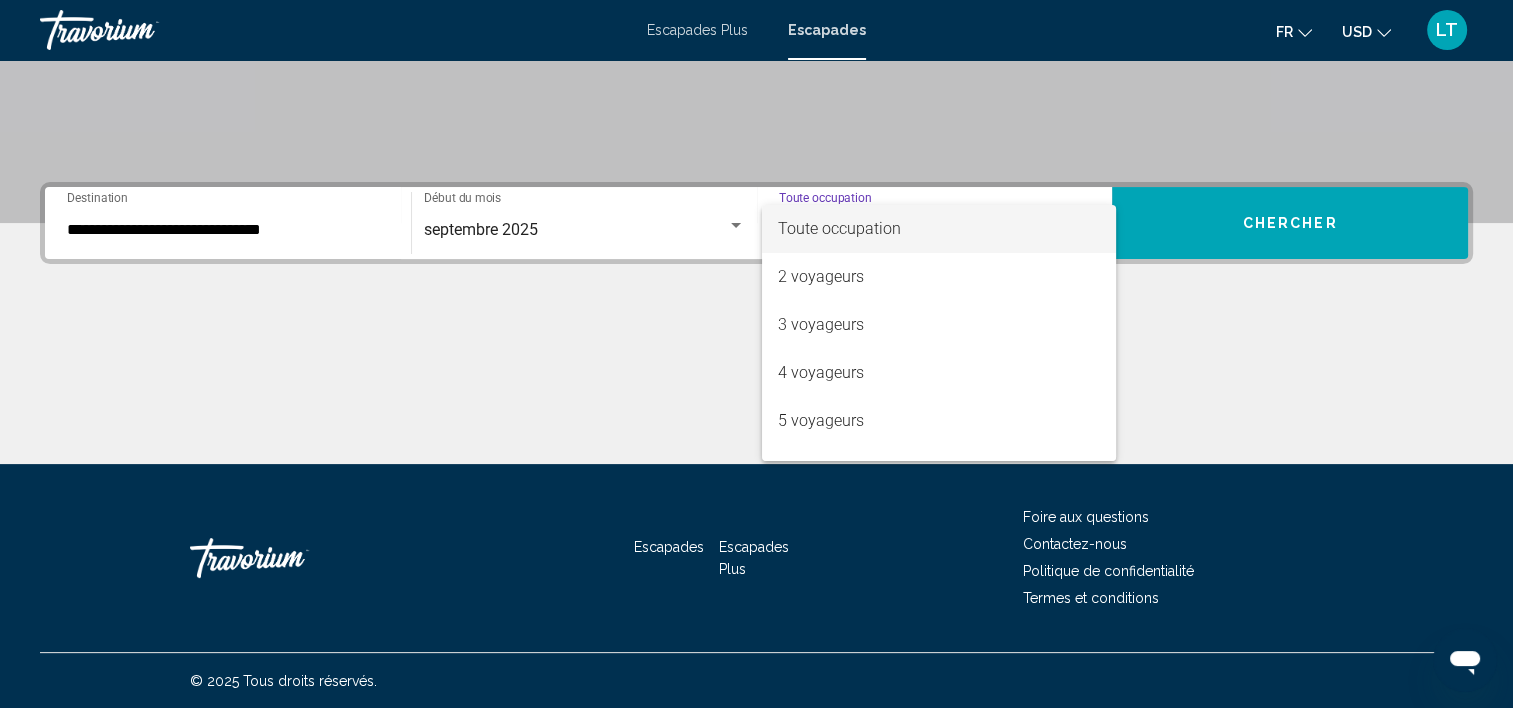 click at bounding box center [756, 354] 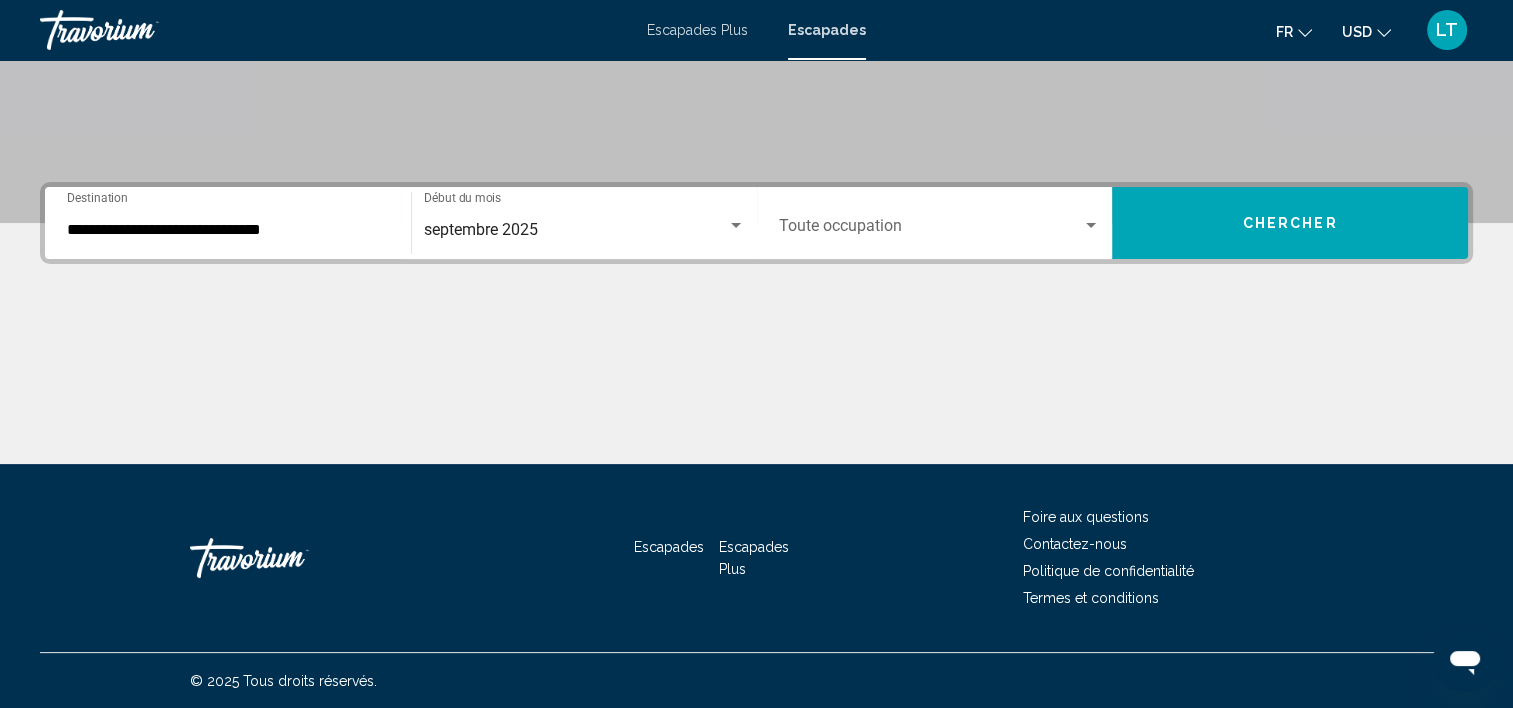click on "Chercher" at bounding box center (1290, 223) 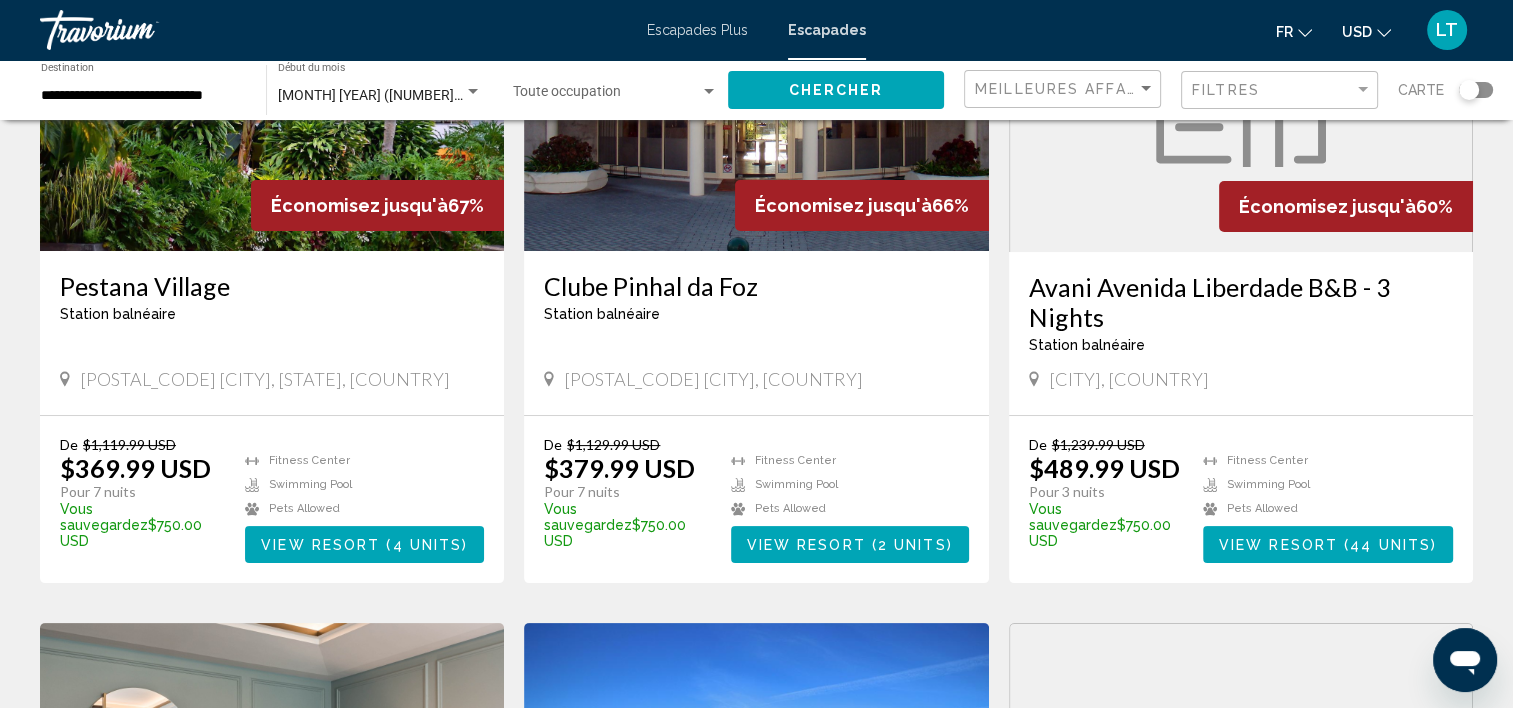 scroll, scrollTop: 0, scrollLeft: 0, axis: both 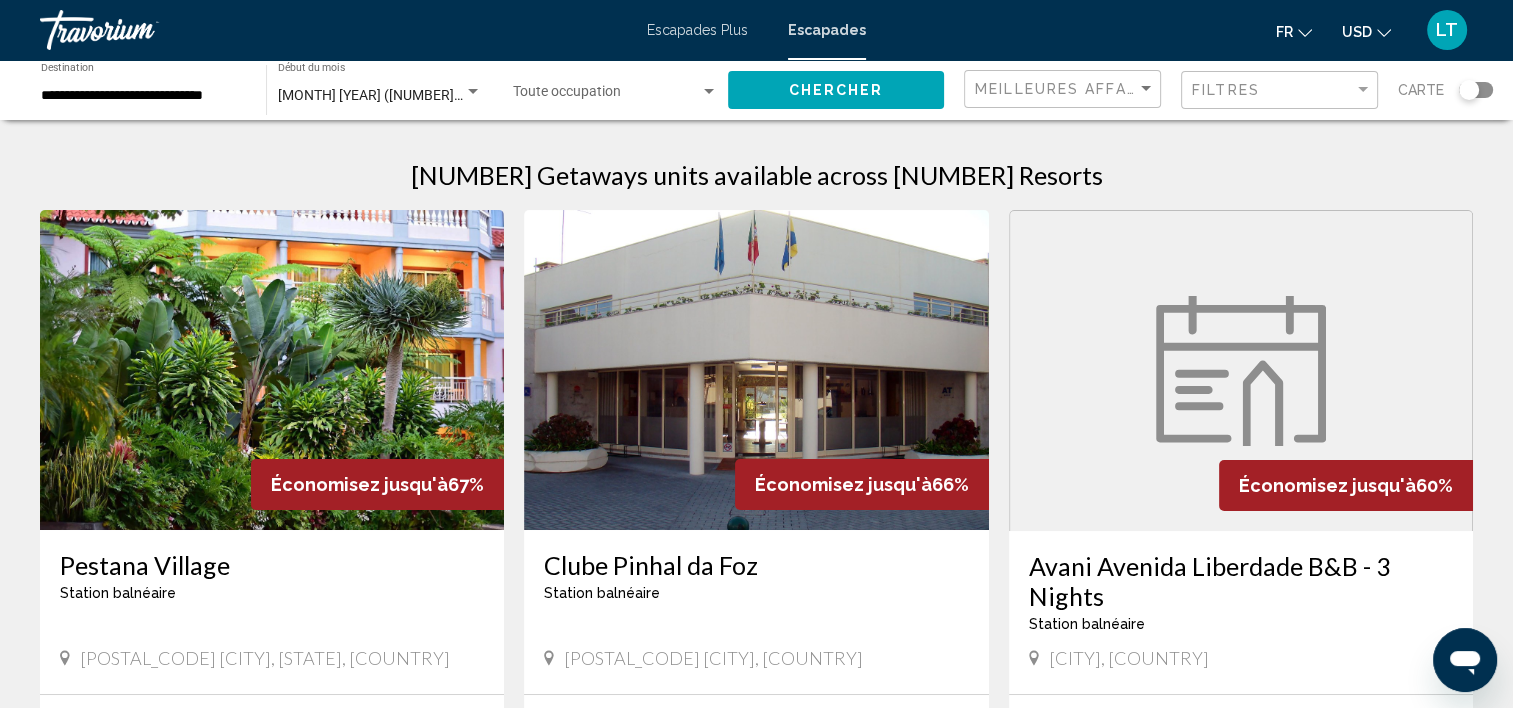 click on "**********" 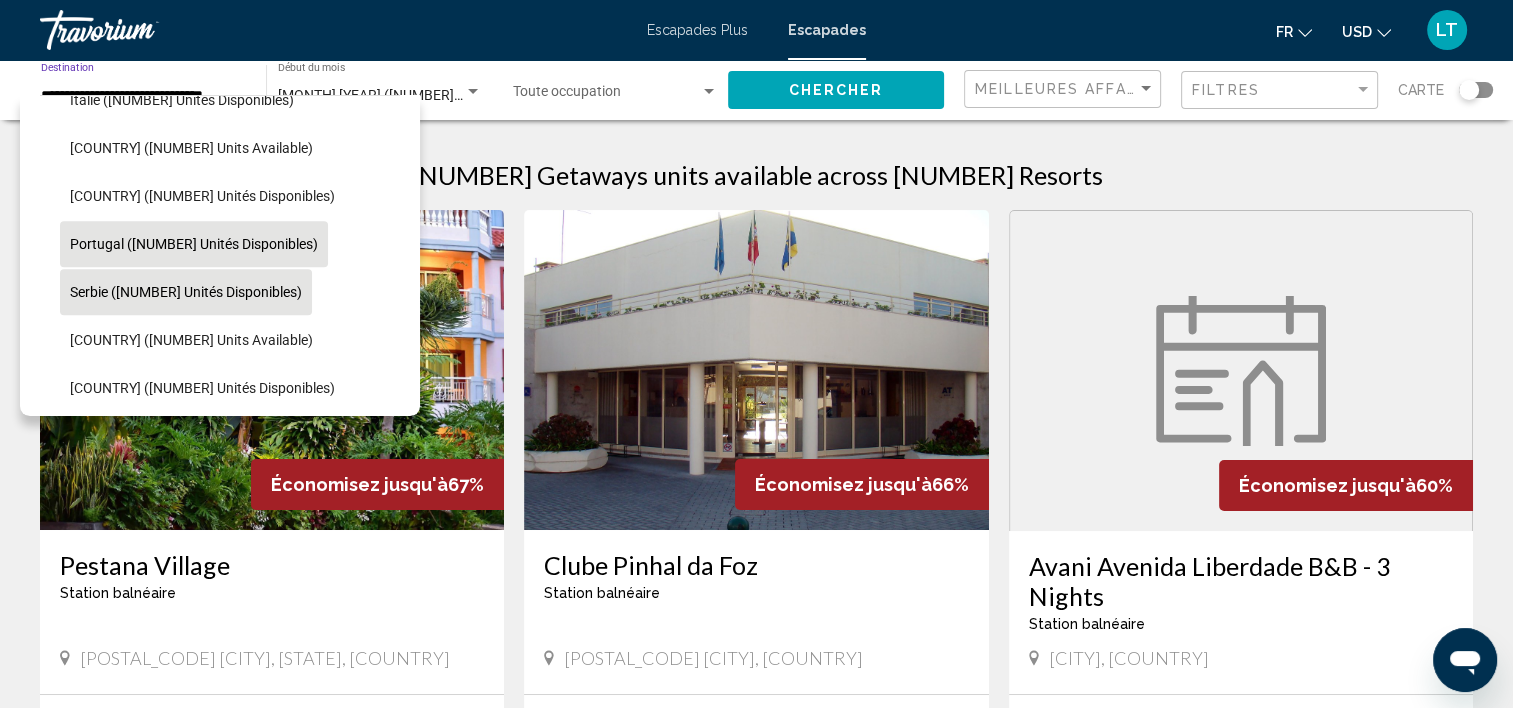 scroll, scrollTop: 946, scrollLeft: 0, axis: vertical 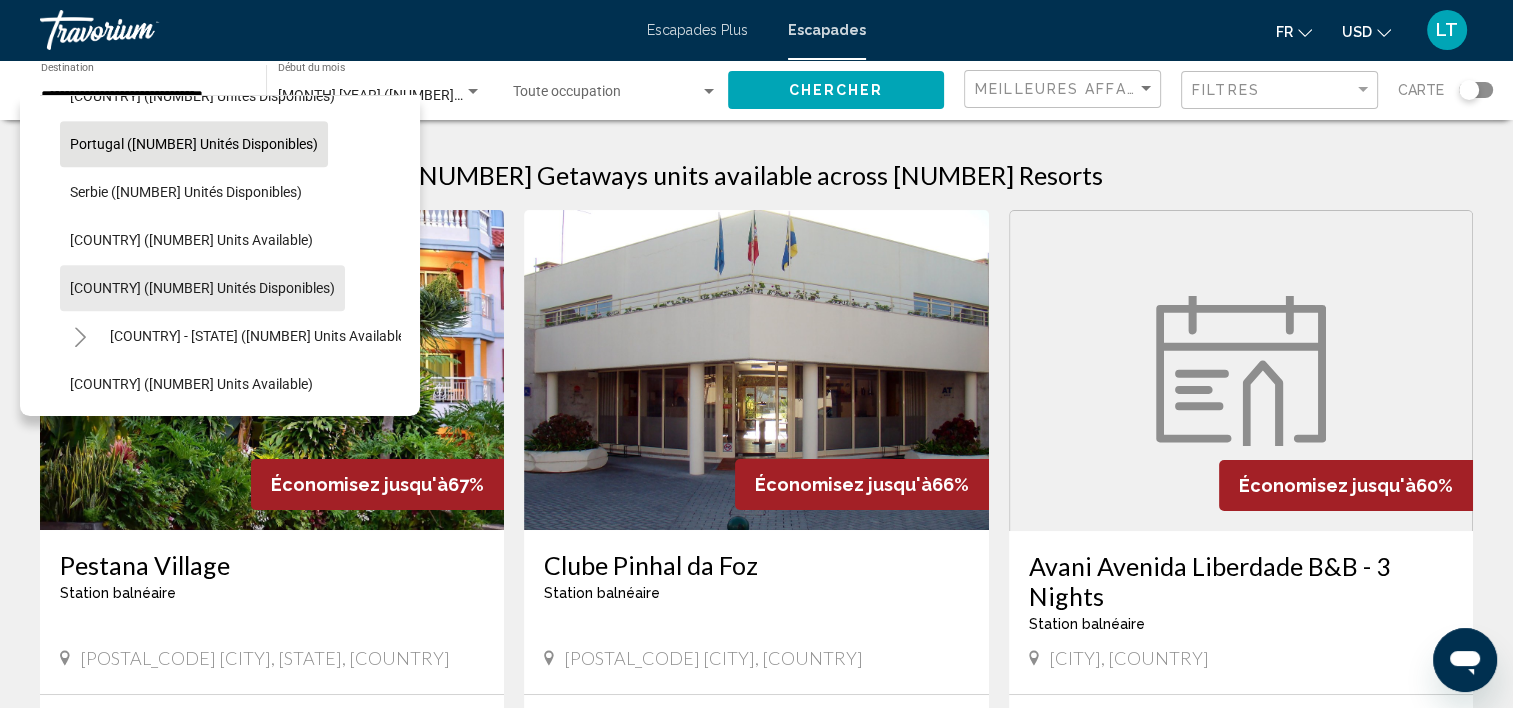 click on "[COUNTRY] ([NUMBER] unités disponibles)" 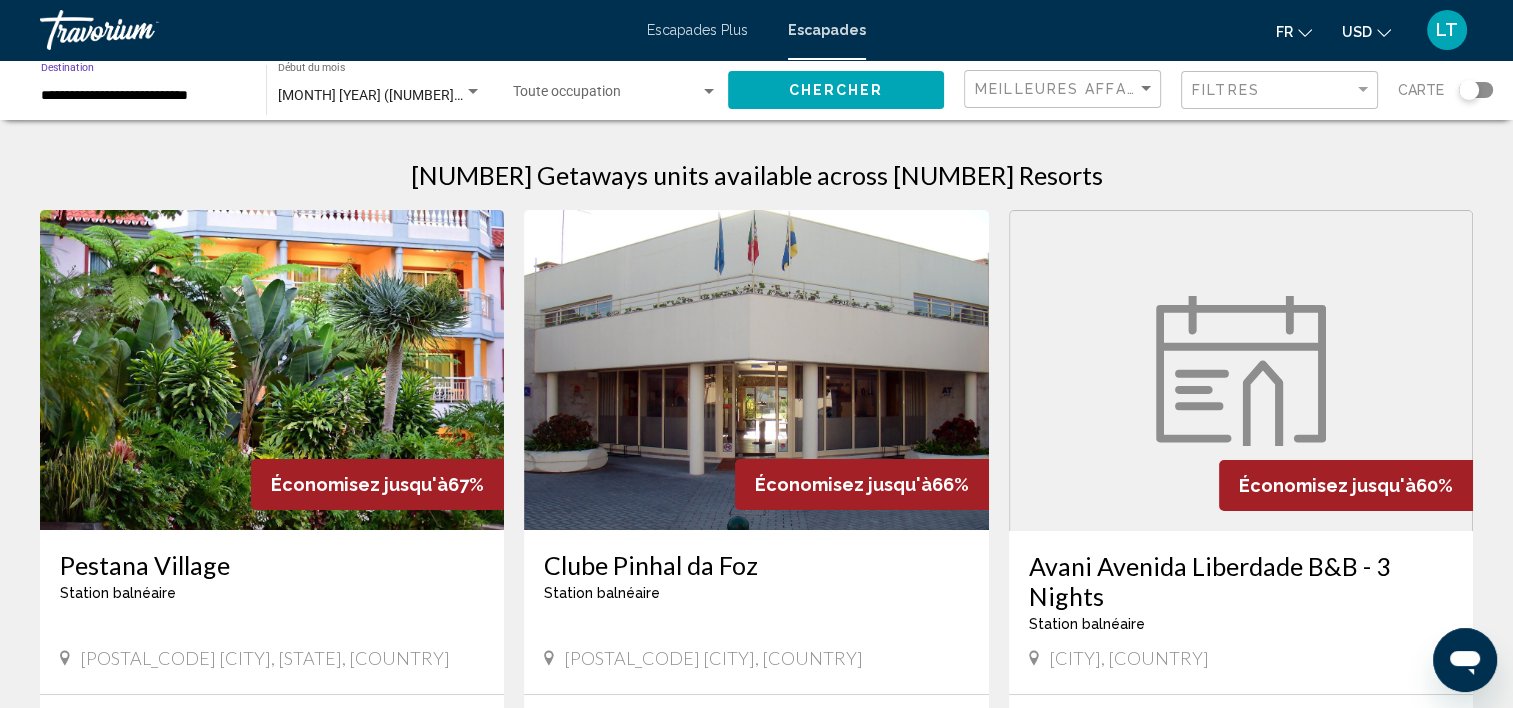 click on "**********" at bounding box center [143, 96] 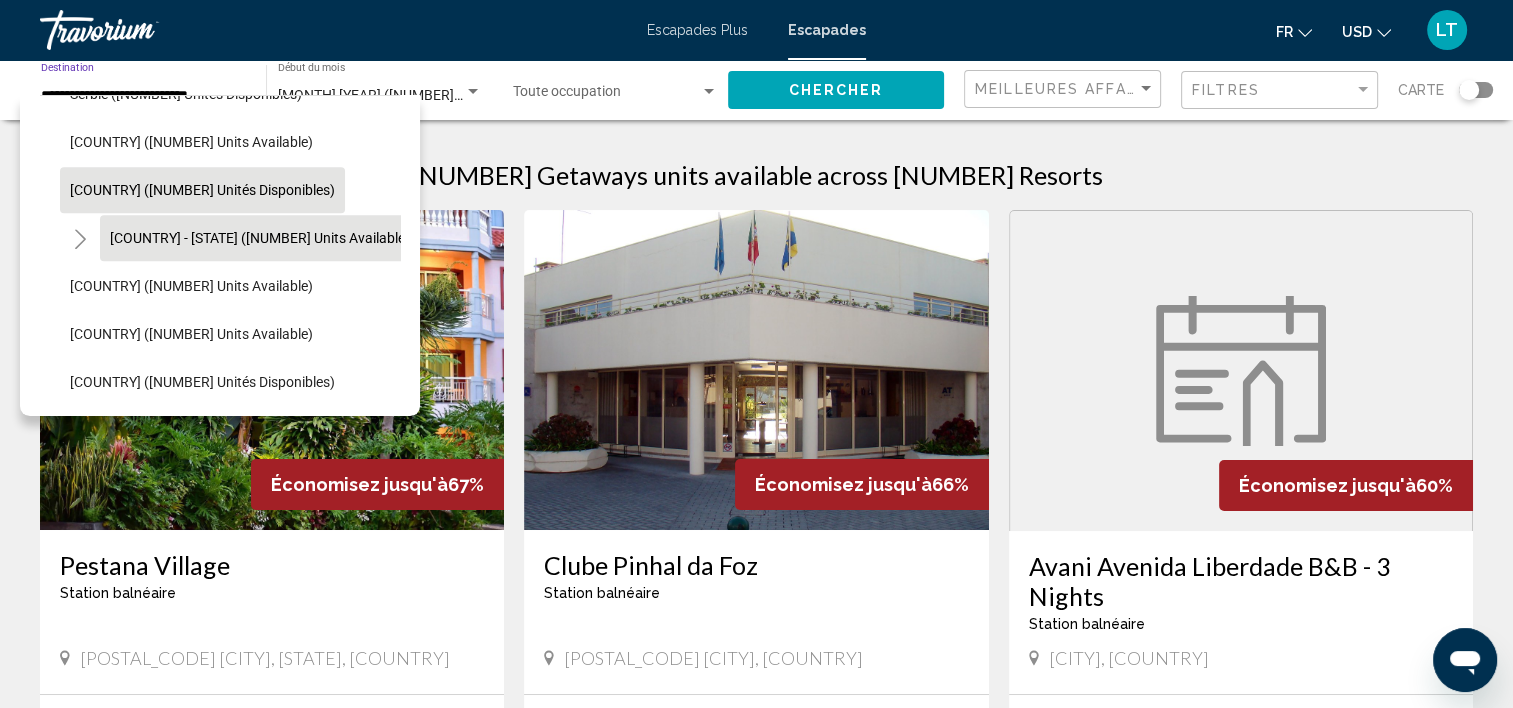 scroll, scrollTop: 1090, scrollLeft: 0, axis: vertical 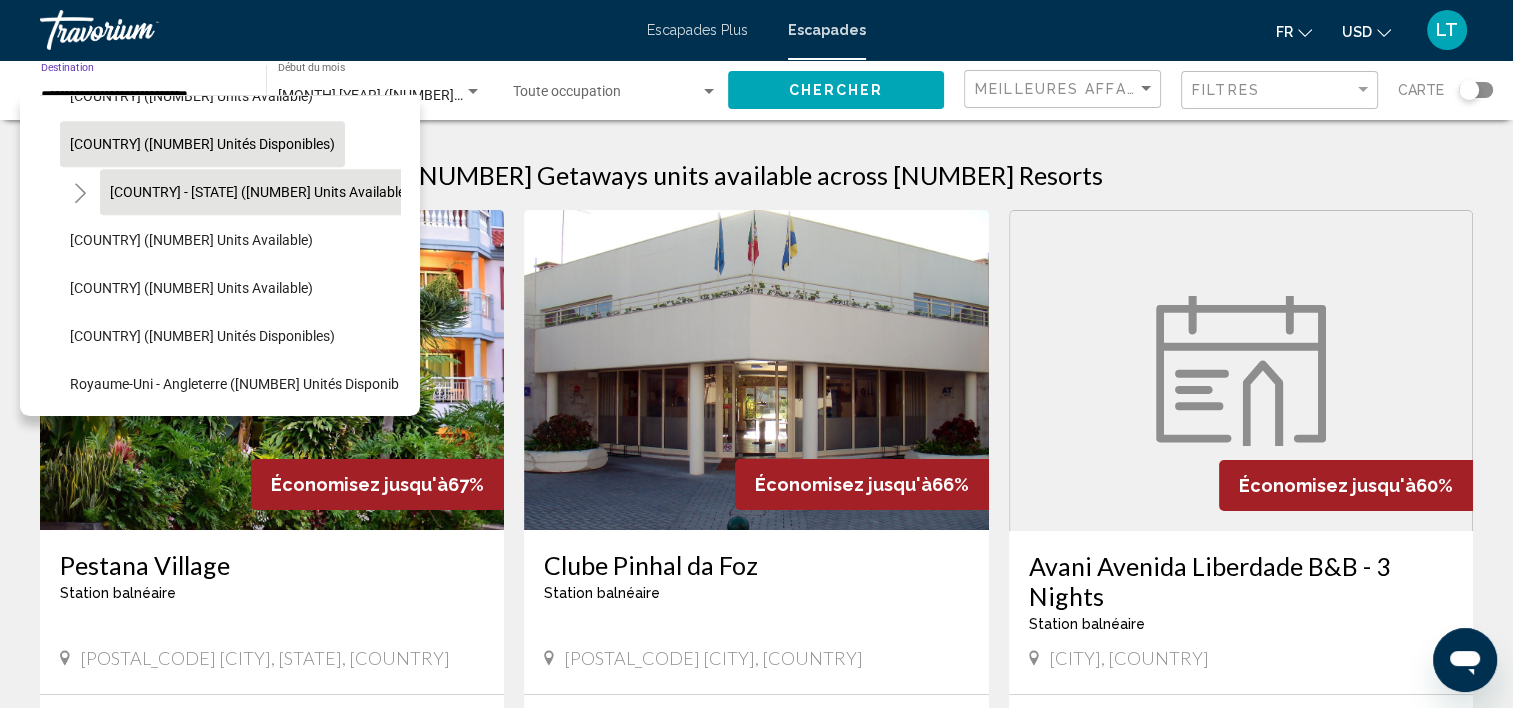 click on "[COUNTRY] - [STATE] ([NUMBER] units available)" 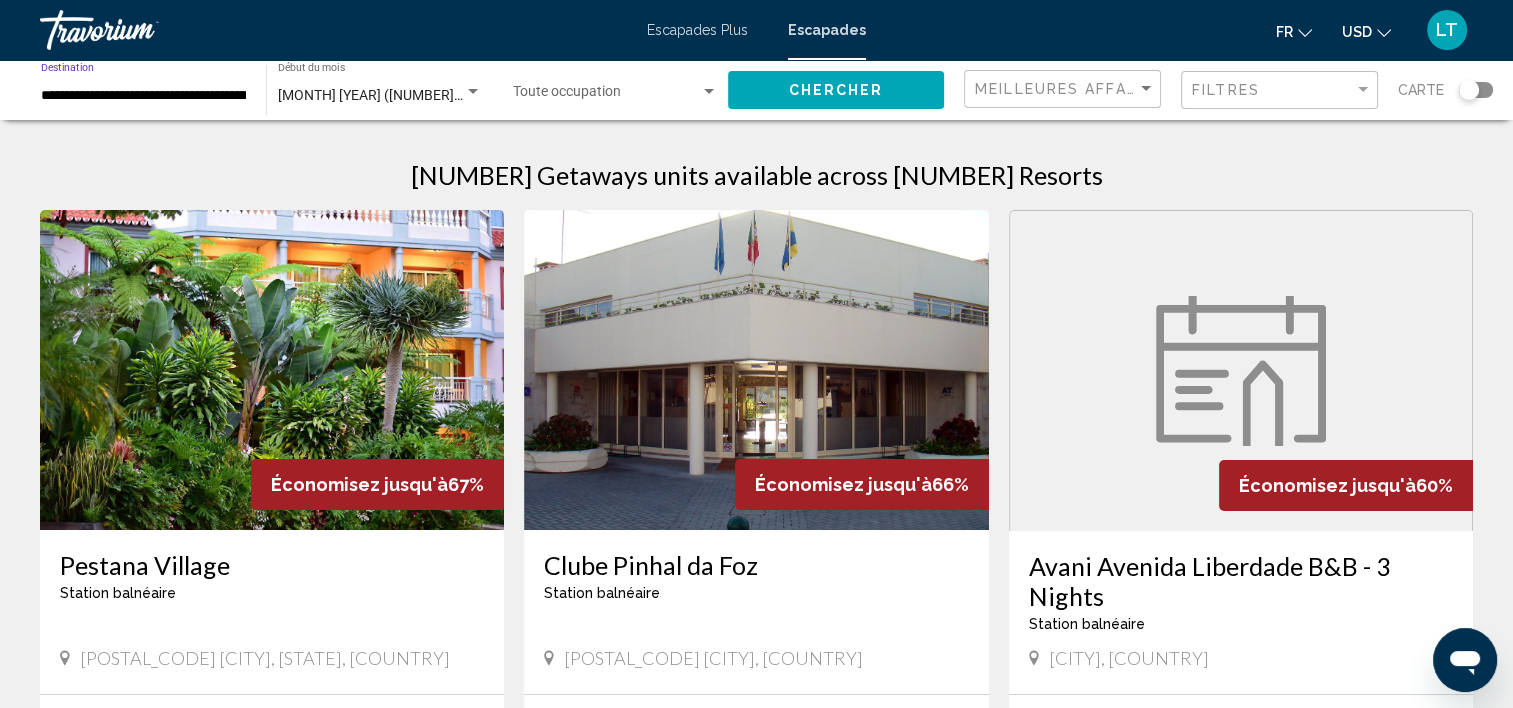 click on "Chercher" 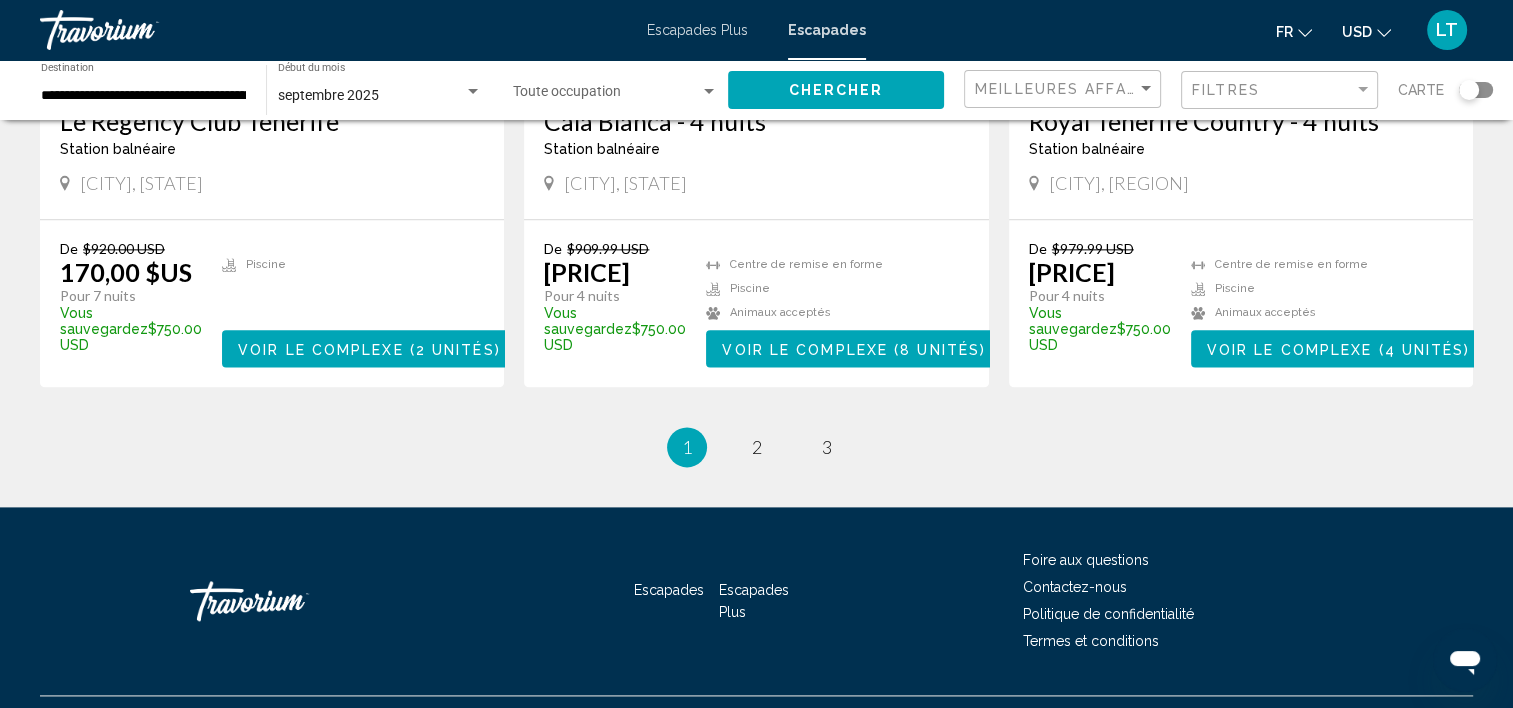 scroll, scrollTop: 2600, scrollLeft: 0, axis: vertical 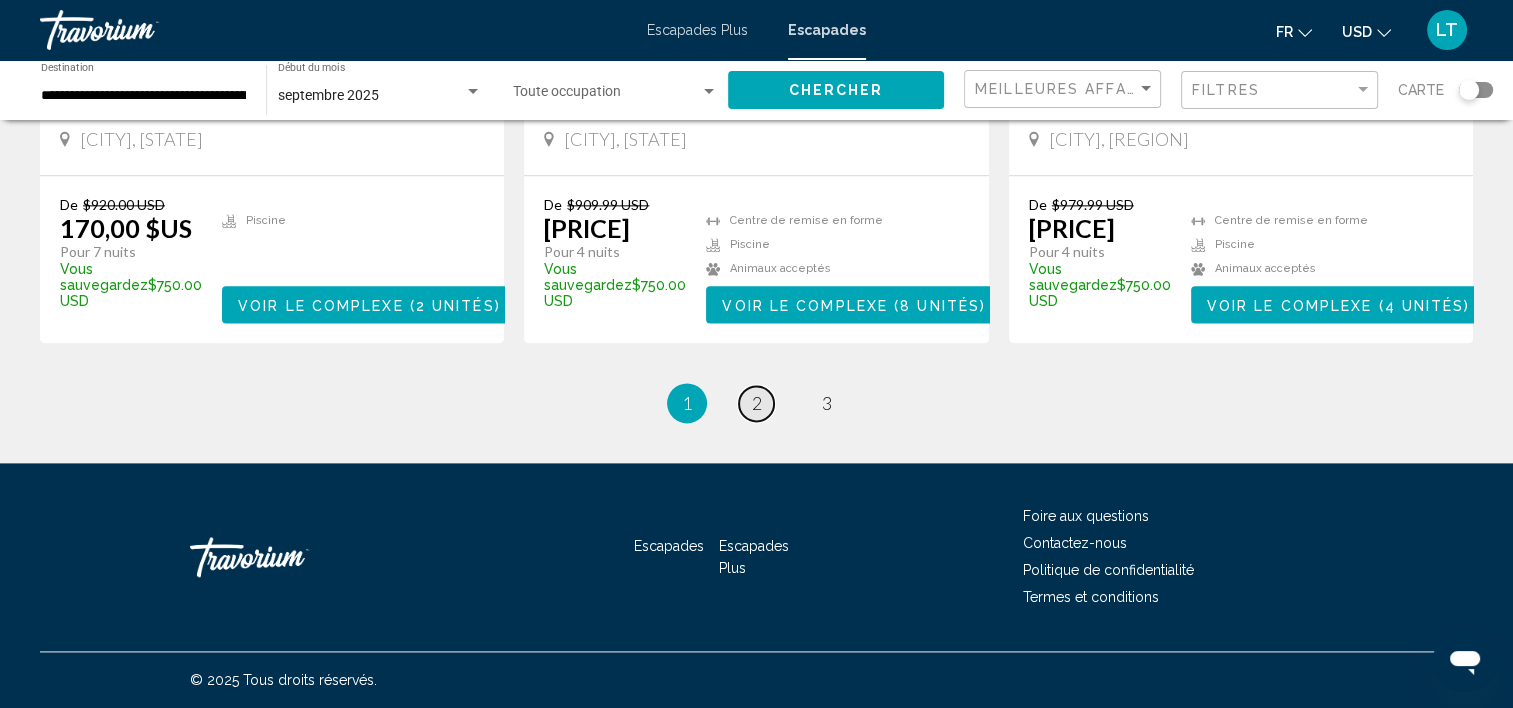 click on "2" at bounding box center [757, 403] 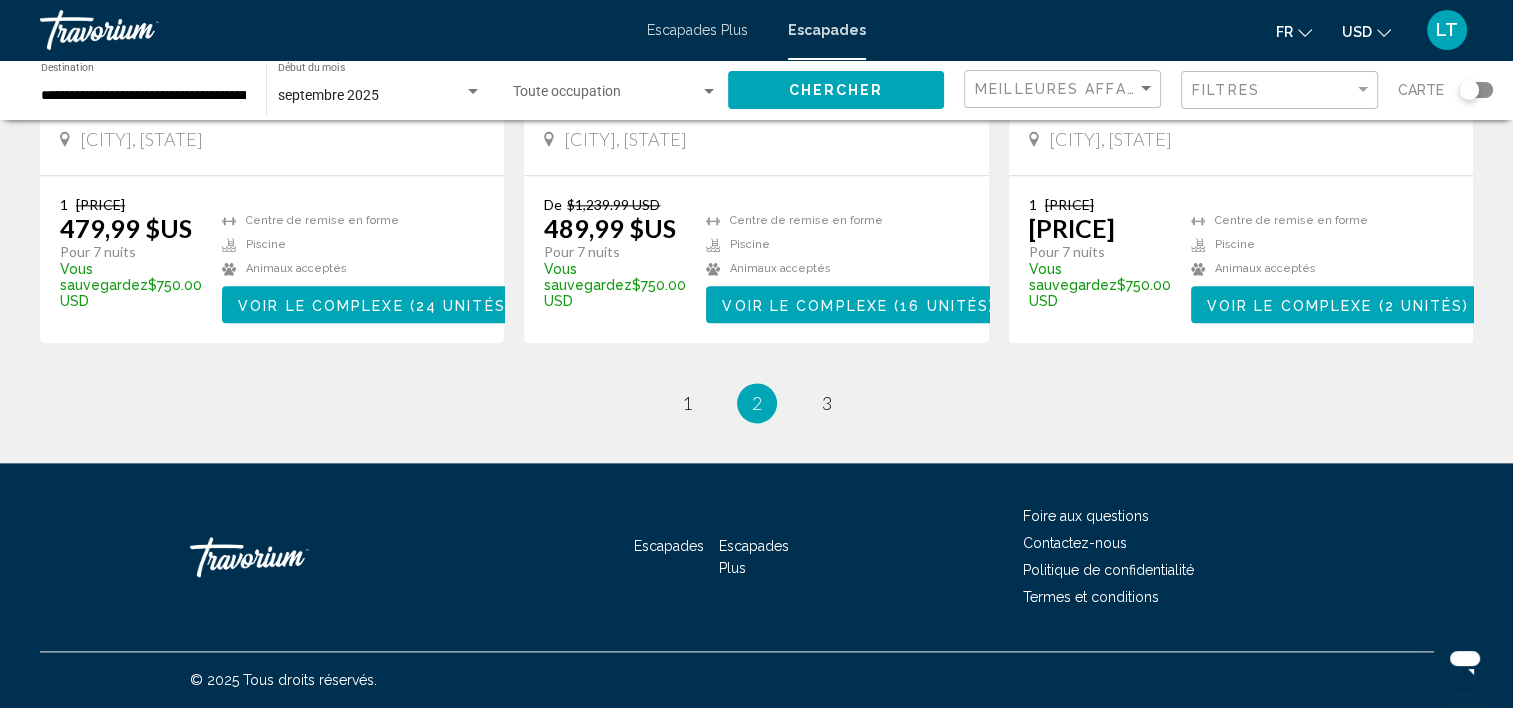 scroll, scrollTop: 2658, scrollLeft: 0, axis: vertical 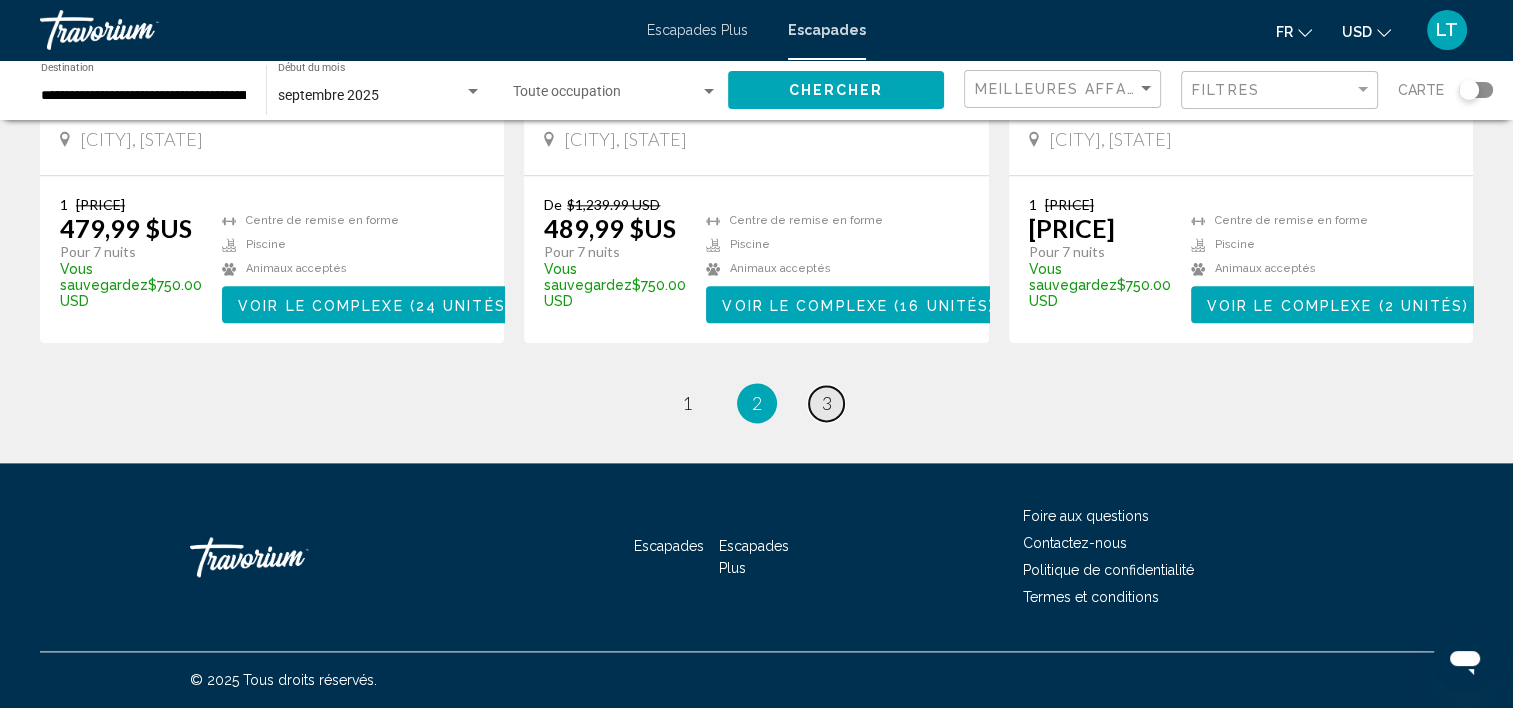 click on "page  3" at bounding box center [826, 403] 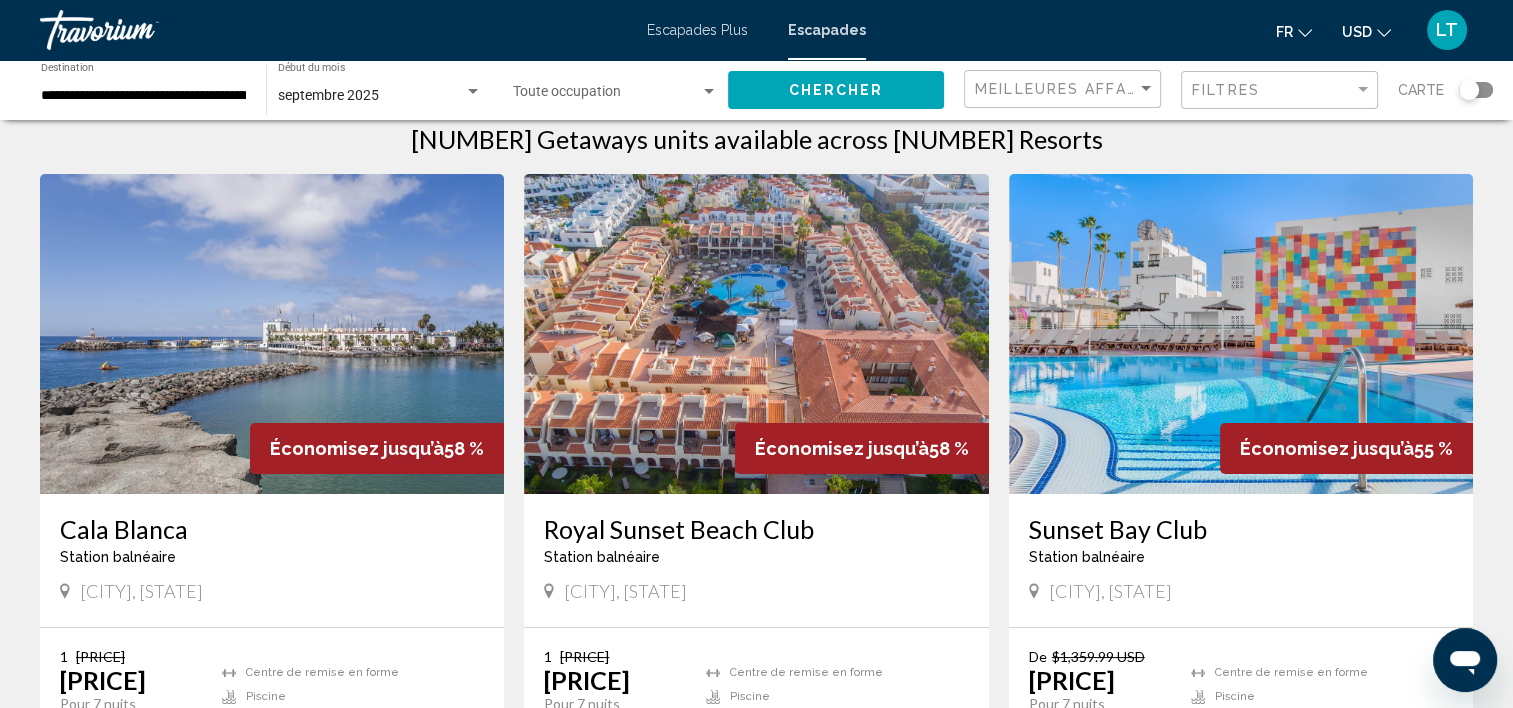scroll, scrollTop: 0, scrollLeft: 0, axis: both 